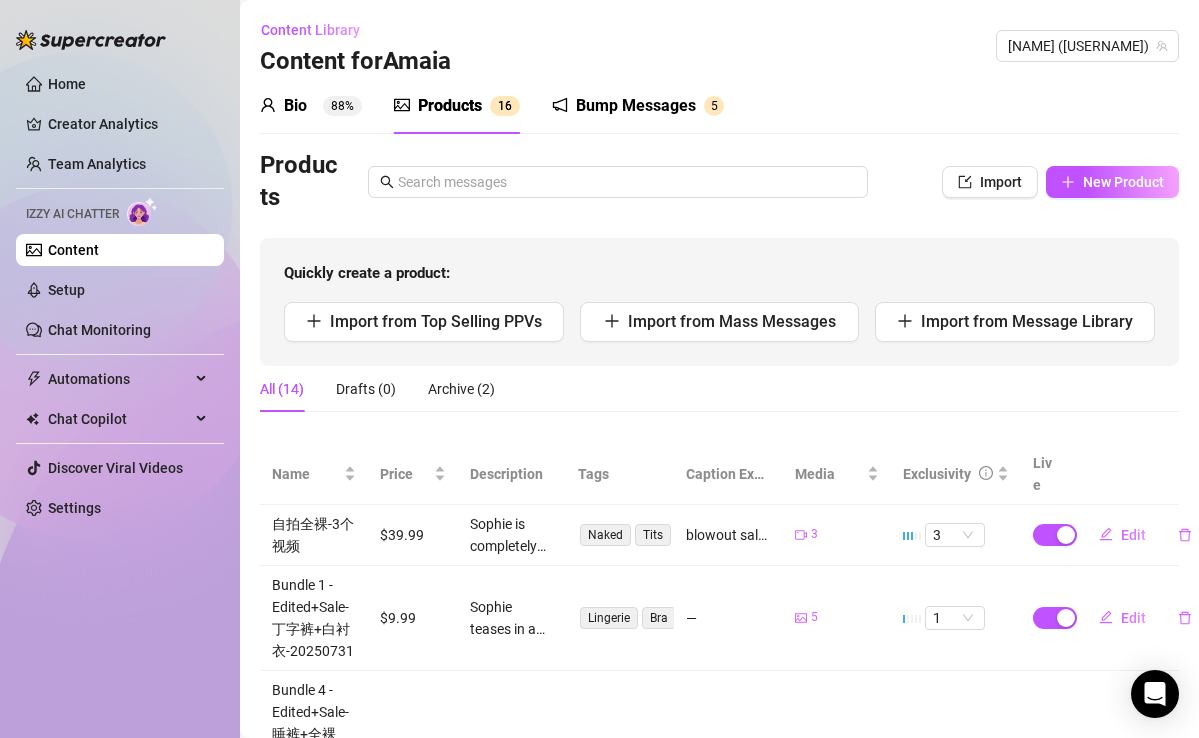 scroll, scrollTop: 0, scrollLeft: 0, axis: both 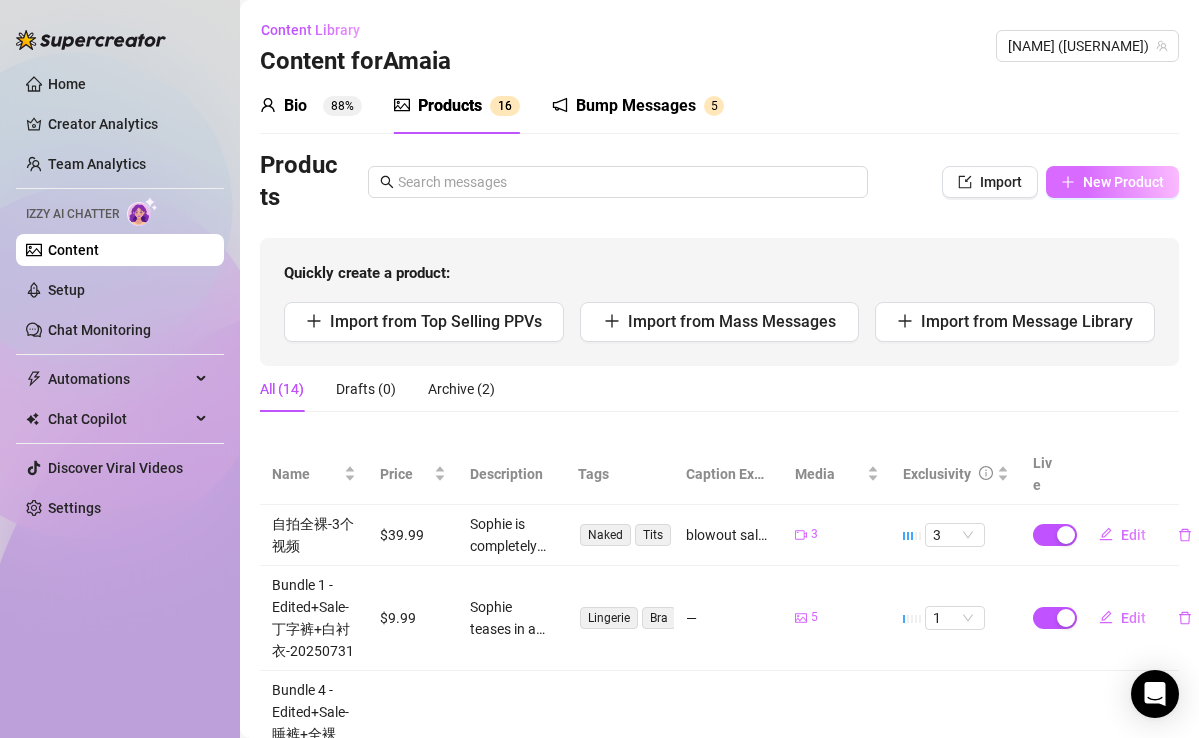 click on "New Product" at bounding box center [1123, 182] 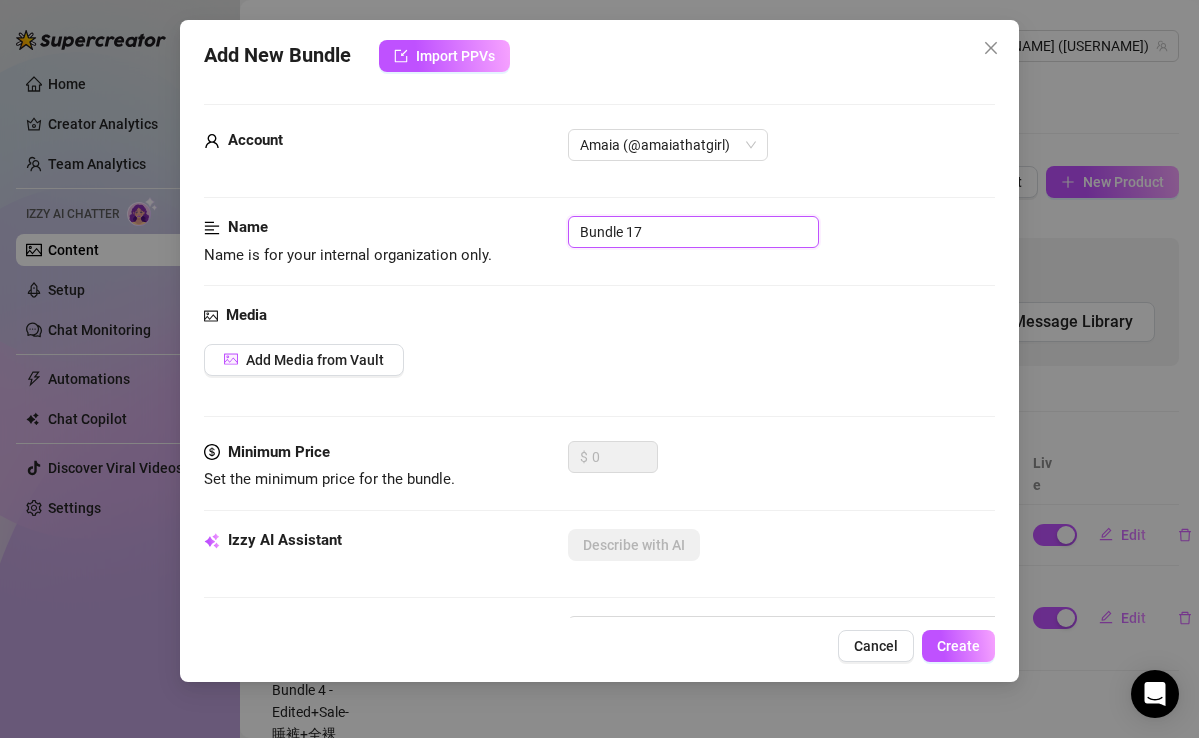 drag, startPoint x: 667, startPoint y: 233, endPoint x: 547, endPoint y: 232, distance: 120.004166 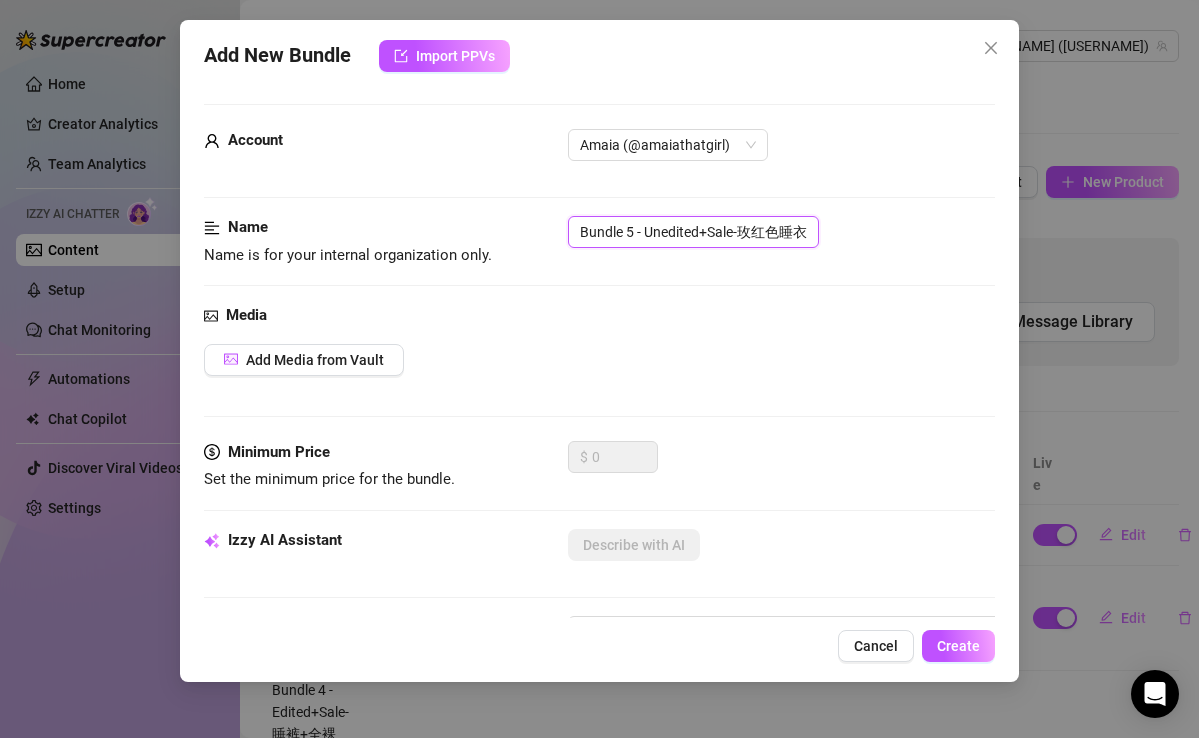 scroll, scrollTop: 0, scrollLeft: 216, axis: horizontal 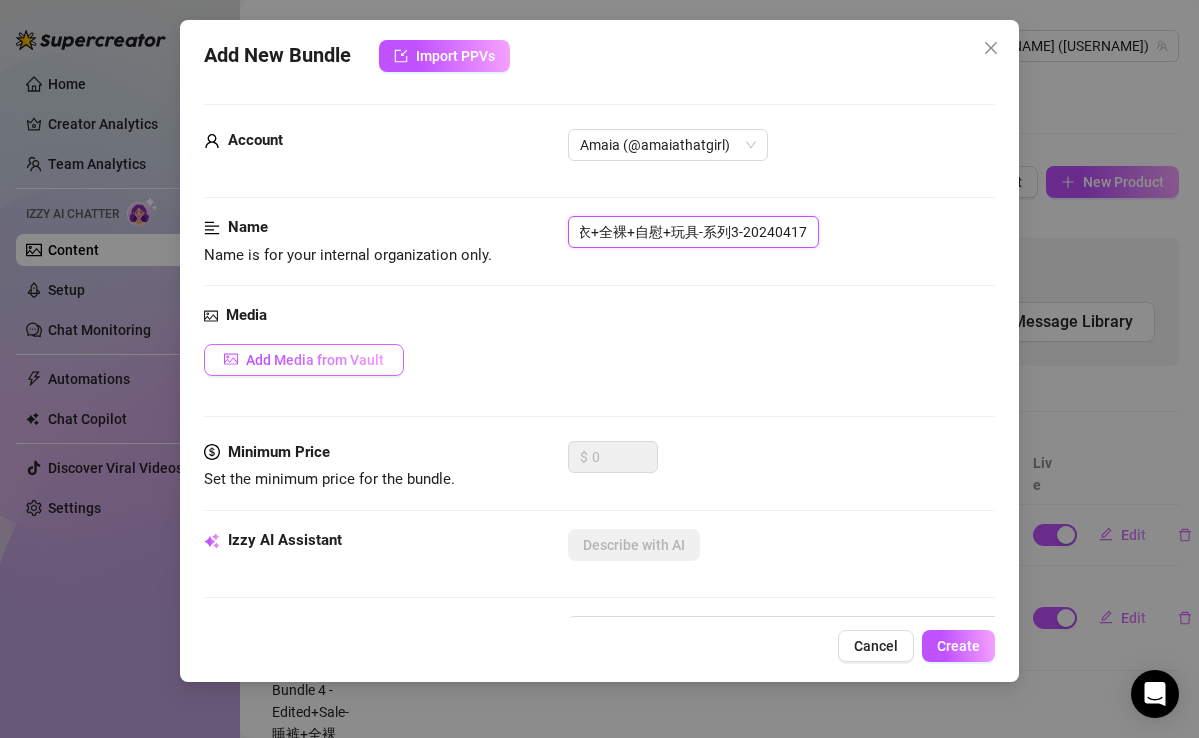 type on "Bundle 5 - Unedited+Sale-玫红色睡衣+全裸+自慰+玩具-系列3-20240417" 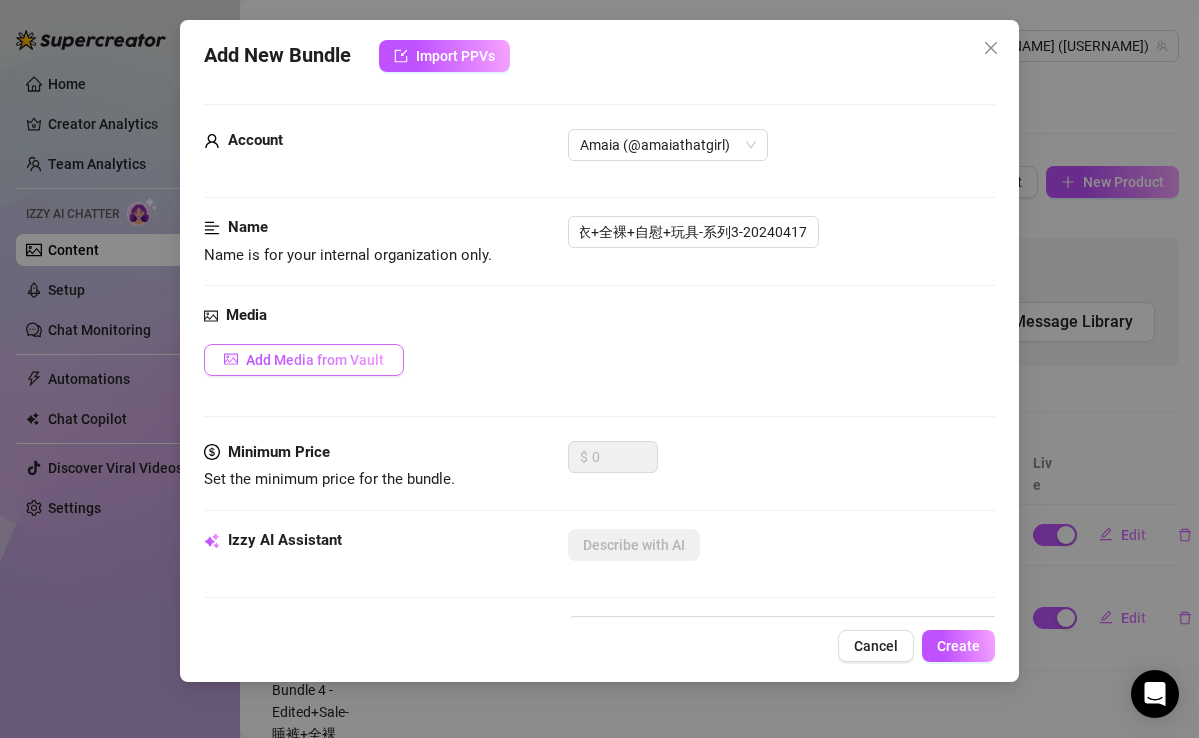 scroll, scrollTop: 0, scrollLeft: 0, axis: both 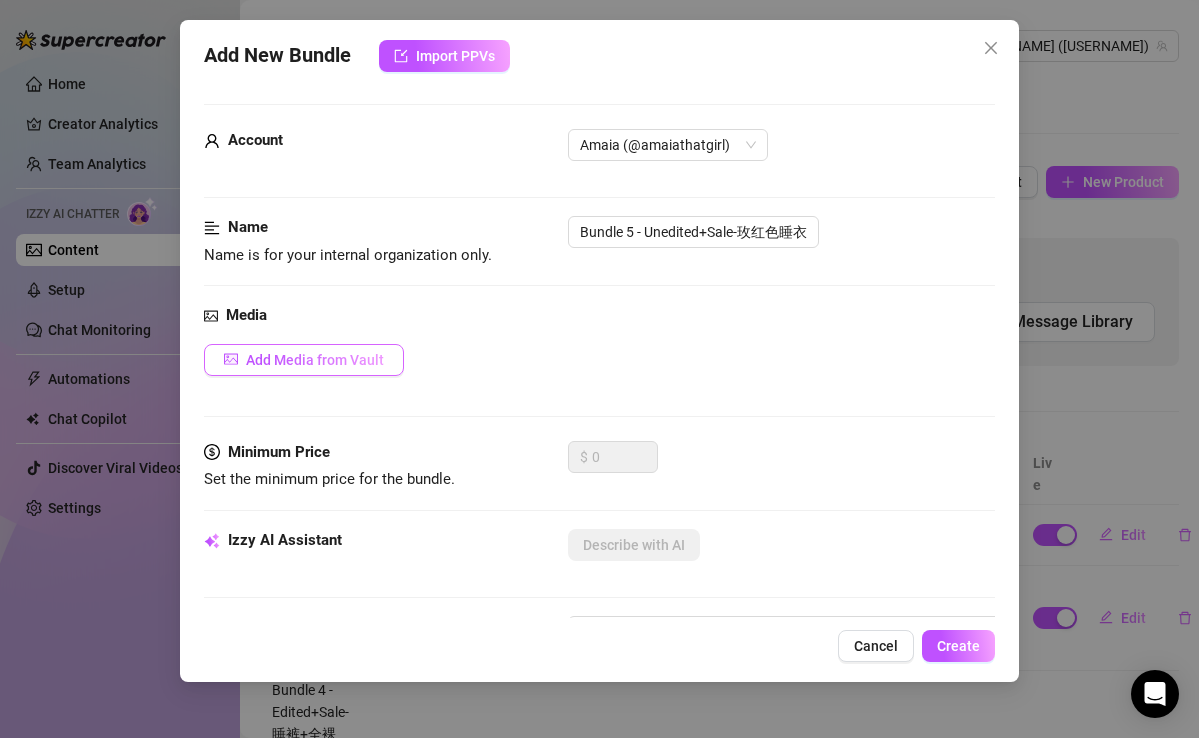 click on "Add Media from Vault" at bounding box center (315, 360) 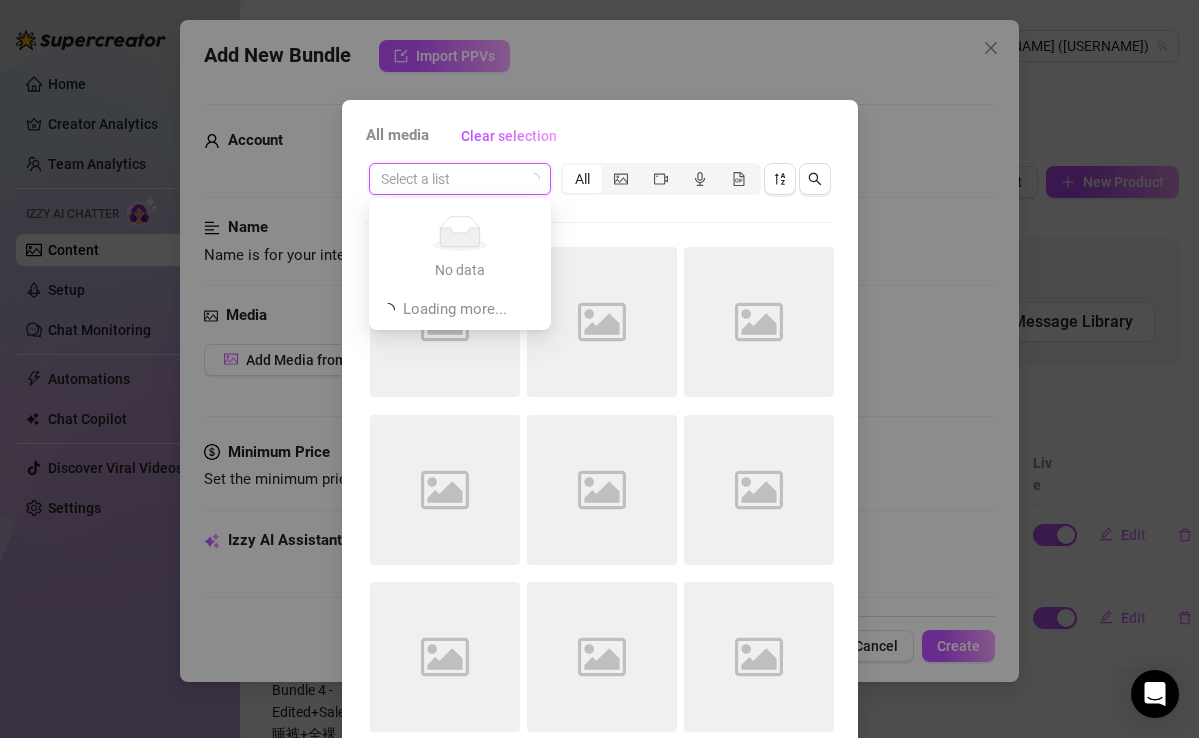 click at bounding box center (451, 179) 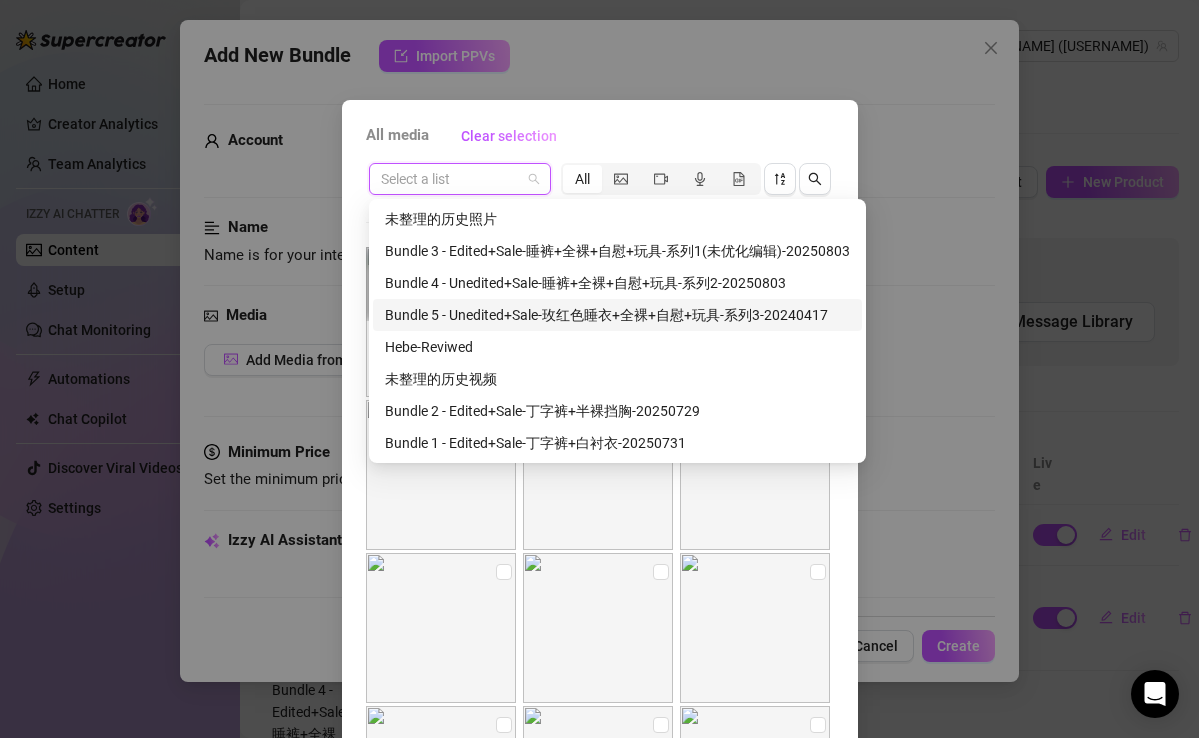 click on "Bundle 5 - Unedited+Sale-玫红色睡衣+全裸+自慰+玩具-系列3-20240417" at bounding box center [617, 315] 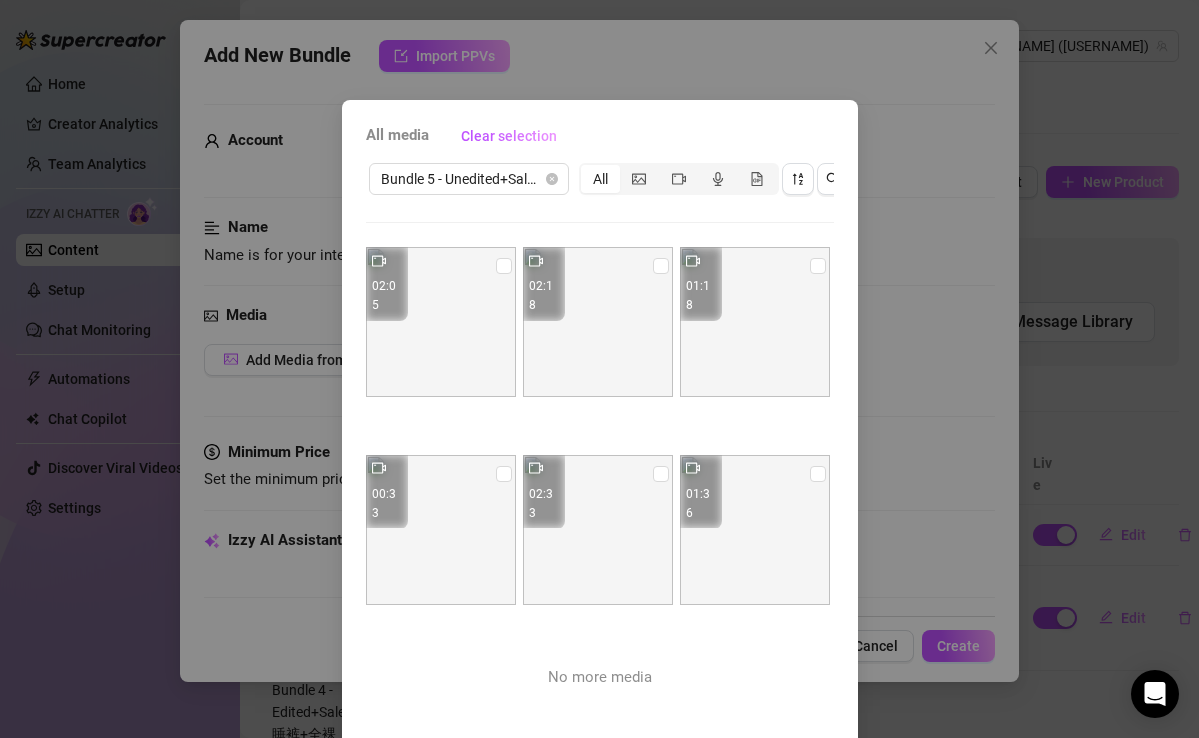 click on "All" at bounding box center (600, 179) 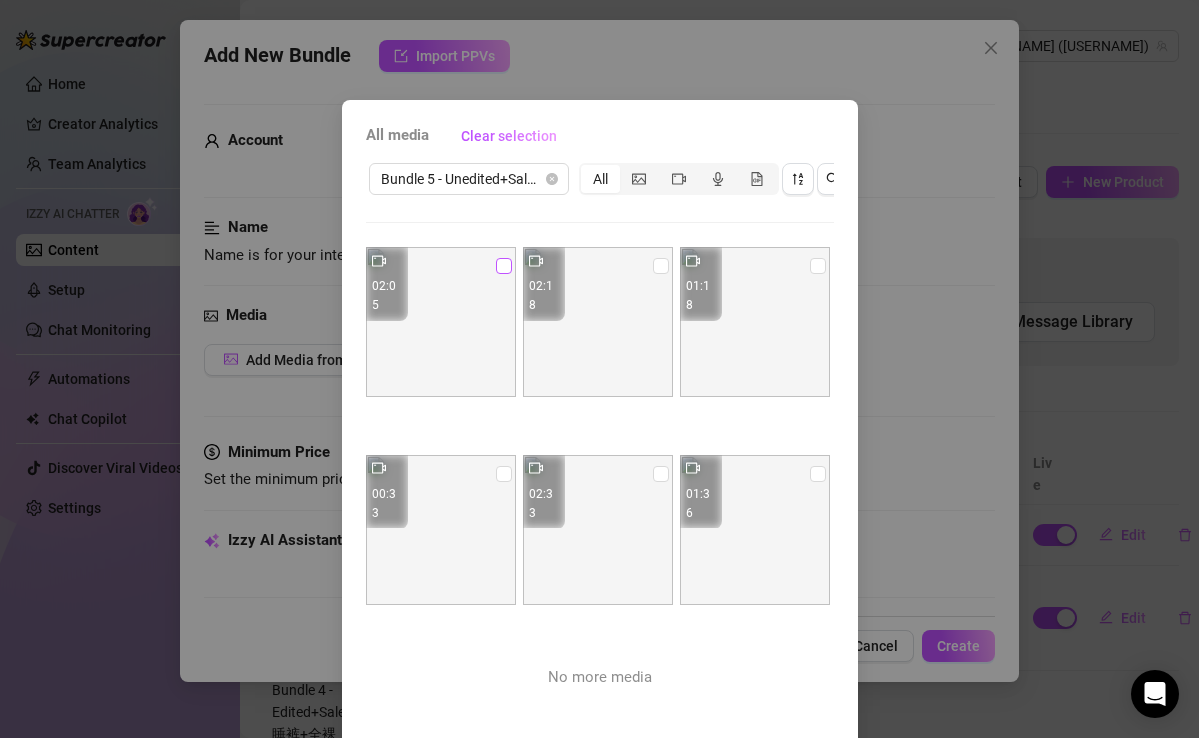 click at bounding box center [504, 266] 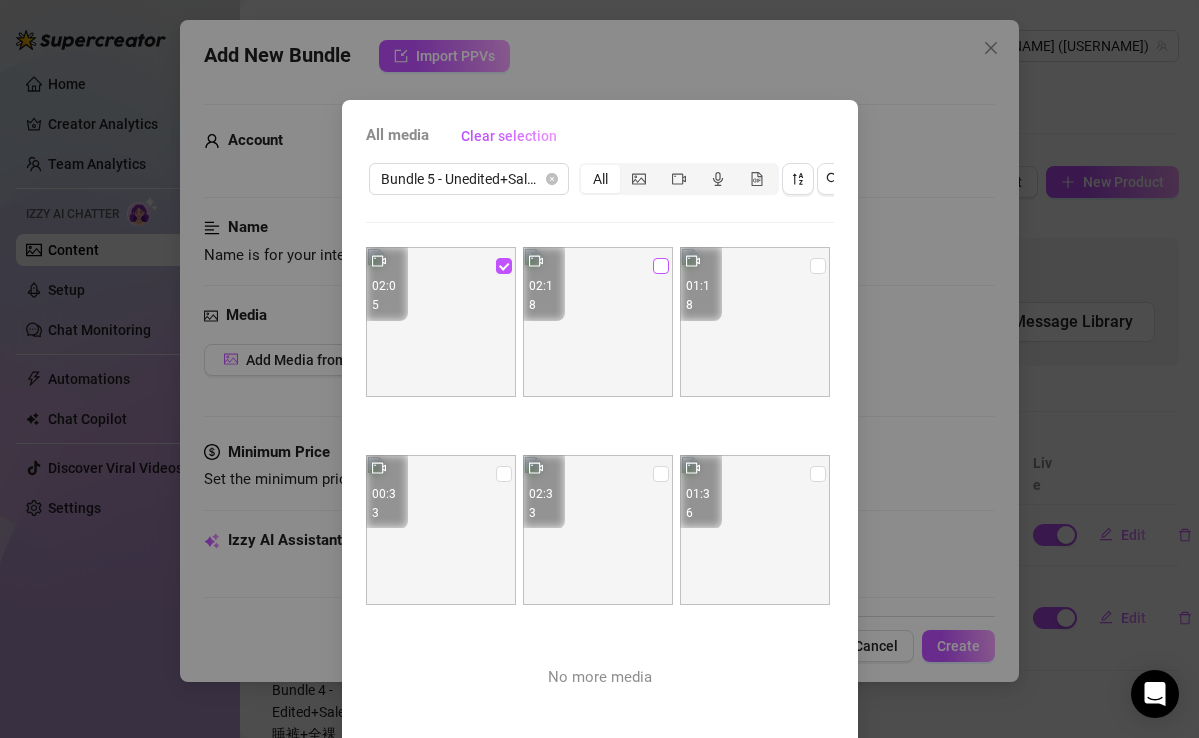 click at bounding box center (661, 266) 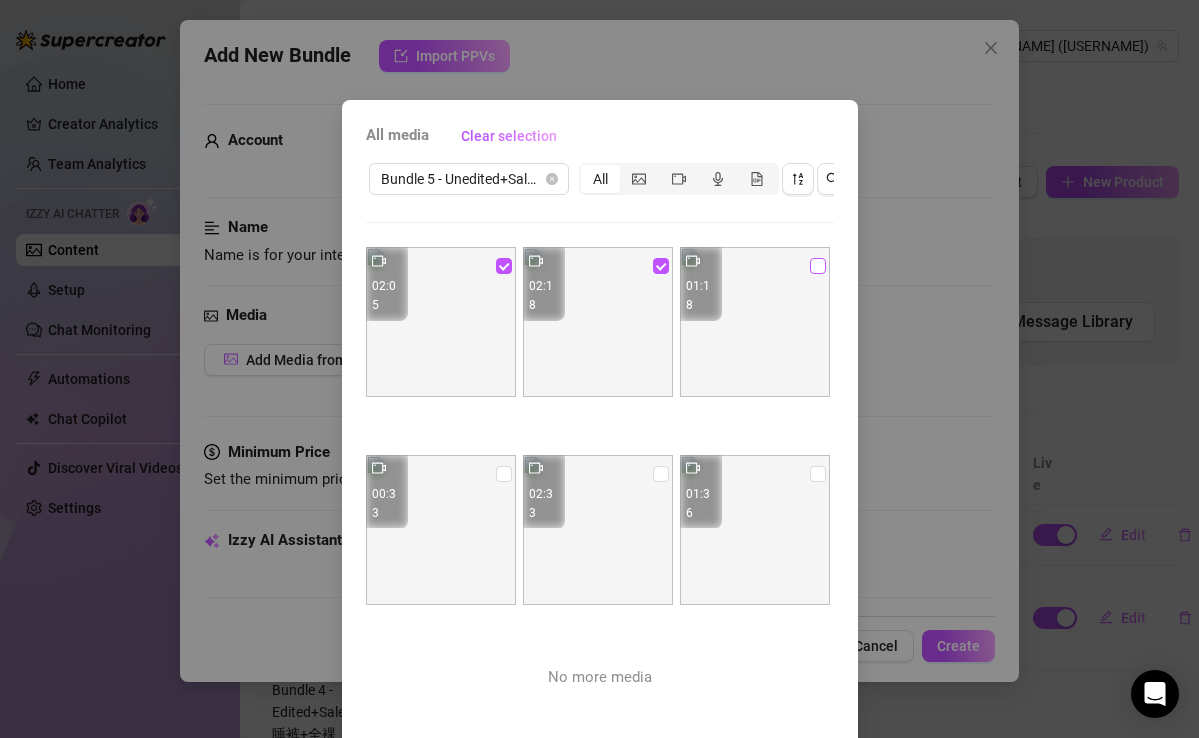 click at bounding box center [818, 266] 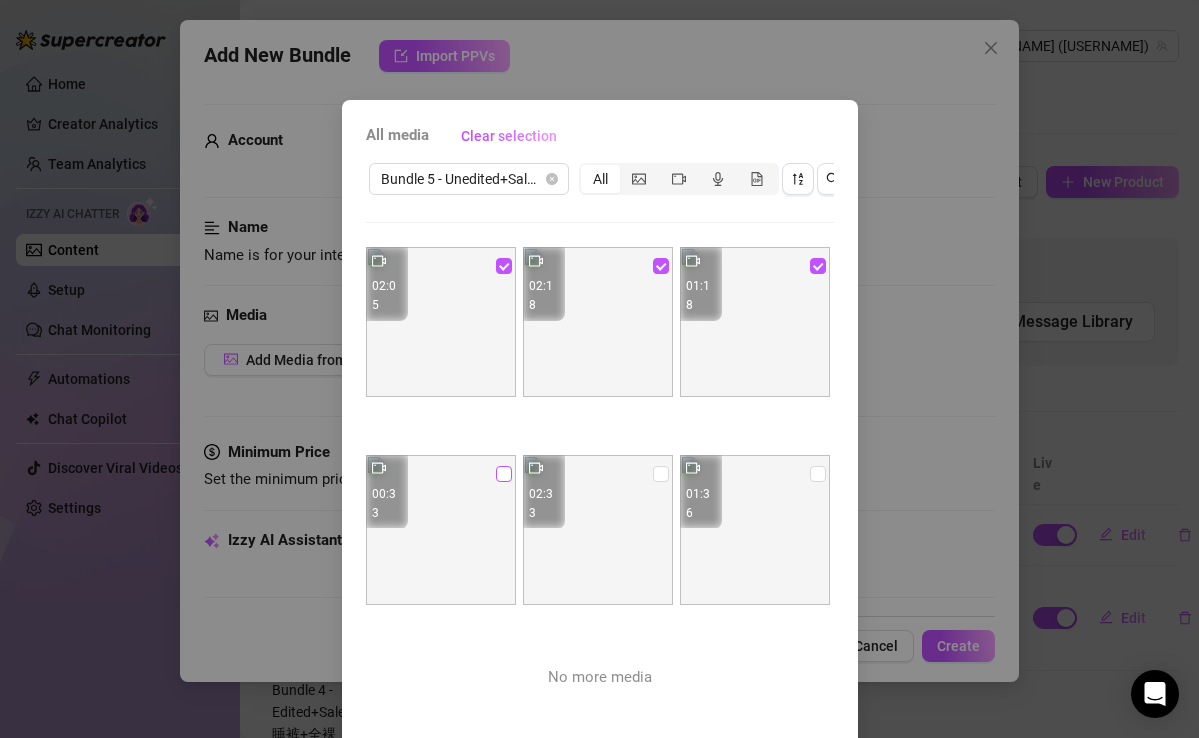 click at bounding box center [504, 474] 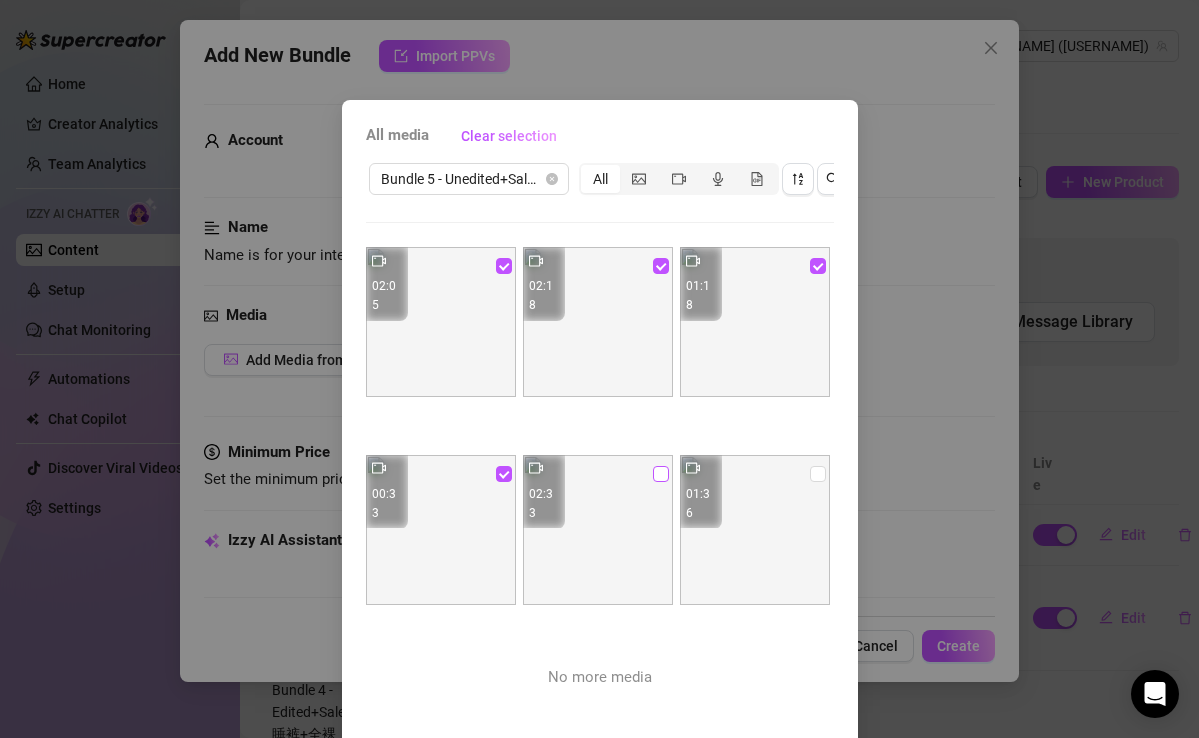click at bounding box center (661, 474) 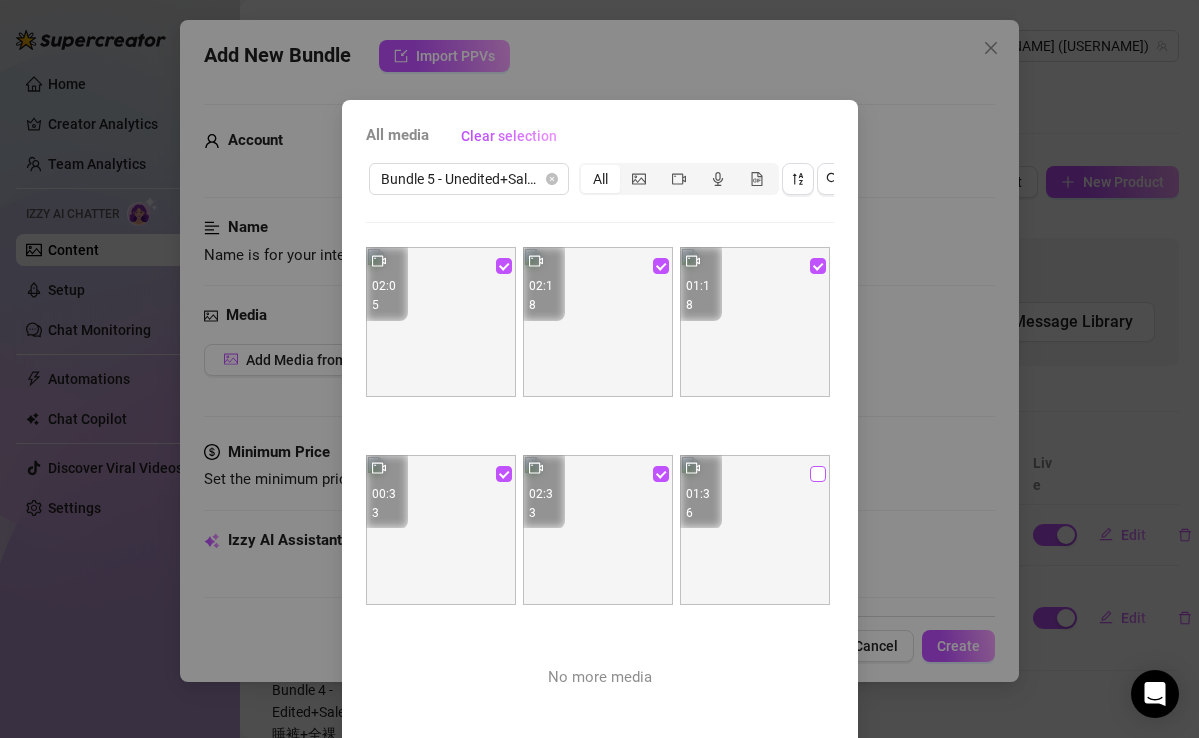 click at bounding box center (818, 474) 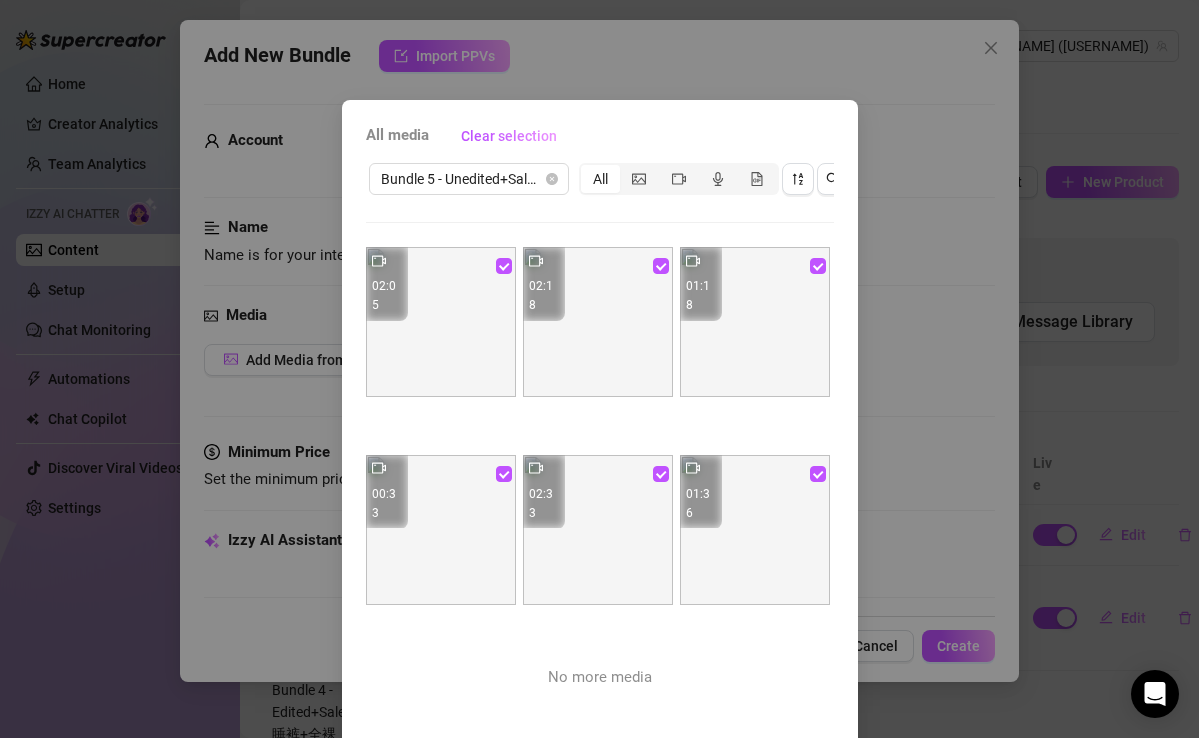 scroll, scrollTop: 97, scrollLeft: 0, axis: vertical 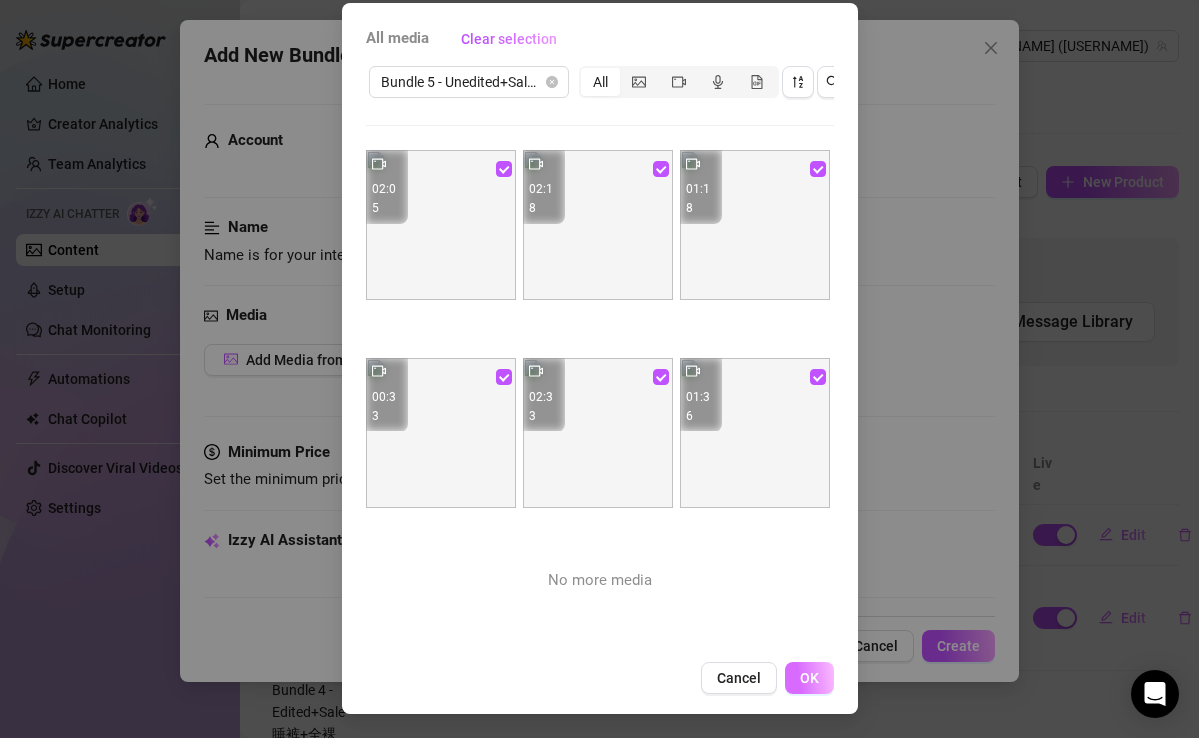 click on "OK" at bounding box center (809, 678) 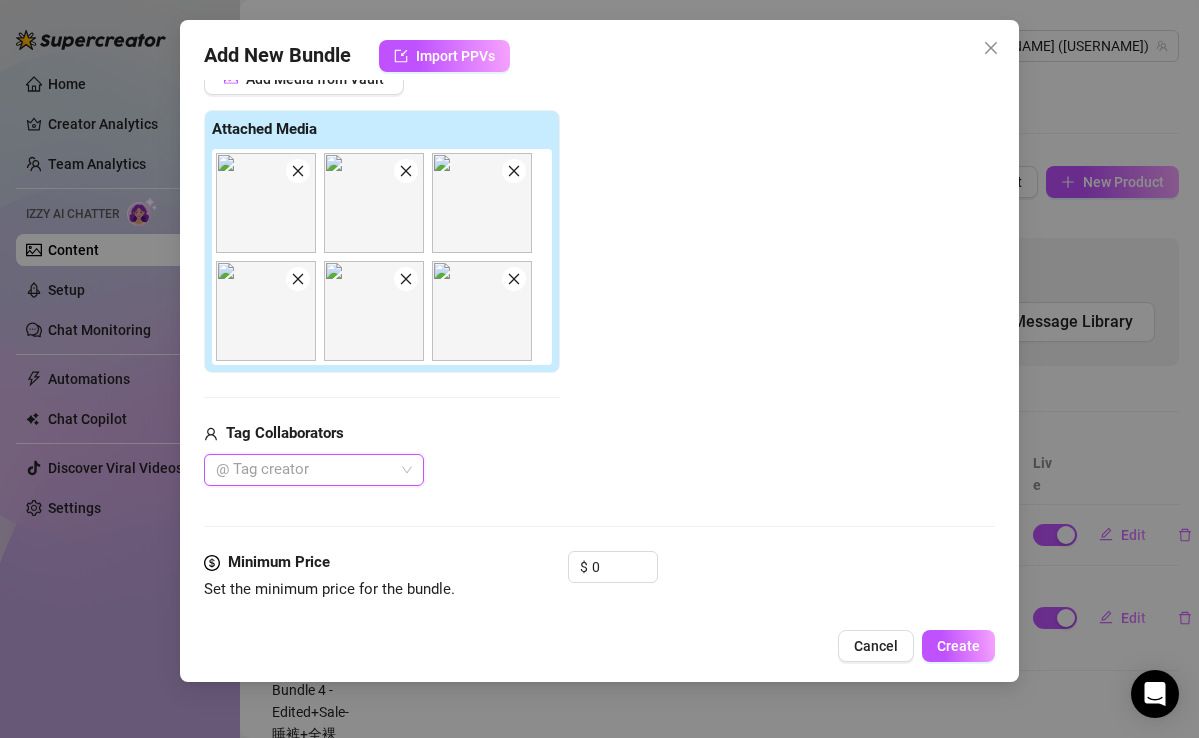 scroll, scrollTop: 445, scrollLeft: 0, axis: vertical 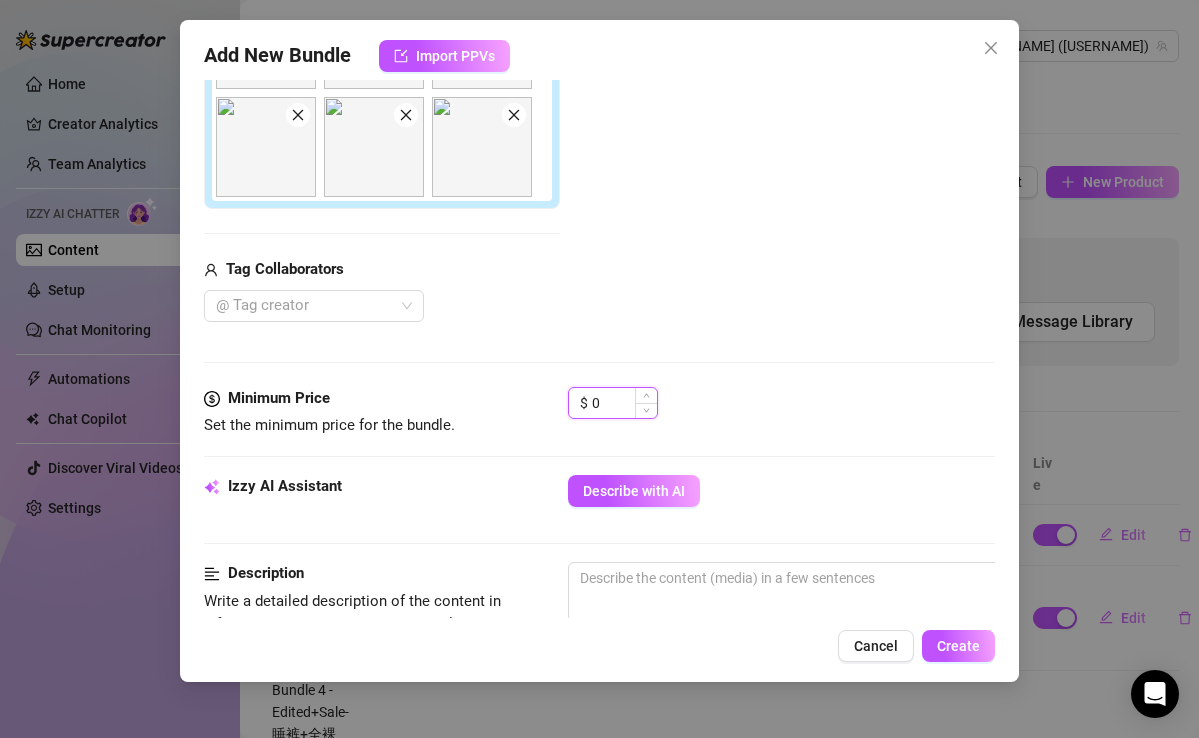 click on "0" at bounding box center (624, 403) 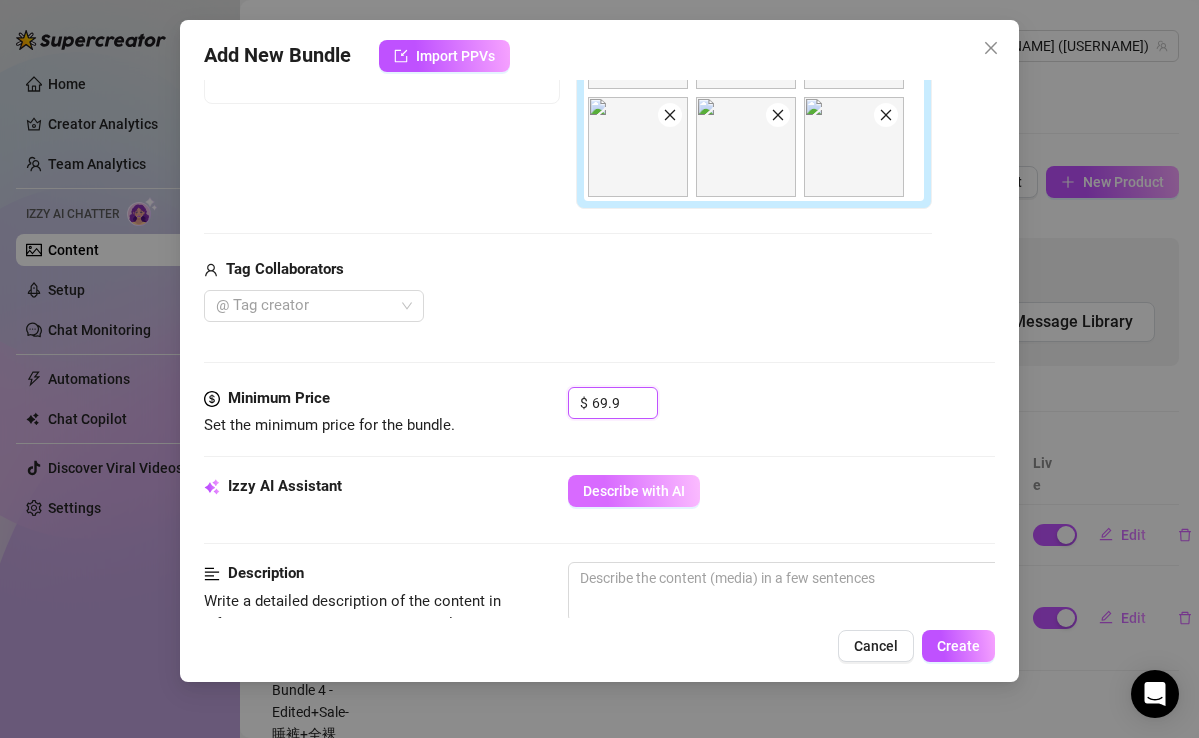 type on "69.9" 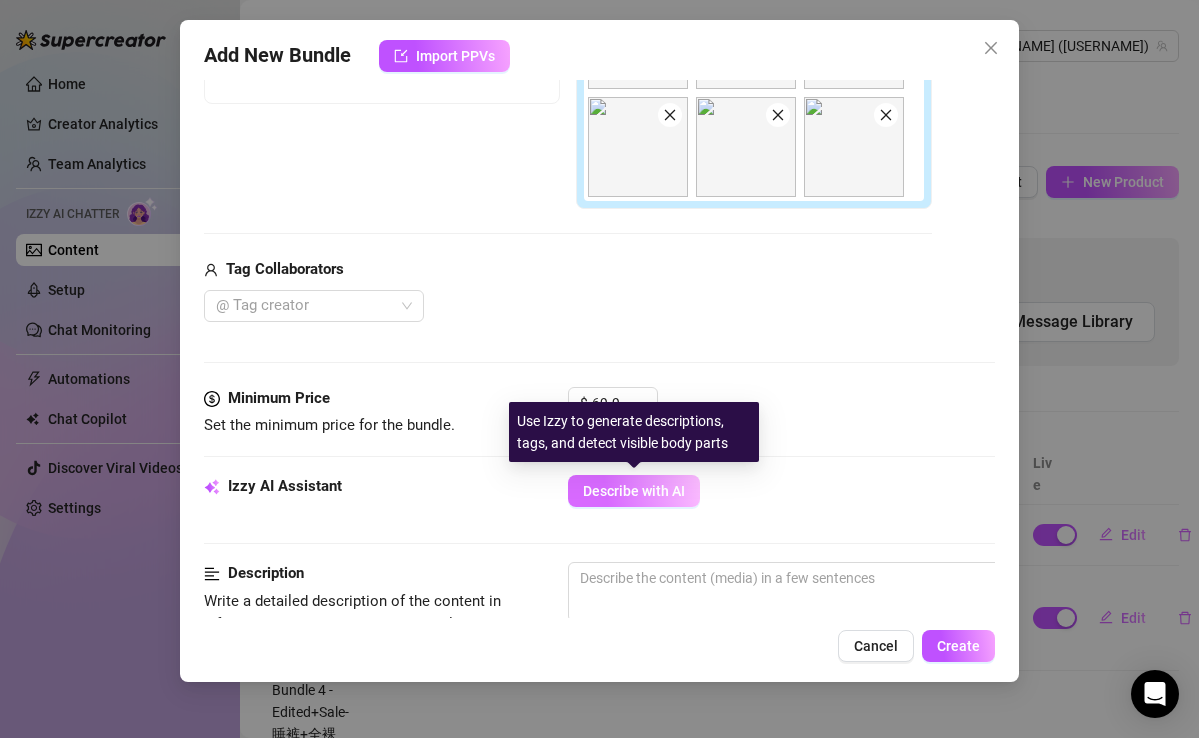 click on "Describe with AI" at bounding box center [634, 491] 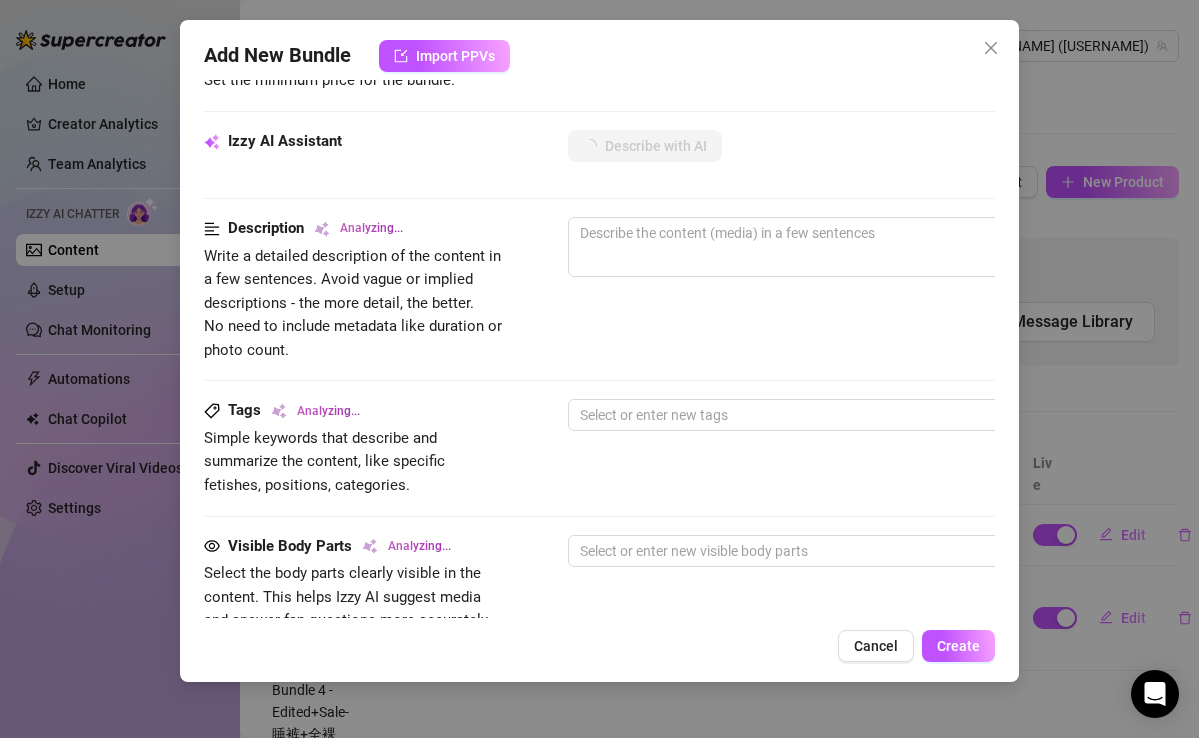 scroll, scrollTop: 791, scrollLeft: 0, axis: vertical 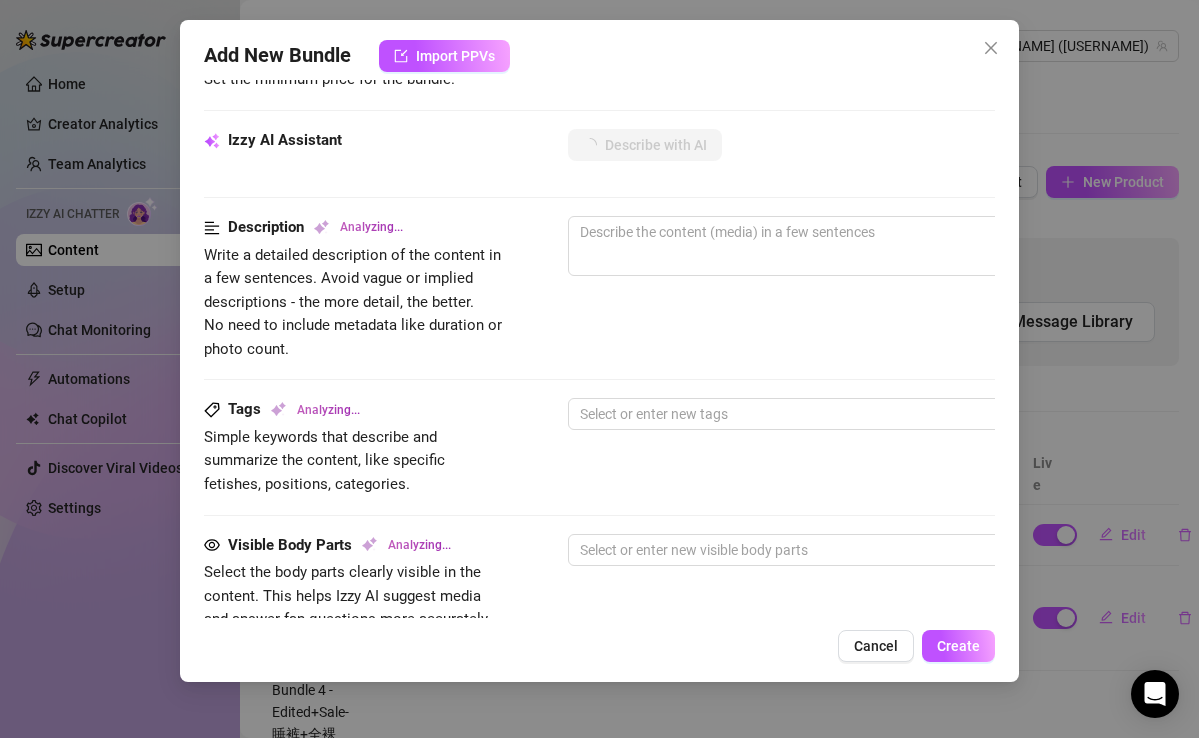 type on "Sophie" 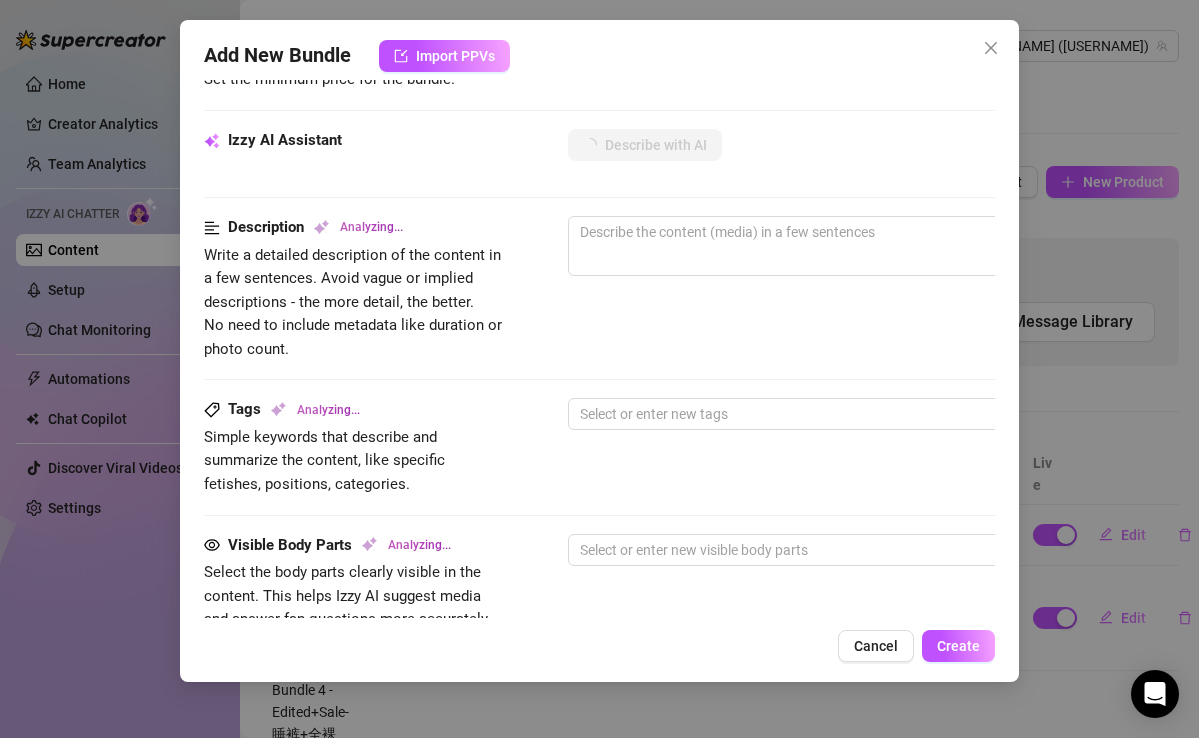 type on "Sophie" 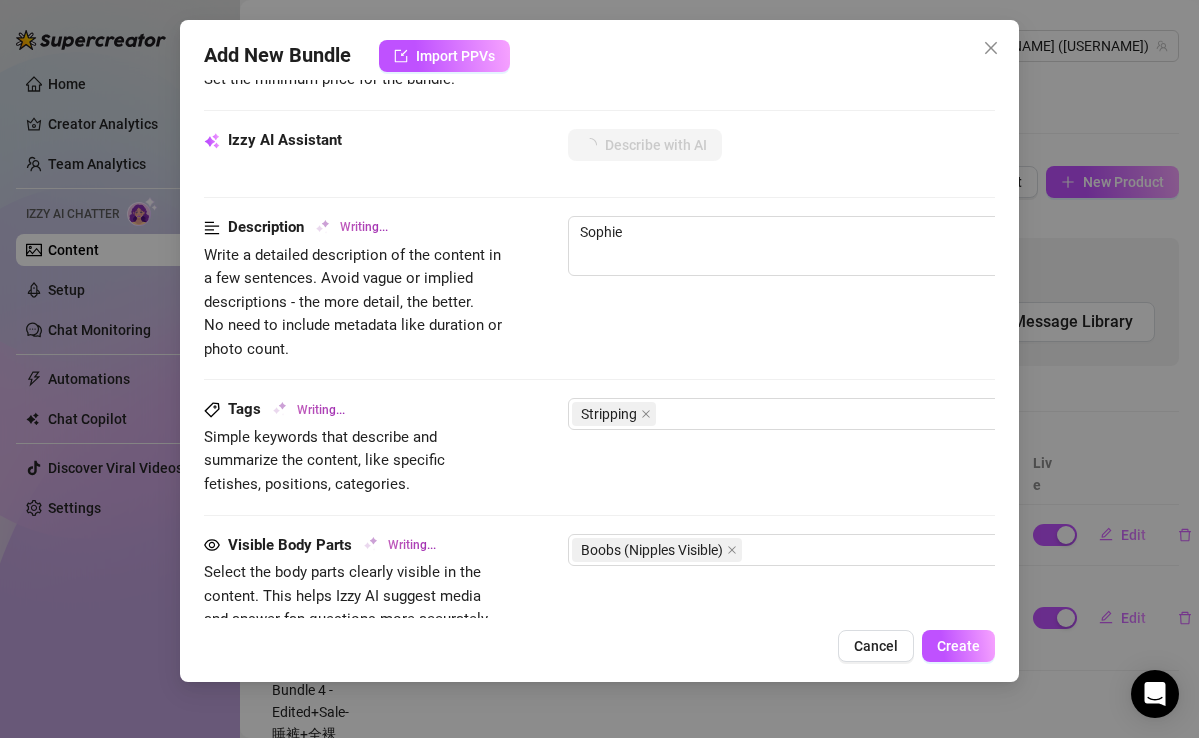 type on "Sophie teases" 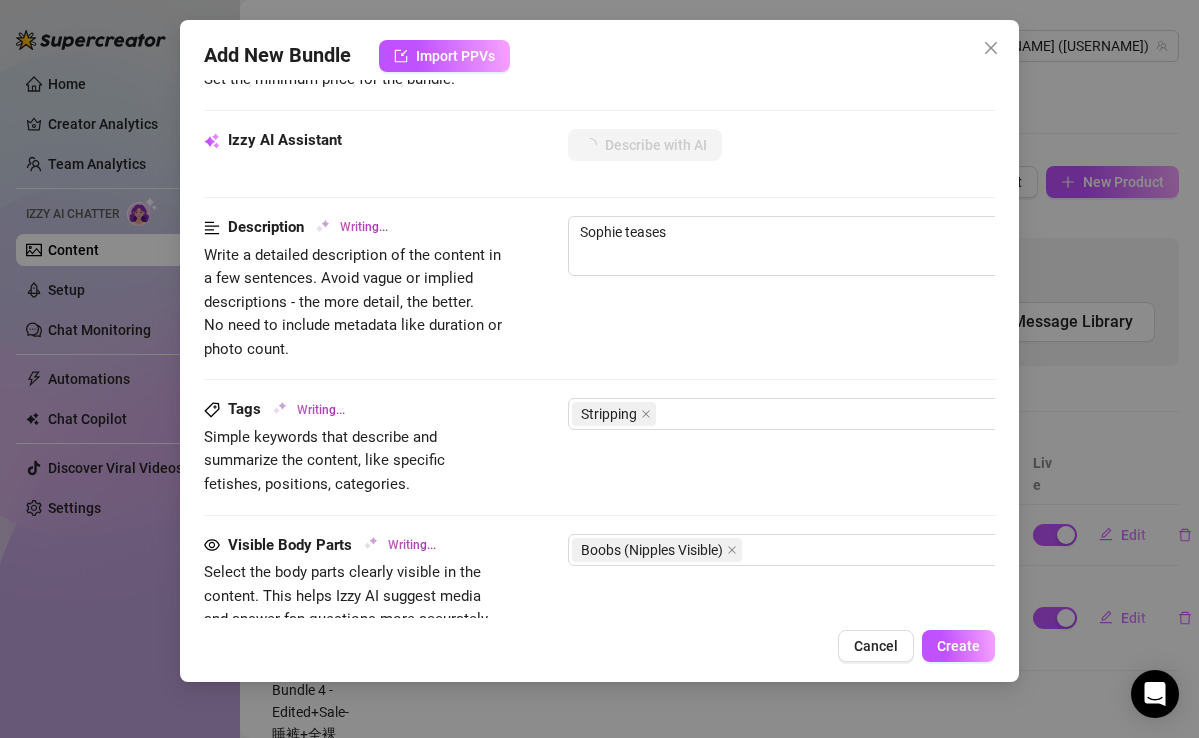 type on "Sophie teases in" 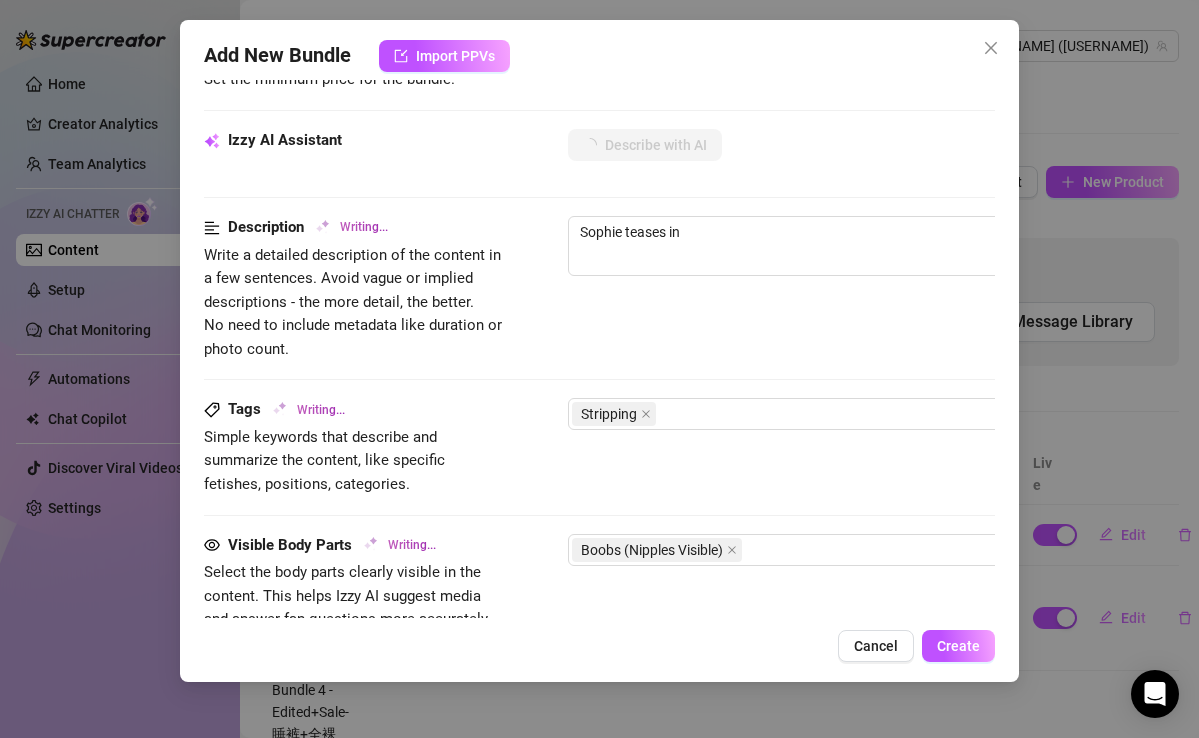 type on "Sophie teases in a" 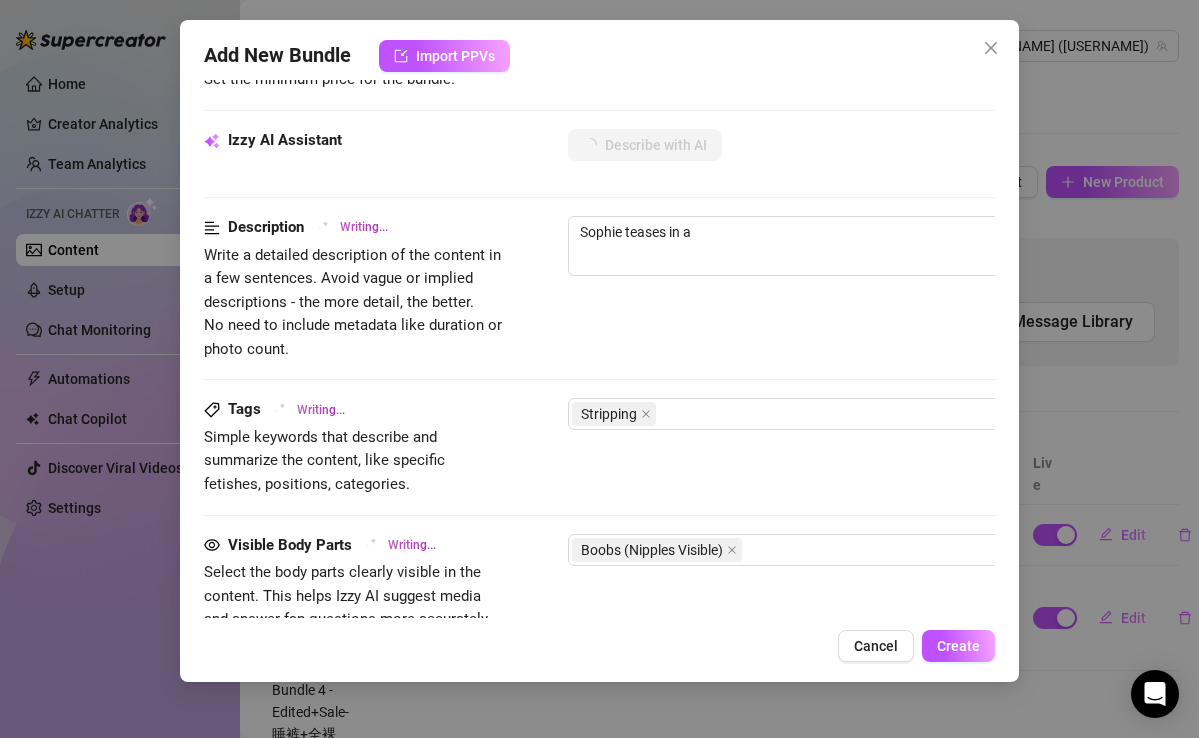 type on "[NAME] teases in a pink" 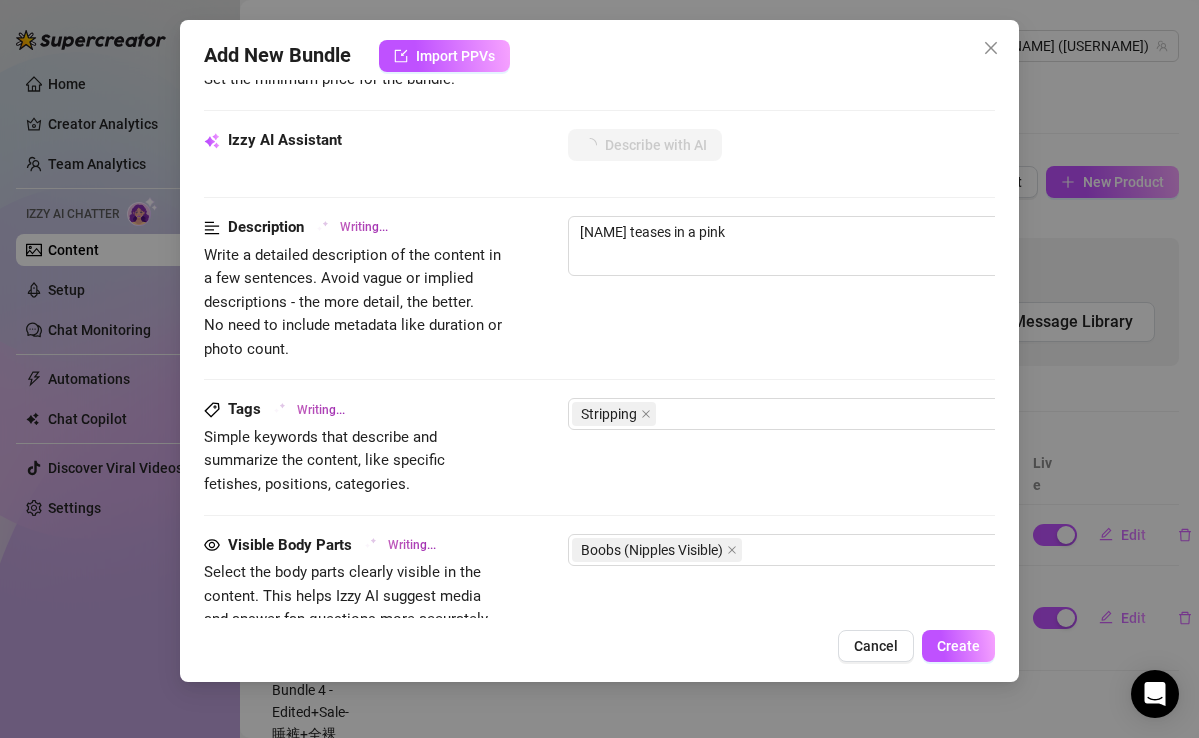type on "[NAME] teases in a pink oversized" 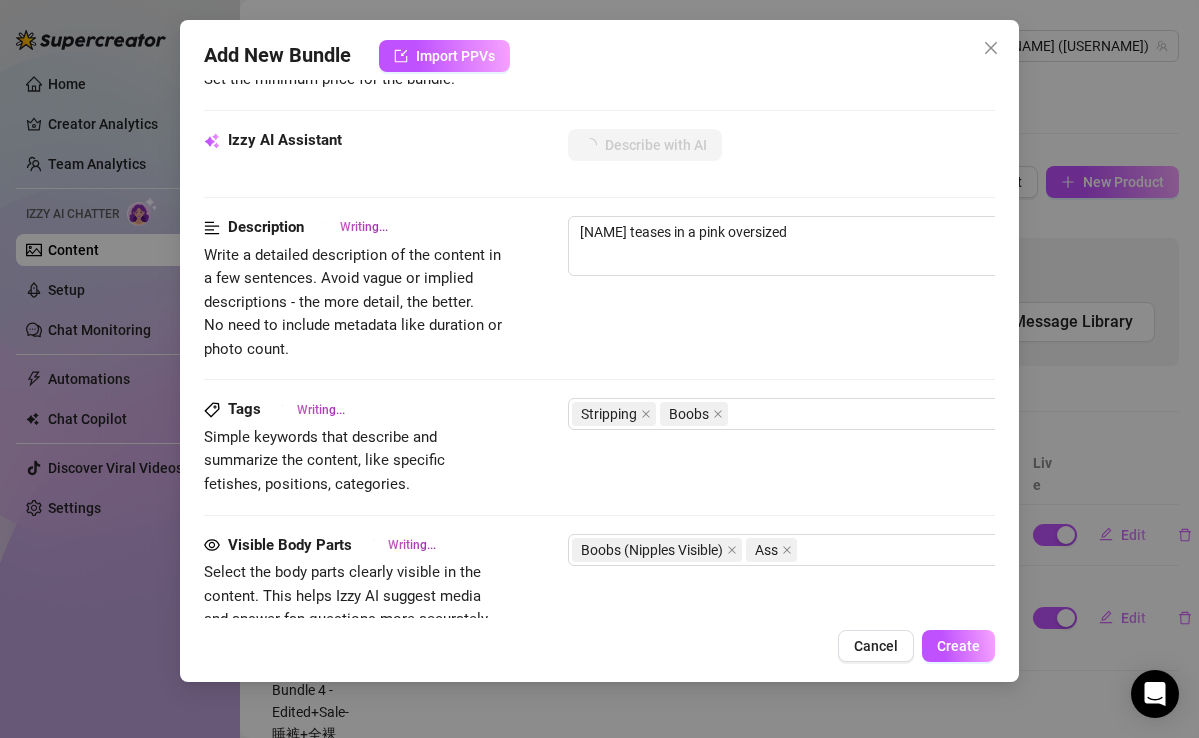 type on "[NAME] teases in a pink oversized shirt," 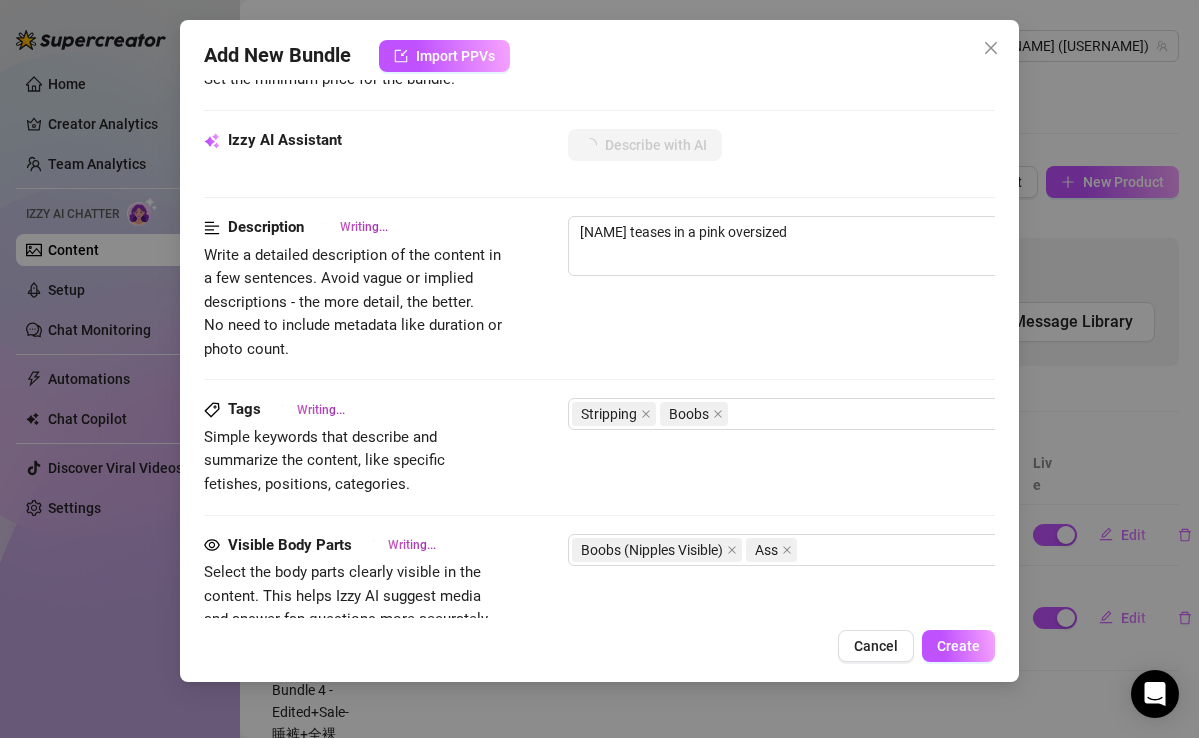 type on "[NAME] teases in a pink oversized shirt," 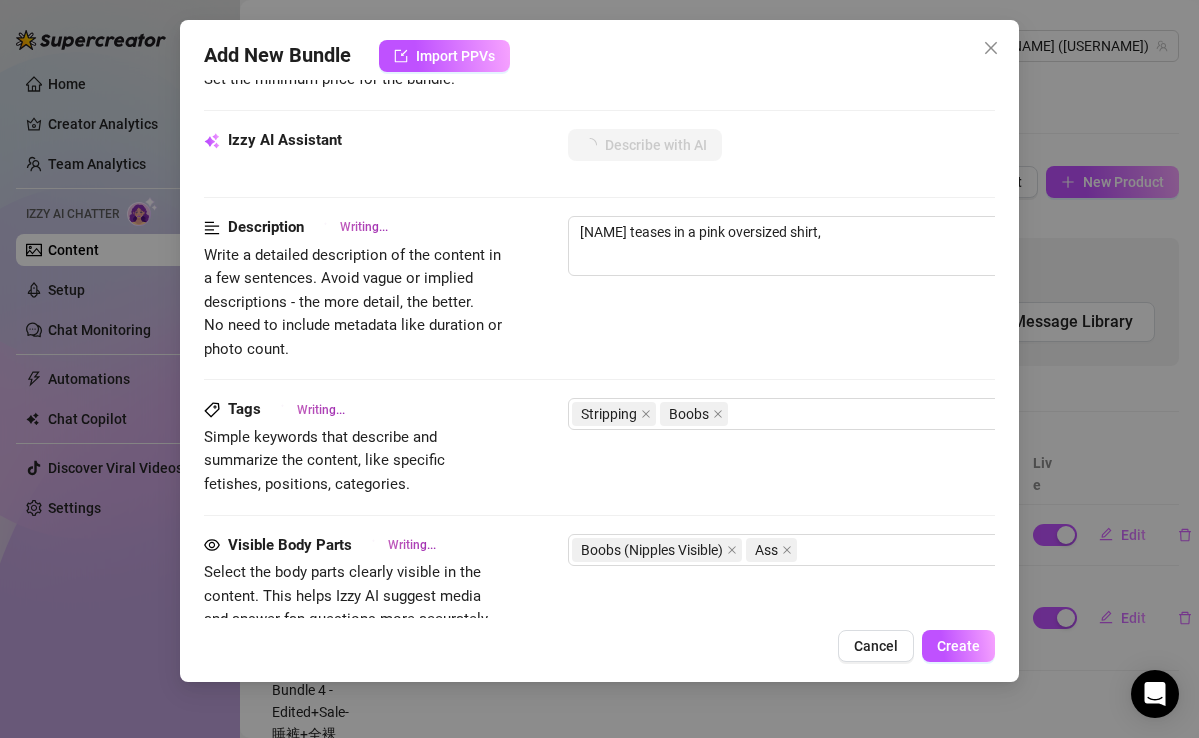 type on "[NAME] teases in a pink oversized shirt, stripping" 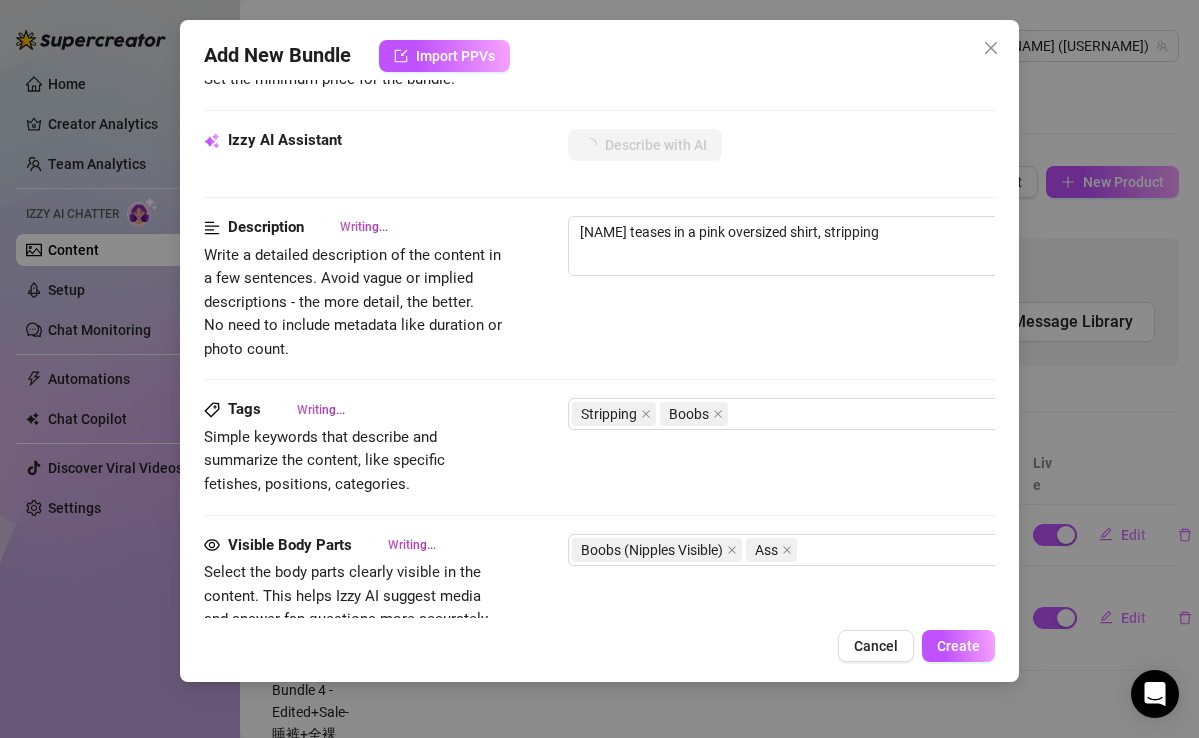 type on "[FIRST] teases in a pink oversized shirt, stripping down" 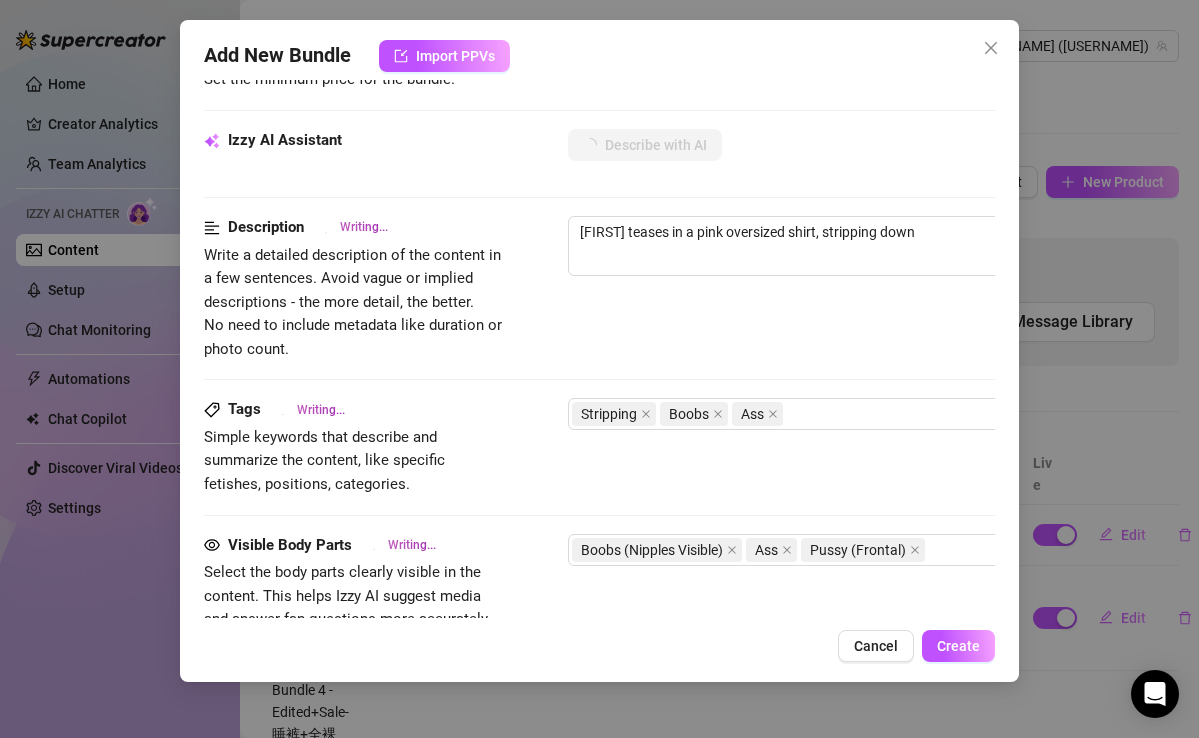 type on "[FIRST] teases in a pink oversized shirt, stripping down to" 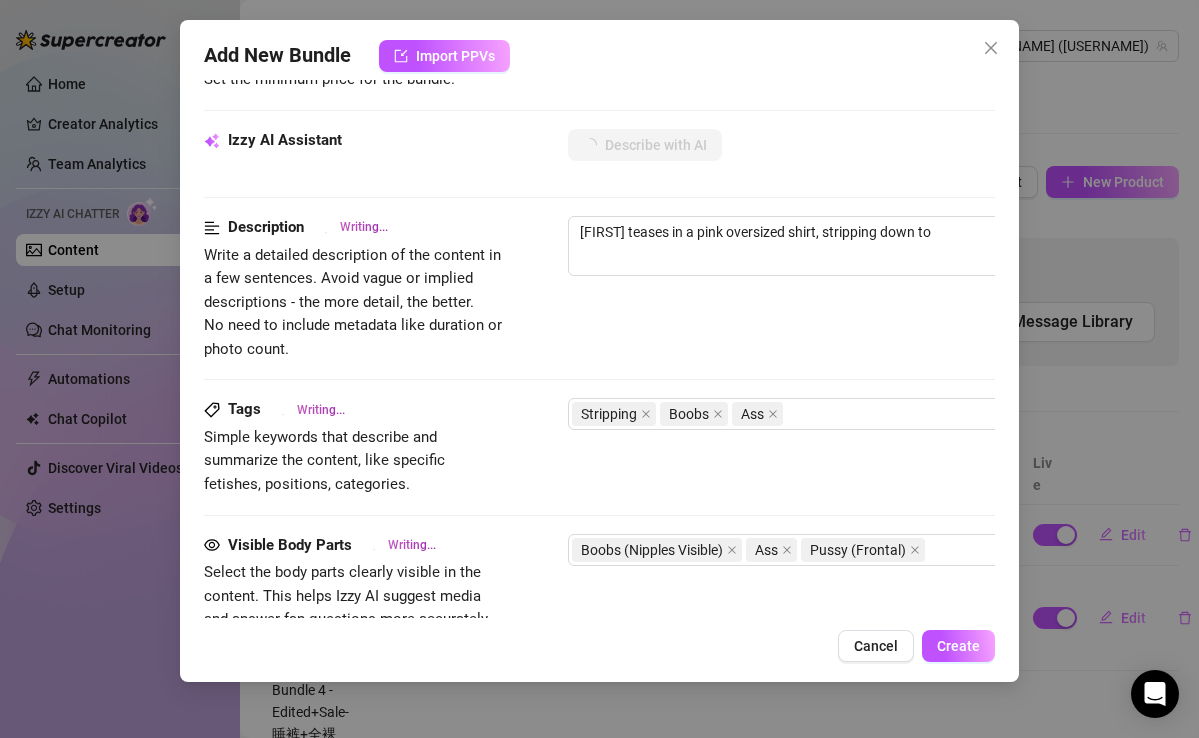 type on "[FIRST] teases in a pink oversized shirt, stripping down to a" 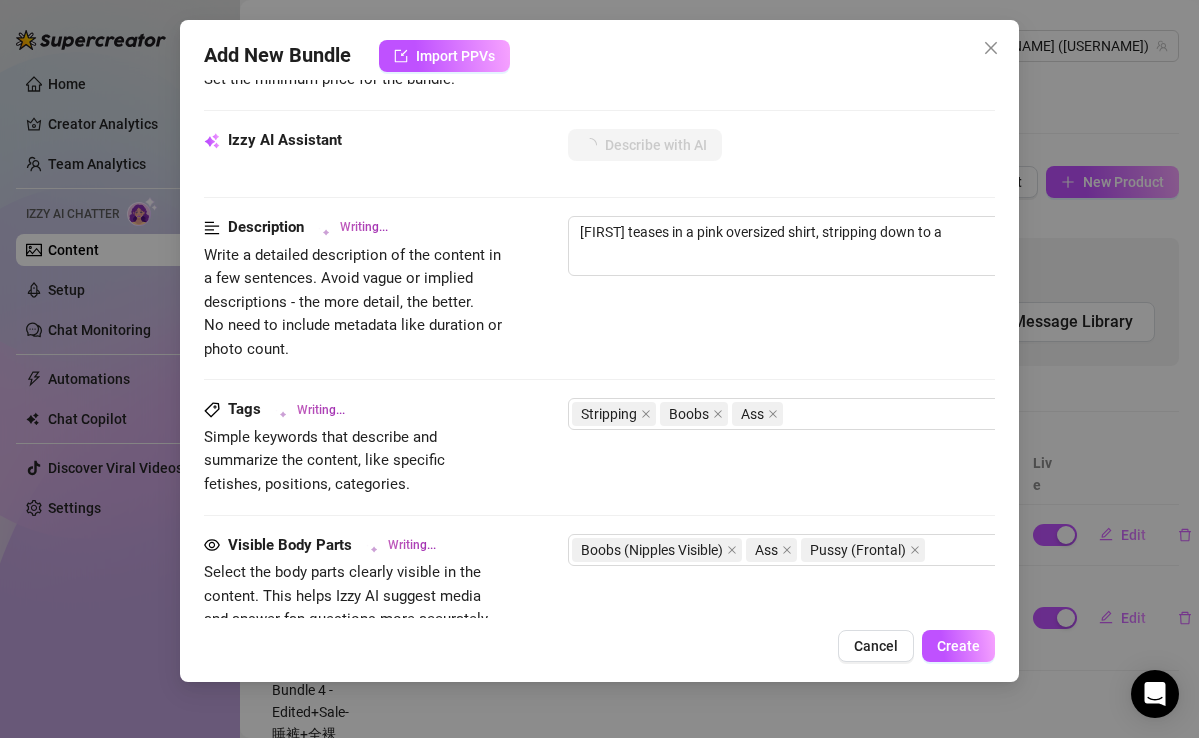 type on "[FIRST] teases in a pink oversized shirt, stripping down to a black" 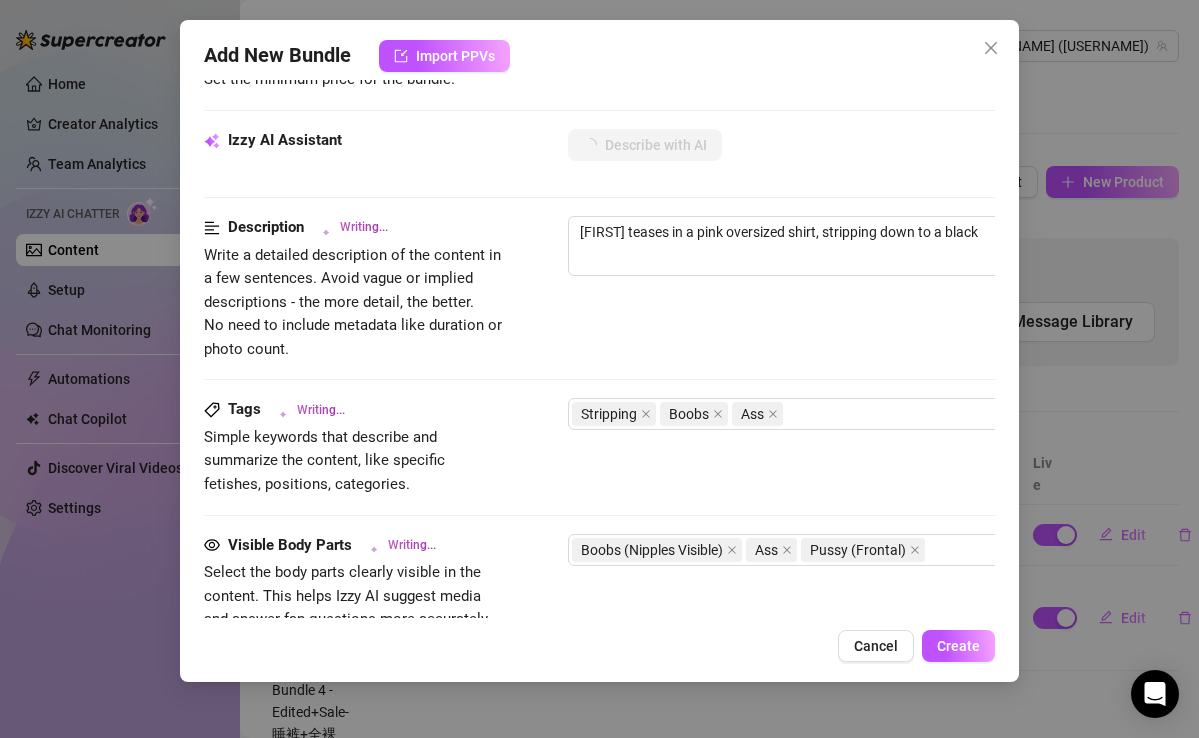 type on "[FIRST] teases in a pink oversized shirt, stripping down to a black bra" 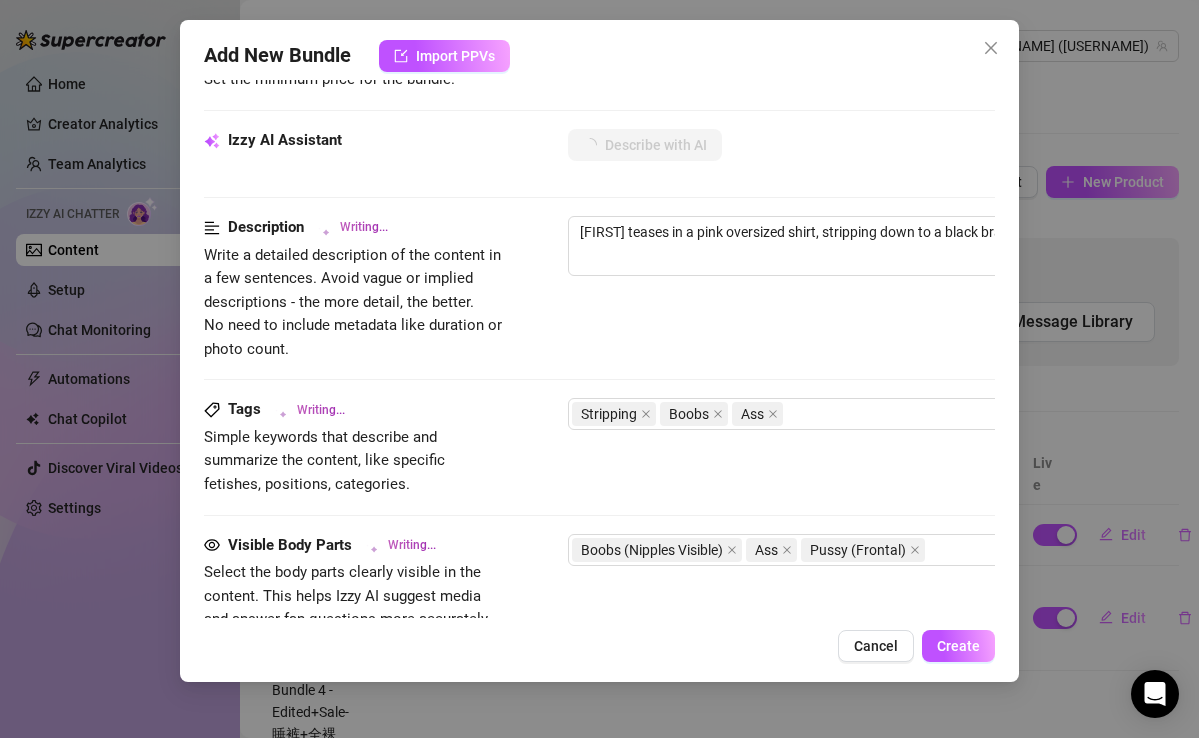 type on "[FIRST] teases in a pink oversized shirt, stripping down to a black bra and" 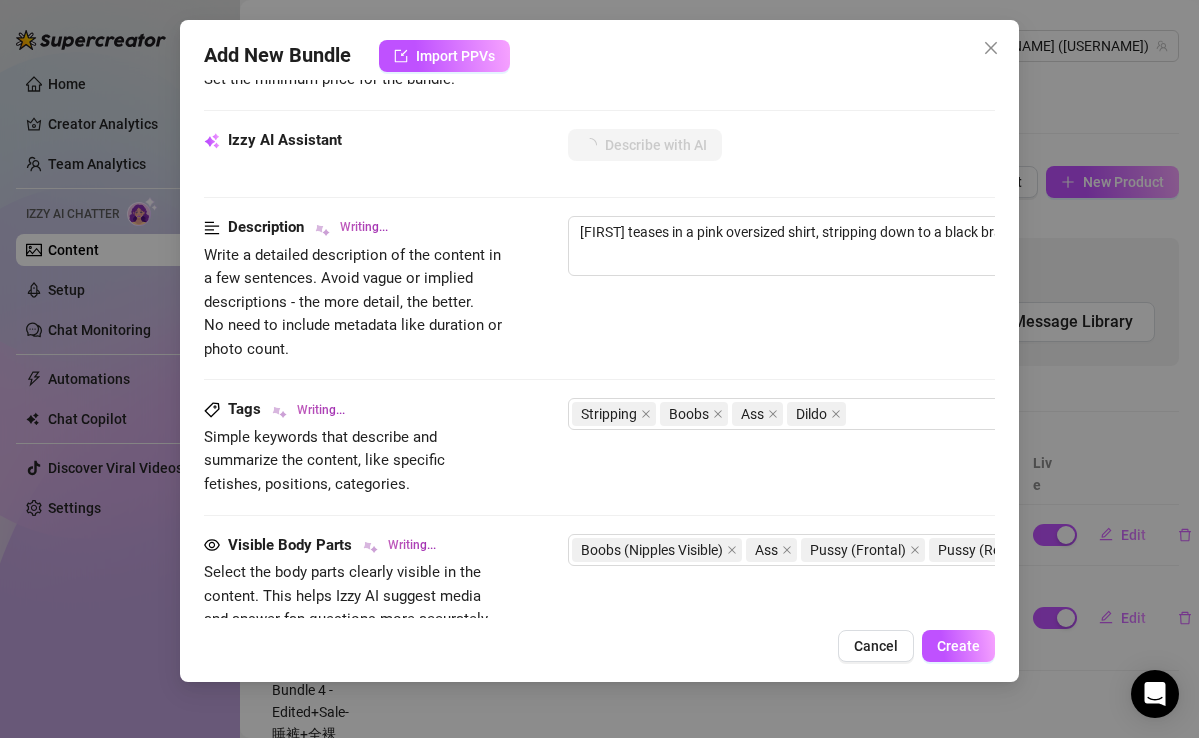 type on "[NAME] teases in a pink oversized shirt, stripping down to a black bra and panties," 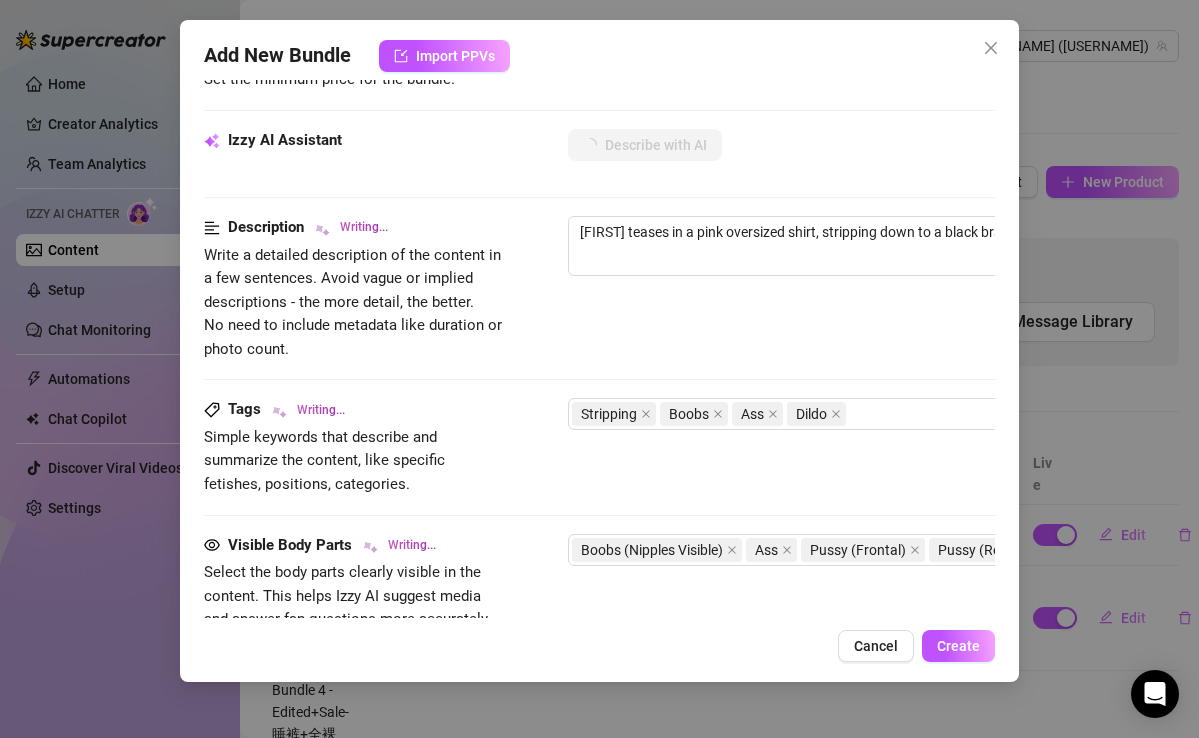 type on "[NAME] teases in a pink oversized shirt, stripping down to a black bra and panties," 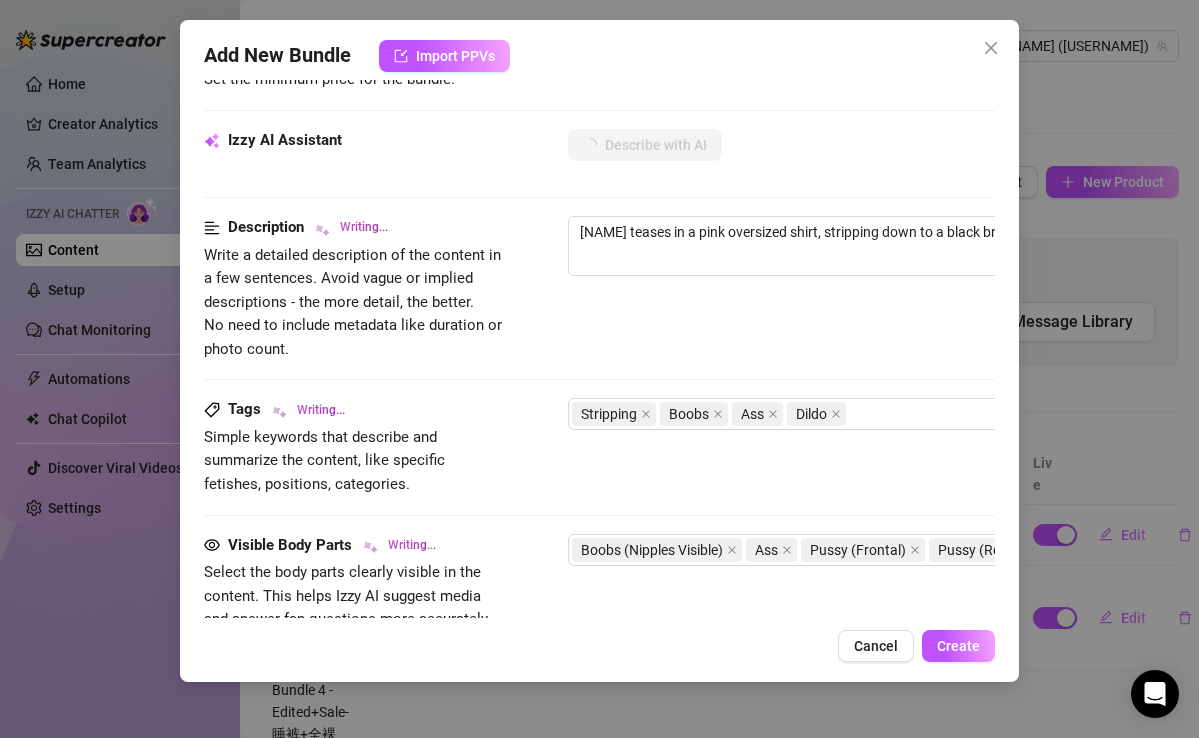 type on "[NAME] teases in a pink oversized shirt, stripping down to a black bra and panties, then" 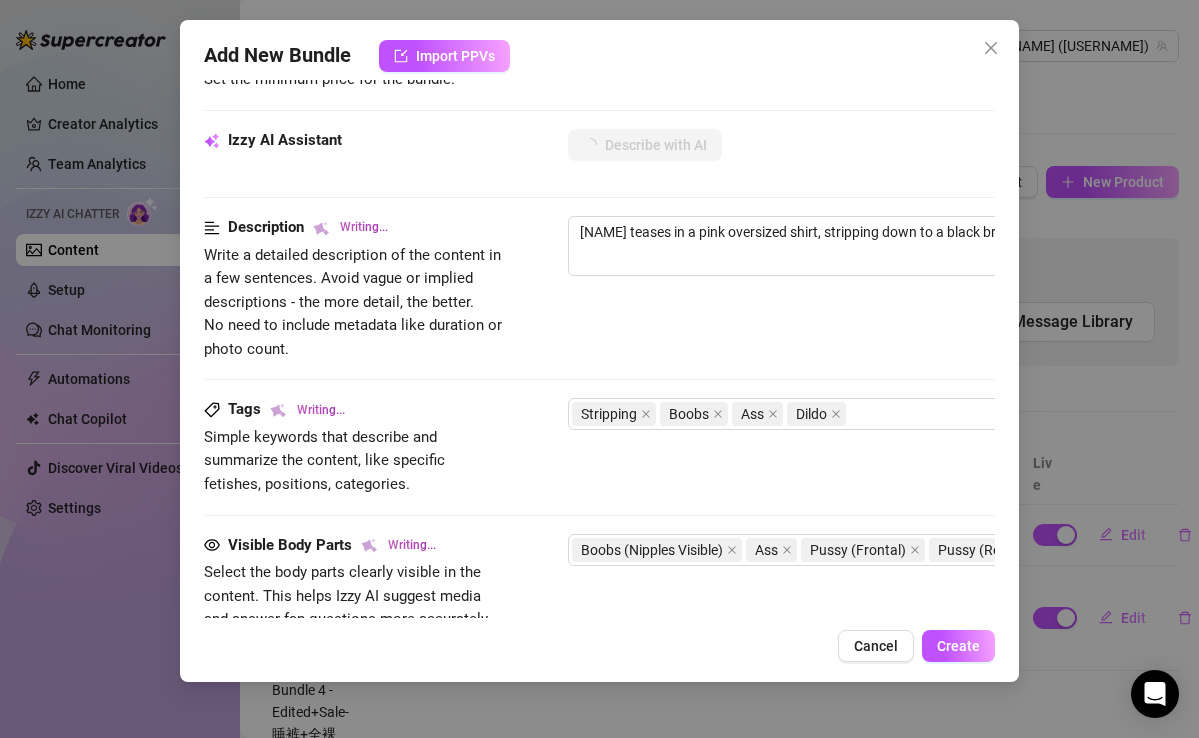 type on "[NAME] teases in a pink oversized shirt, stripping down to a black bra and panties, then fully" 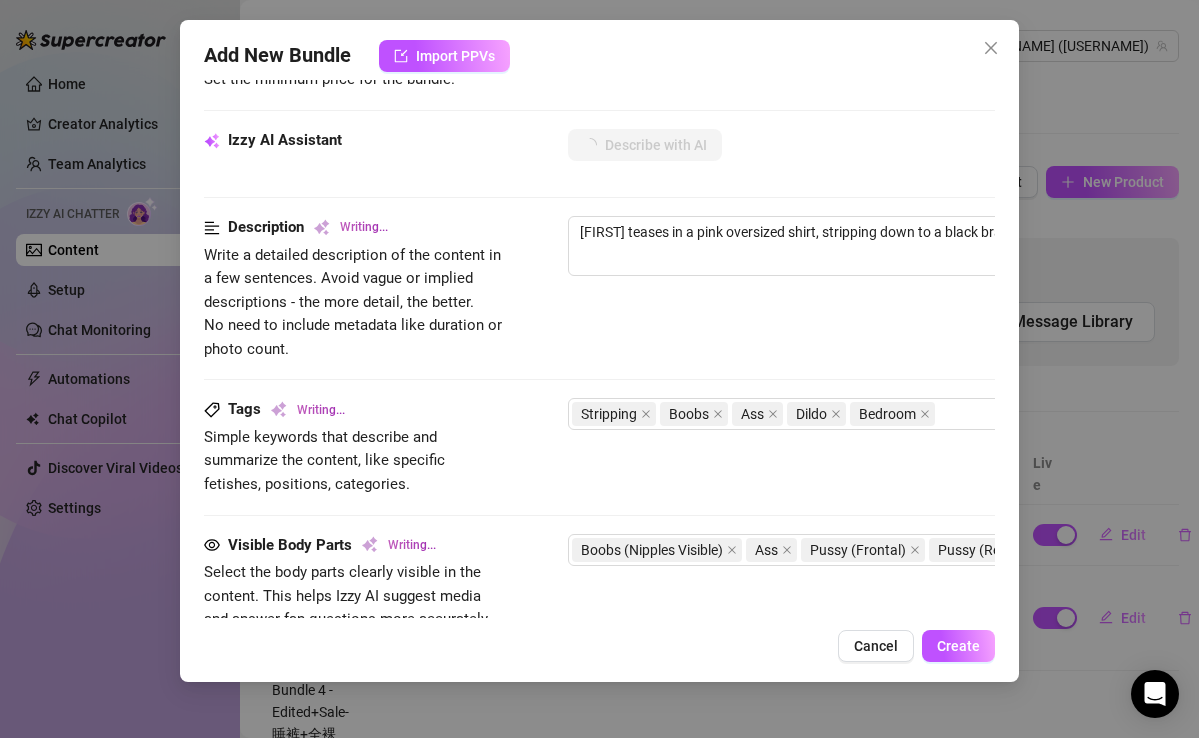 type on "[NAME] teases in a pink oversized shirt, stripping down to a black bra and panties, then fully naked, flaunting her" 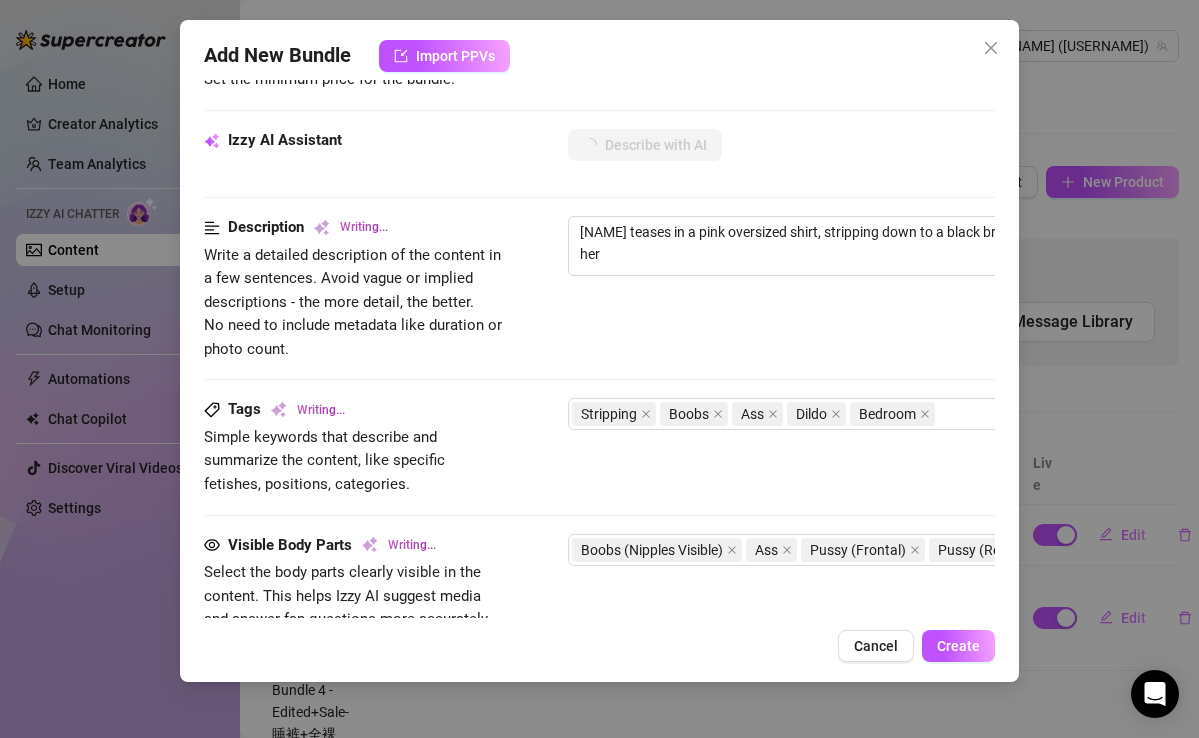 type on "[NAME] teases in a pink oversized shirt, stripping down to a black bra and panties, then fully naked, flaunting her busty" 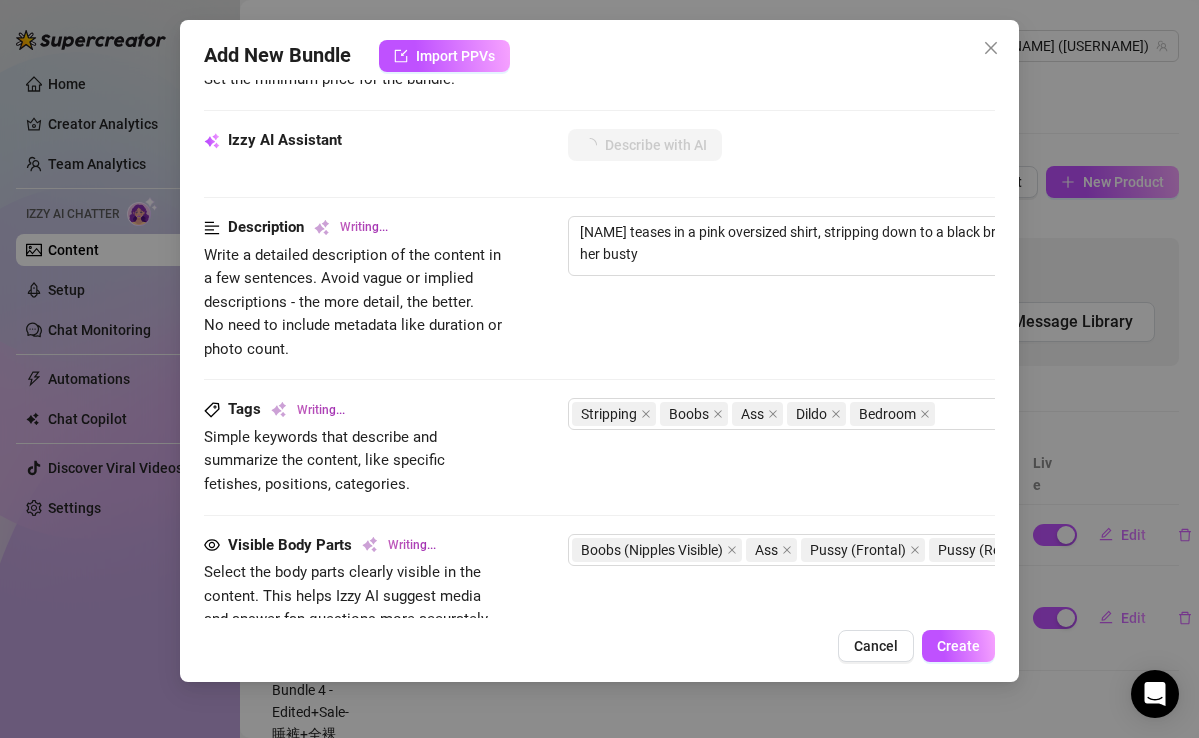 type on "[NAME] teases in a pink oversized shirt, stripping down to a black bra and panties, then fully naked, flaunting her busty tits" 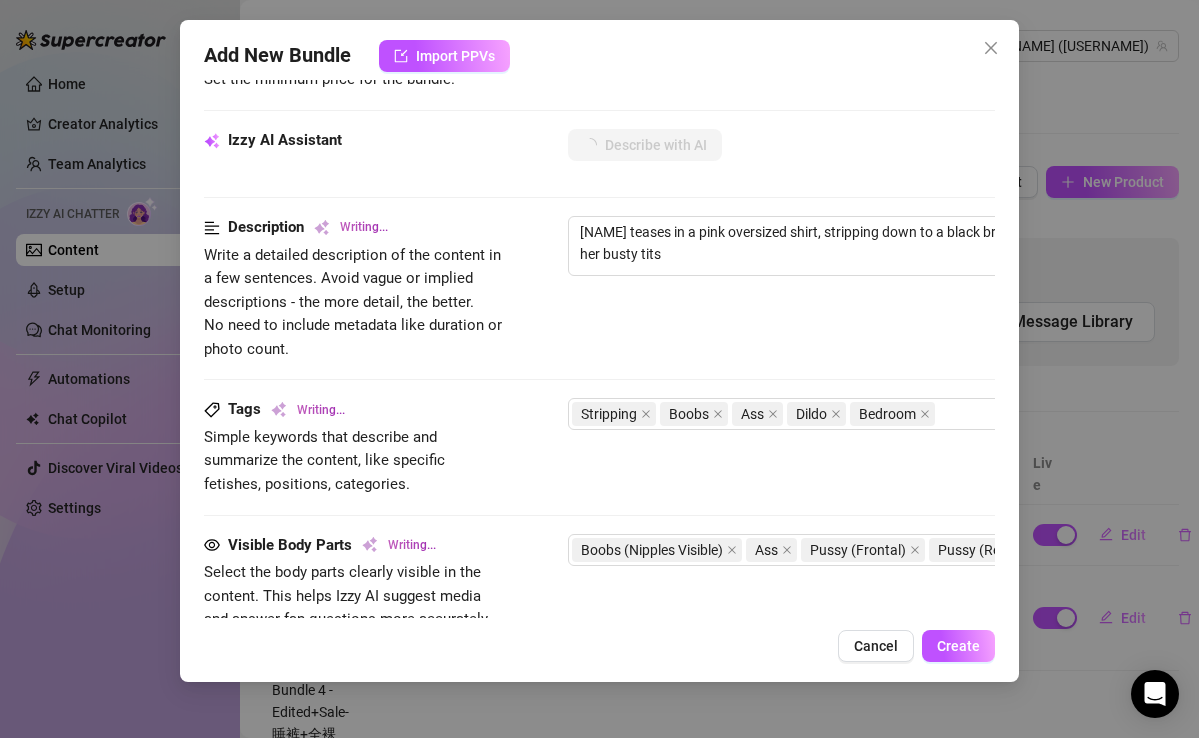 type on "[FIRST] teases in a pink oversized shirt, stripping down to a black bra and panties, then fully naked, flaunting her busty tits and" 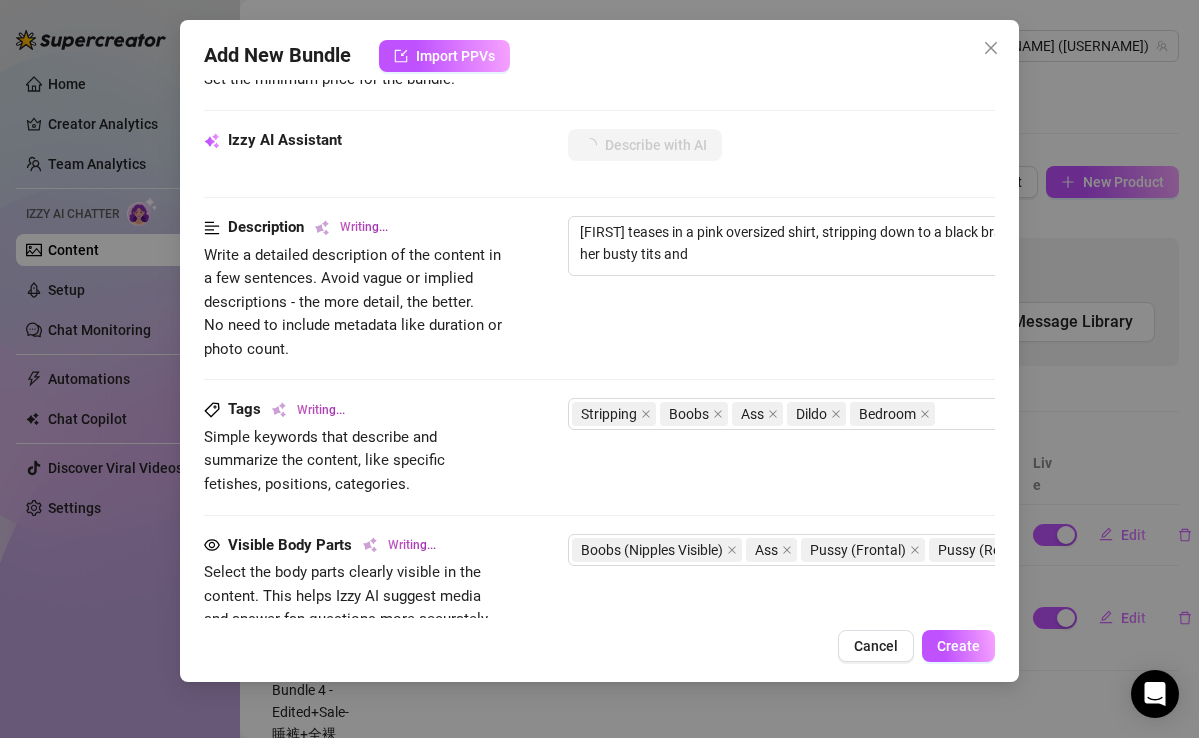 type on "[FIRST] teases in a pink oversized shirt, stripping down to a black bra and panties, then fully naked, flaunting her busty tits and smooth" 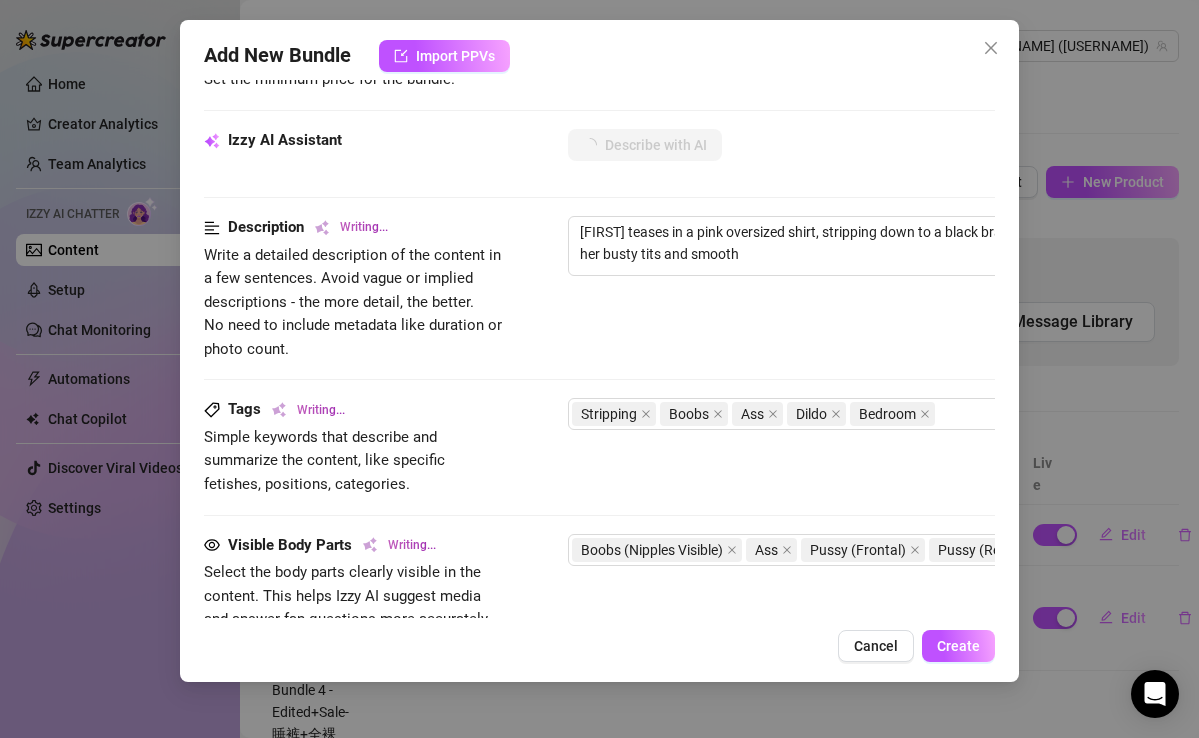 type on "[NAME] teases in a pink oversized shirt, stripping down to a black bra and panties, then fully naked, flaunting her busty tits and smooth skin." 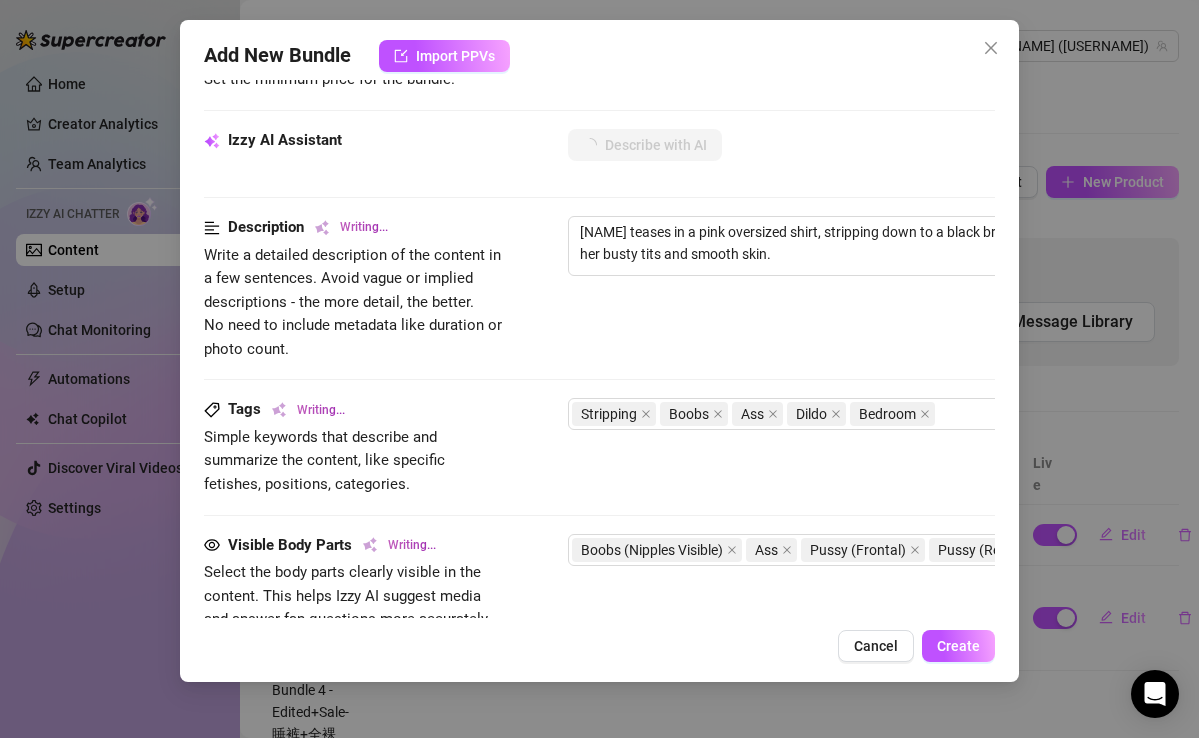 type on "[FIRST] teases in a pink oversized shirt, stripping down to a black bra and panties, then fully naked, flaunting her busty tits and smooth skin. Her" 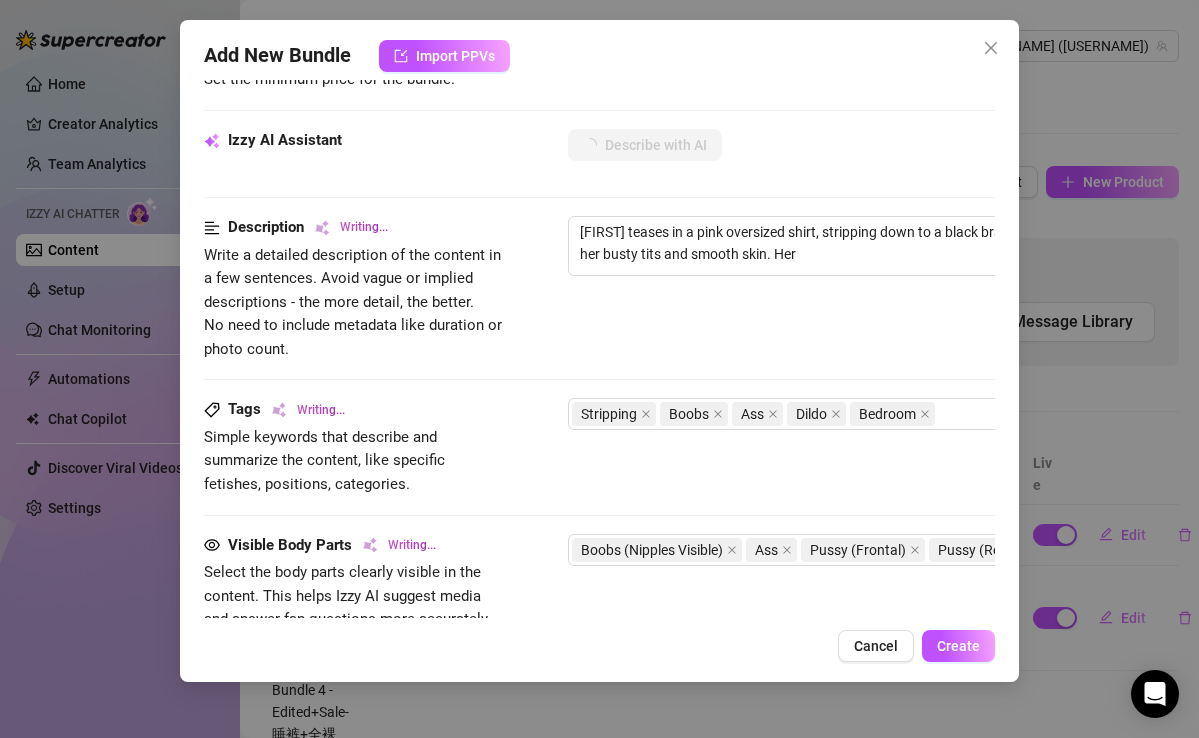type on "[NAME] teases in a pink oversized shirt, stripping down to a black bra and panties, then fully naked, flaunting her busty tits and smooth skin. Her videos" 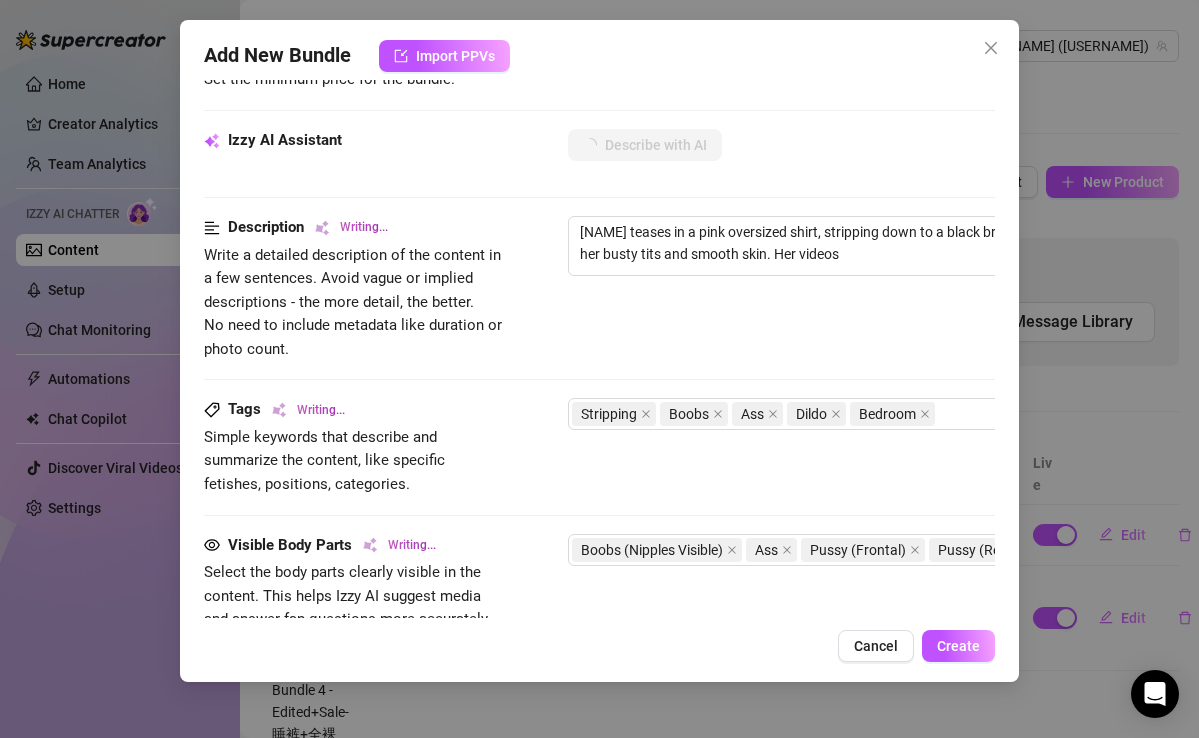 type on "[FIRST] teases in a pink oversized shirt, stripping down to a black bra and panties, then fully naked, flaunting her busty tits and smooth skin. Her videos include" 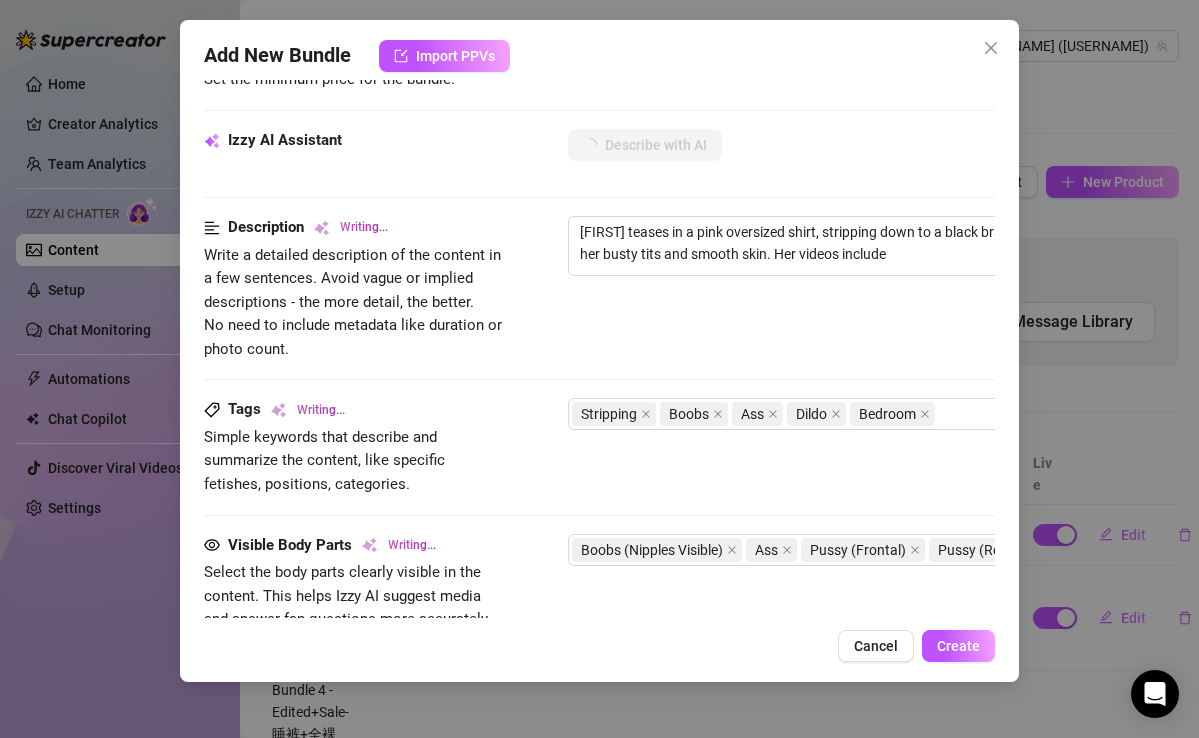 type on "[FIRST] teases in a pink oversized shirt, stripping down to a black bra and panties, then fully naked, flaunting her busty tits and smooth skin. Her videos include playful" 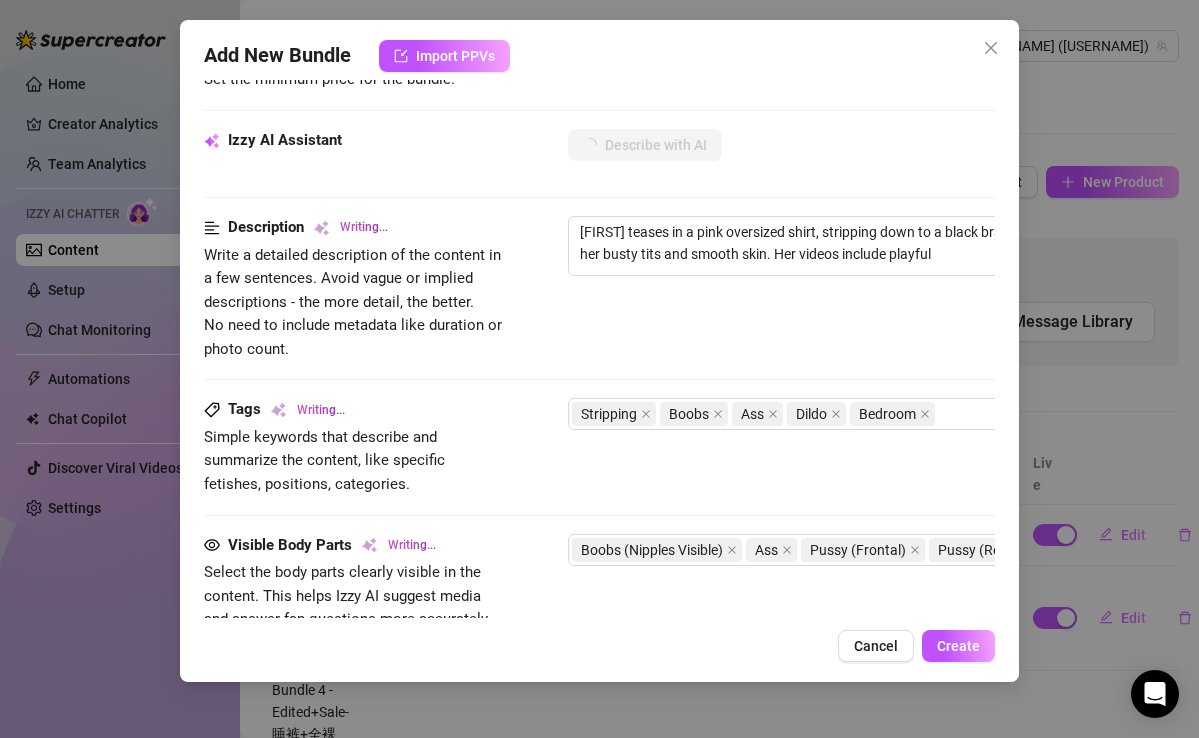 type on "[FIRST] teases in a pink oversized shirt, stripping down to a black bra and panties, then fully naked, flaunting her busty tits and smooth skin. Her videos include playful boob" 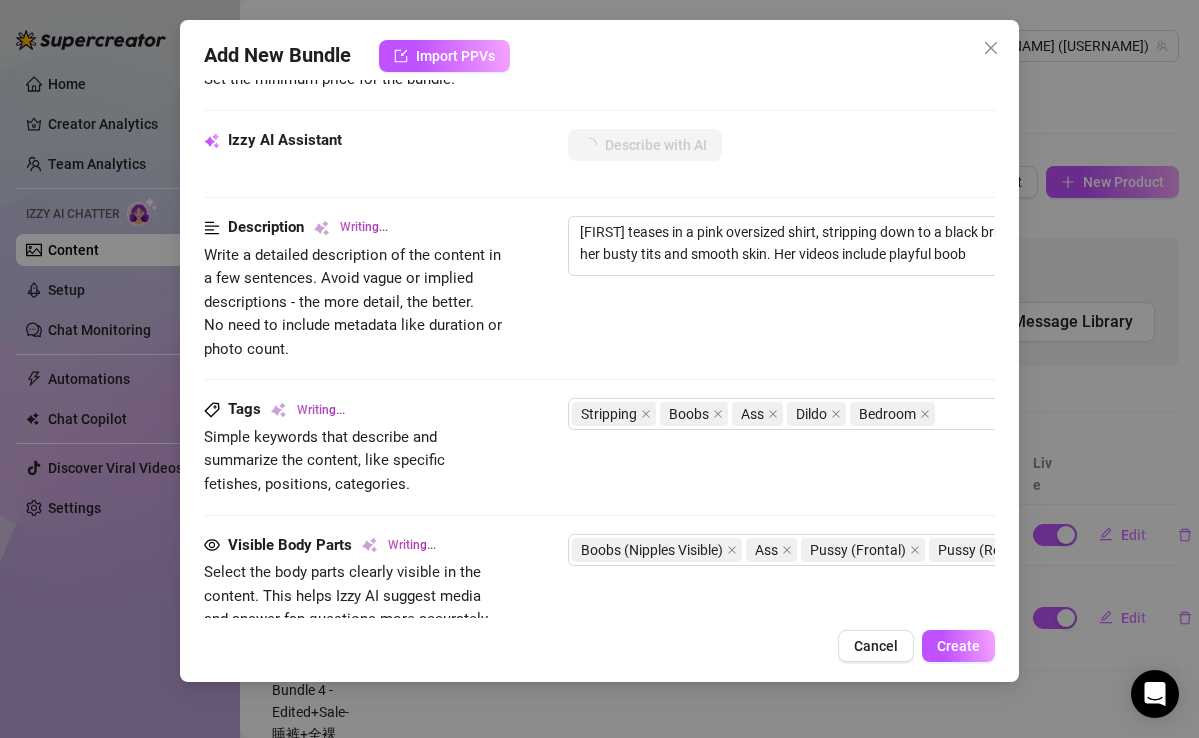 type on "[FIRST] teases in a pink oversized shirt, stripping down to a black bra and panties, then fully naked, flaunting her busty tits and smooth skin. Her videos include playful boob grabbing," 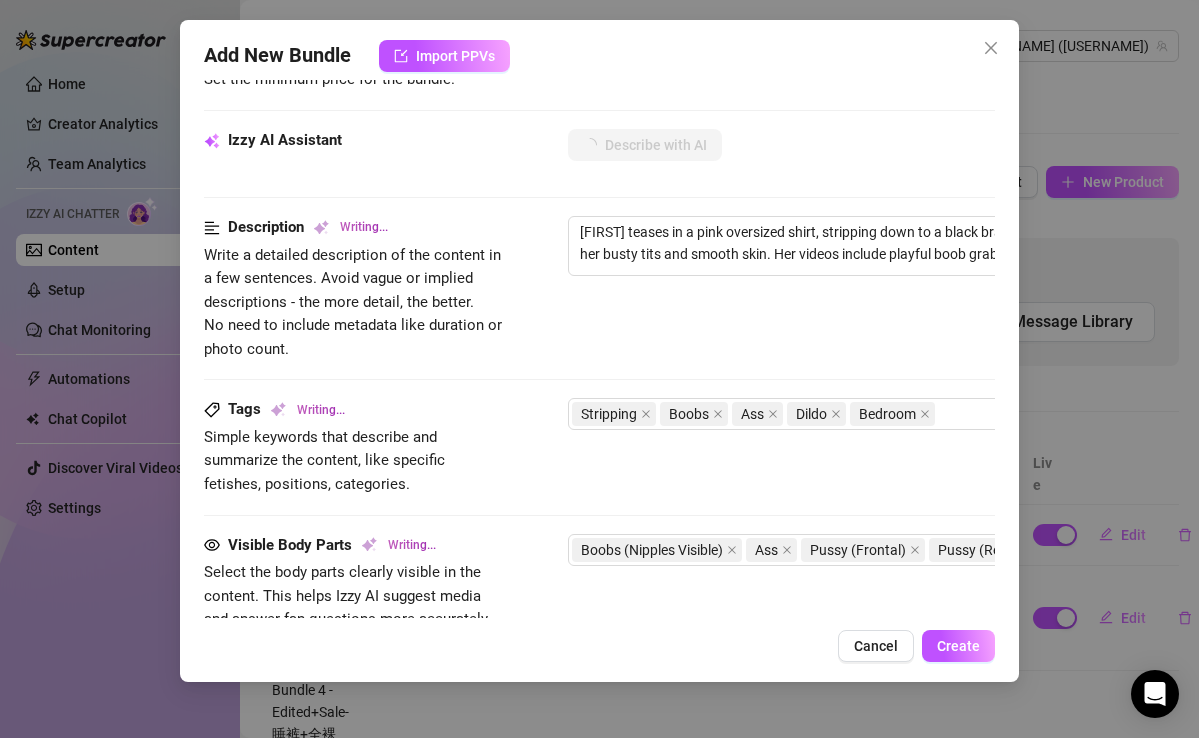 type on "[FIRST] teases in a pink oversized shirt, stripping down to a black bra and panties, then fully naked, flaunting her busty tits and smooth skin. Her videos include playful boob grabbing, bending" 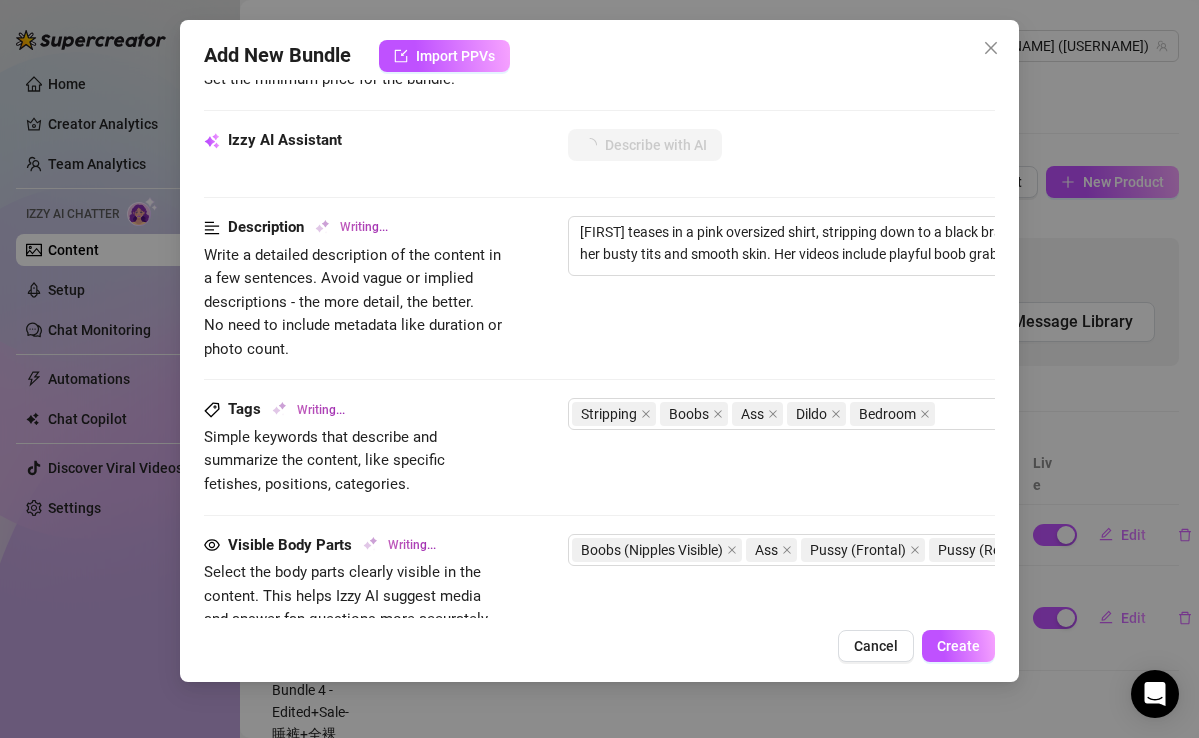 type on "[FIRST] teases in a pink oversized shirt, stripping down to a black bra and panties, then fully naked, flaunting her busty tits and smooth skin. Her videos include playful boob grabbing, bending over to" 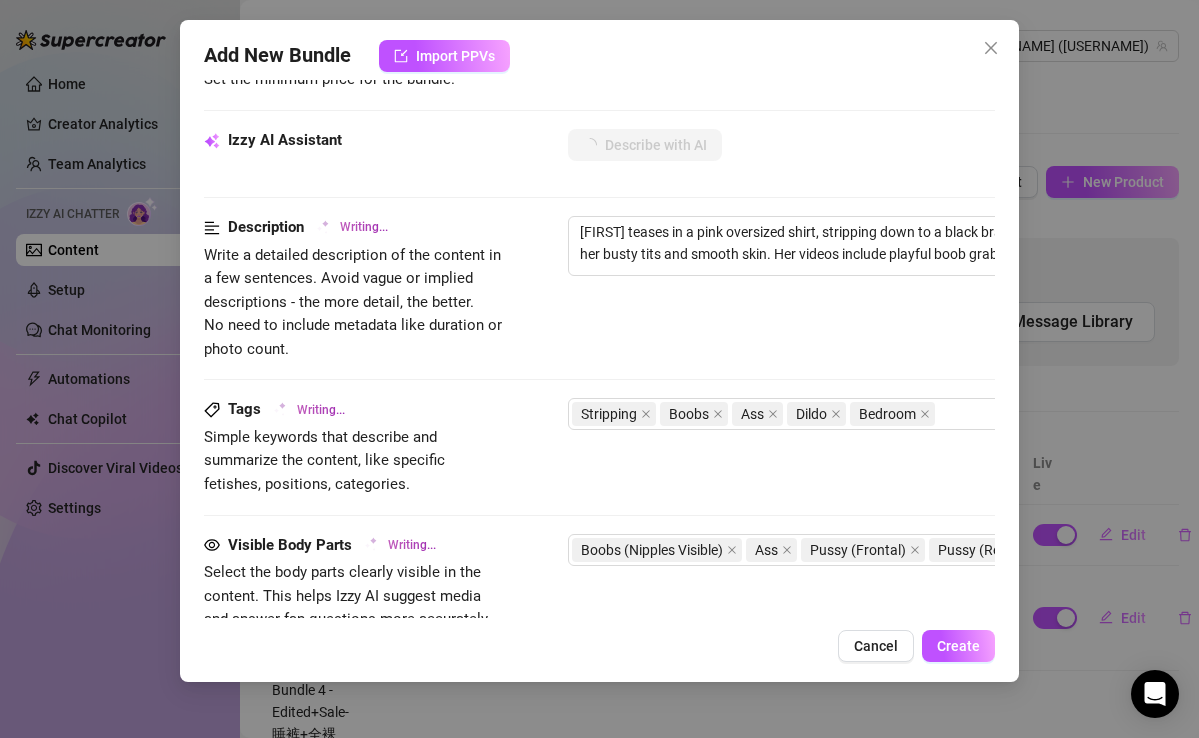 type on "[NAME] teases in a pink oversized shirt, stripping down to a black bra and panties, then fully naked, flaunting her busty tits and smooth skin. Her videos include playful boob grabbing, bending over to show off her" 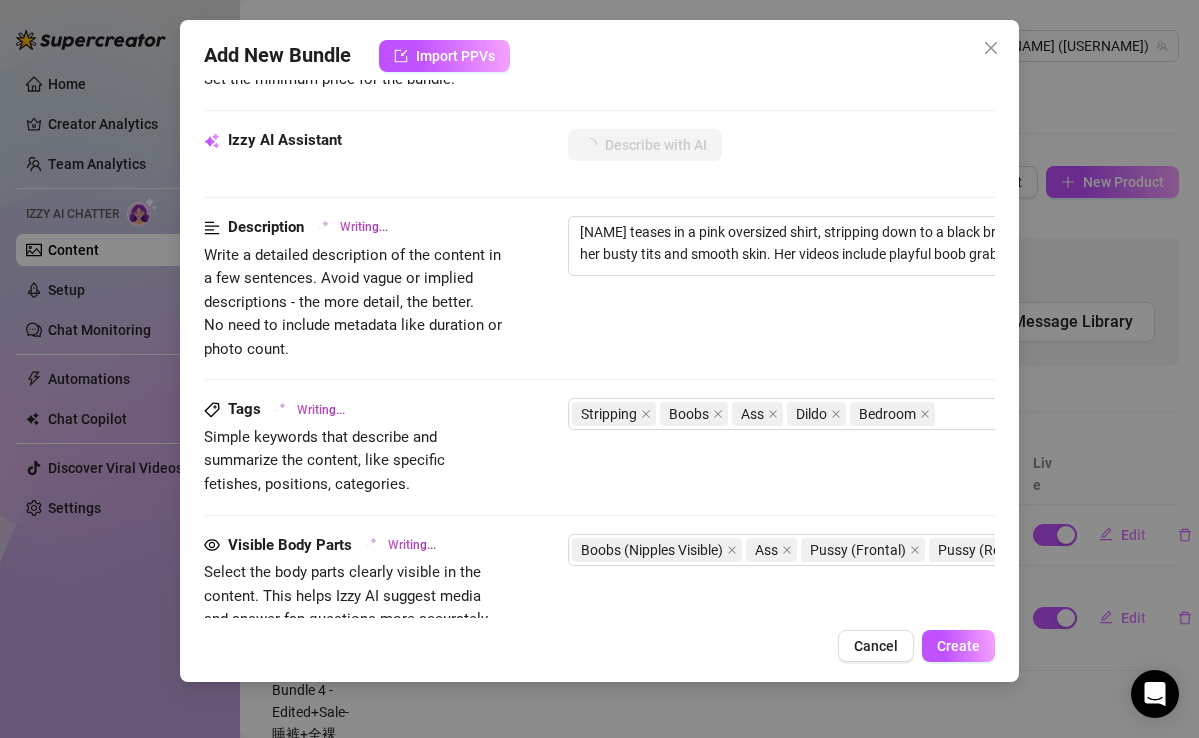 type on "[NAME] teases in a pink oversized shirt, stripping down to a black bra and panties, then fully naked, flaunting her busty tits and smooth skin. Her videos include playful boob grabbing, bending over to show off her juicy" 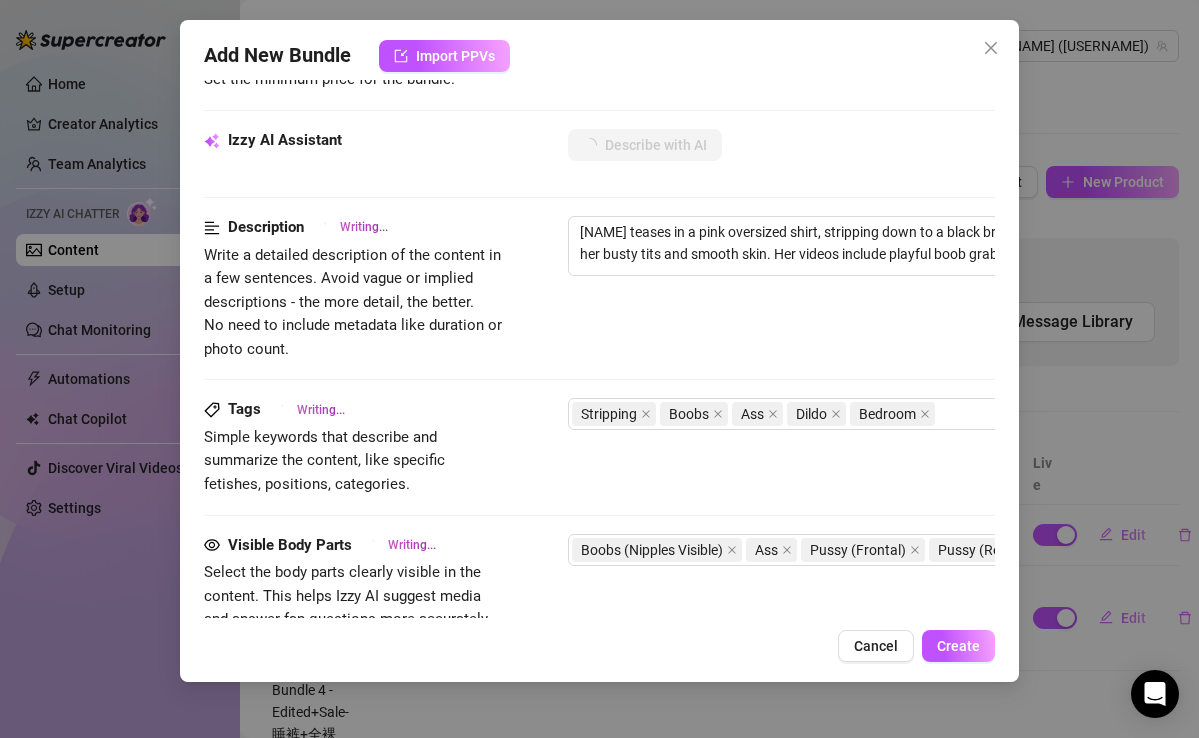 type on "[FIRST] teases in a pink oversized shirt, stripping down to a black bra and panties, then fully naked, flaunting her busty tits and smooth skin. Her videos include playful boob grabbing, bending over to show off her juicy ass," 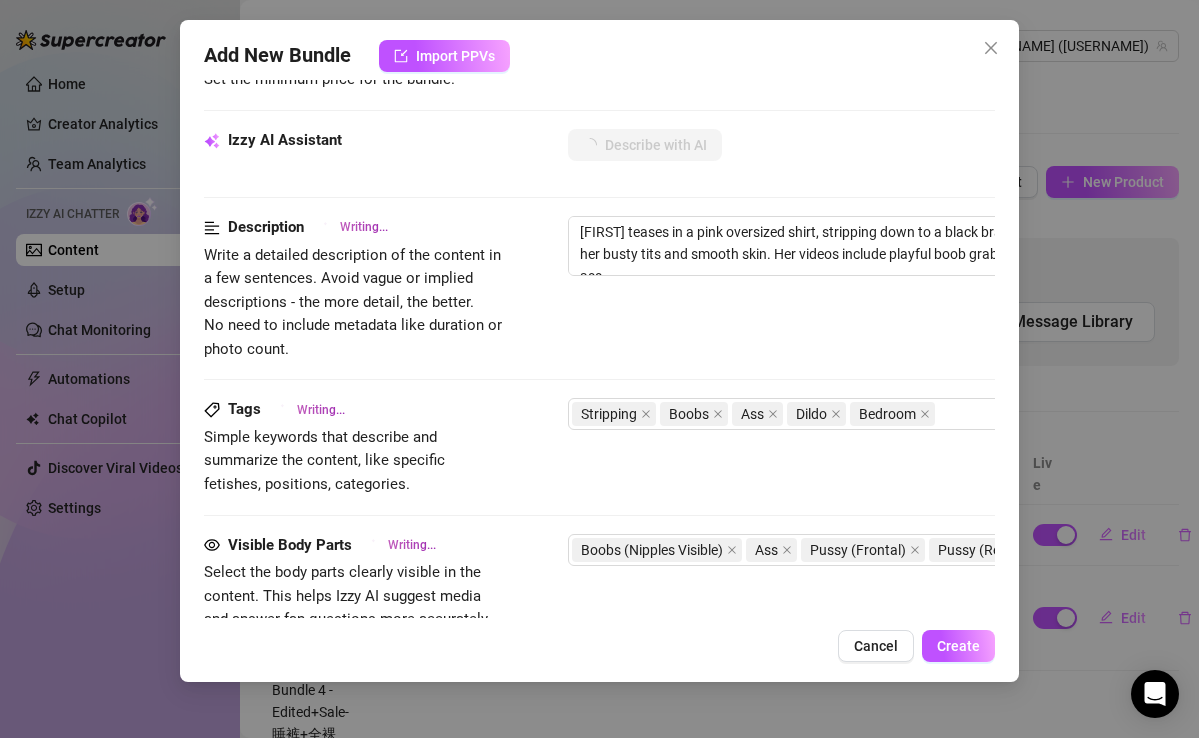 type on "[NAME] teases in a pink oversized shirt, stripping down to a black bra and panties, then fully naked, flaunting her busty tits and smooth skin. Her videos include playful boob grabbing, bending over to show off her juicy ass, and" 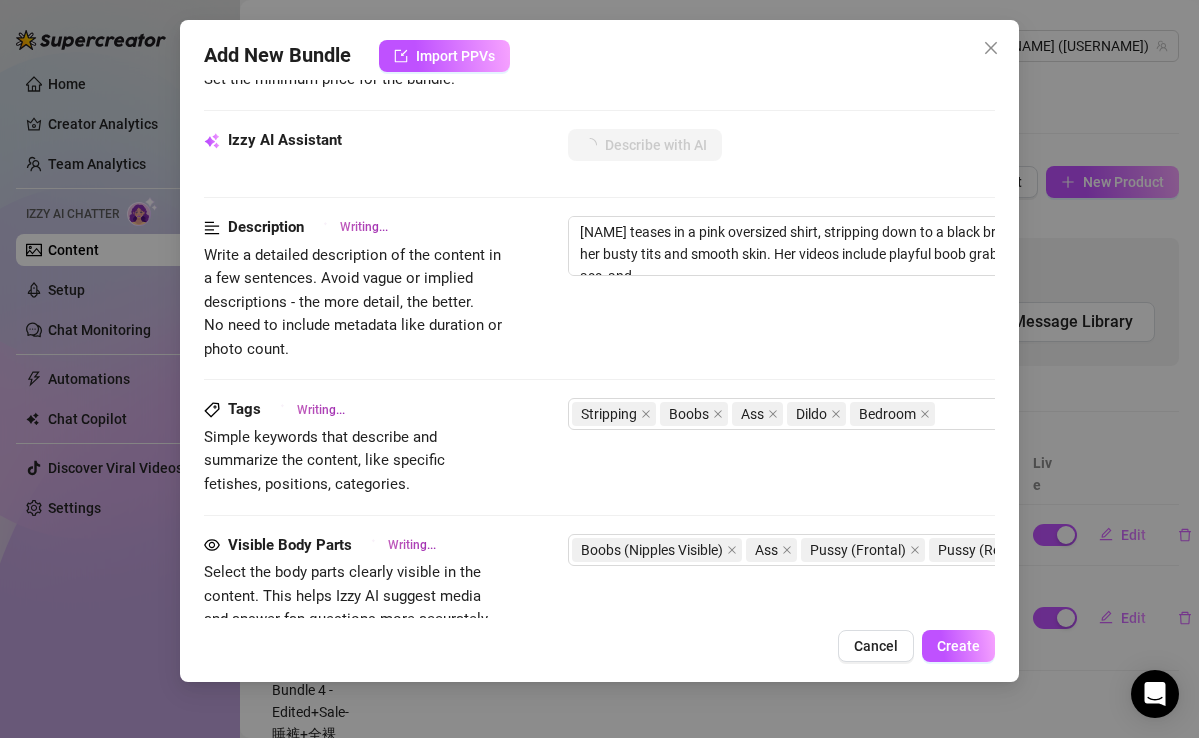type on "[NAME] teases in a pink oversized shirt, stripping down to a black bra and panties, then fully naked, flaunting her busty tits and smooth skin. Her videos include playful boob grabbing, bending over to show off her juicy ass, and sucking" 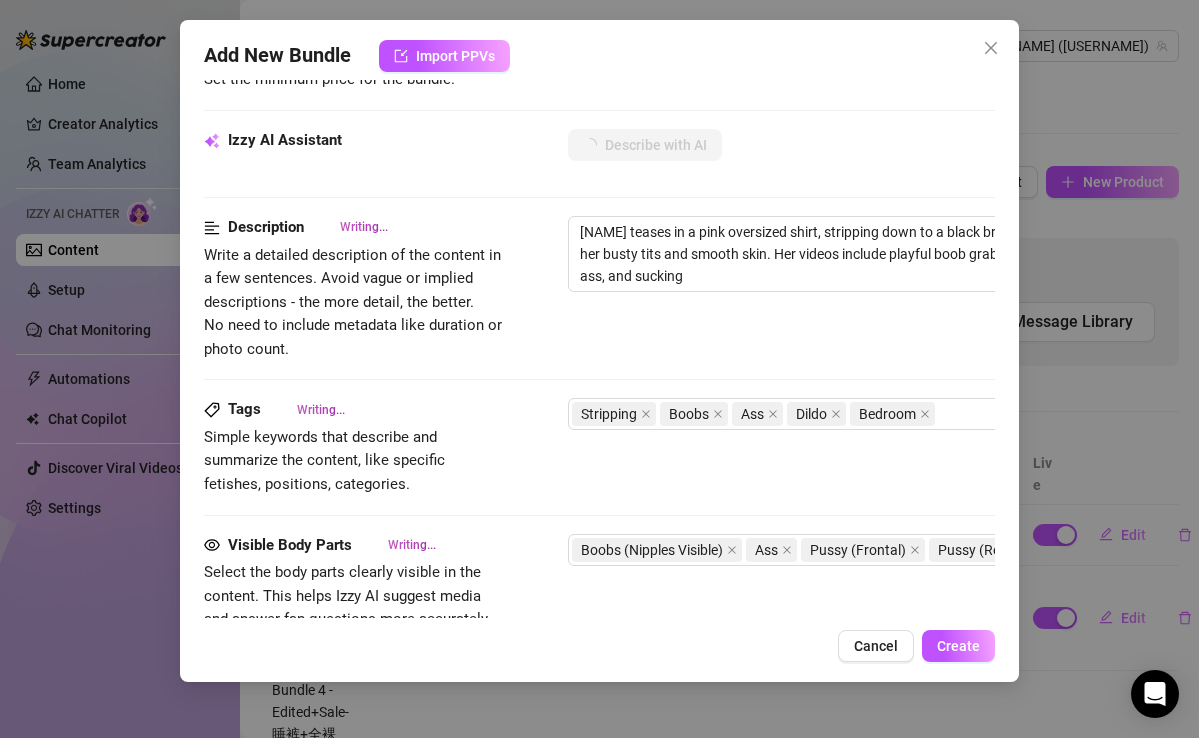 type on "[NAME] teases in a pink oversized shirt, stripping down to a black bra and panties, then fully naked, flaunting her busty tits and smooth skin. Her videos include playful boob grabbing, bending over to show off her juicy ass, and sucking on" 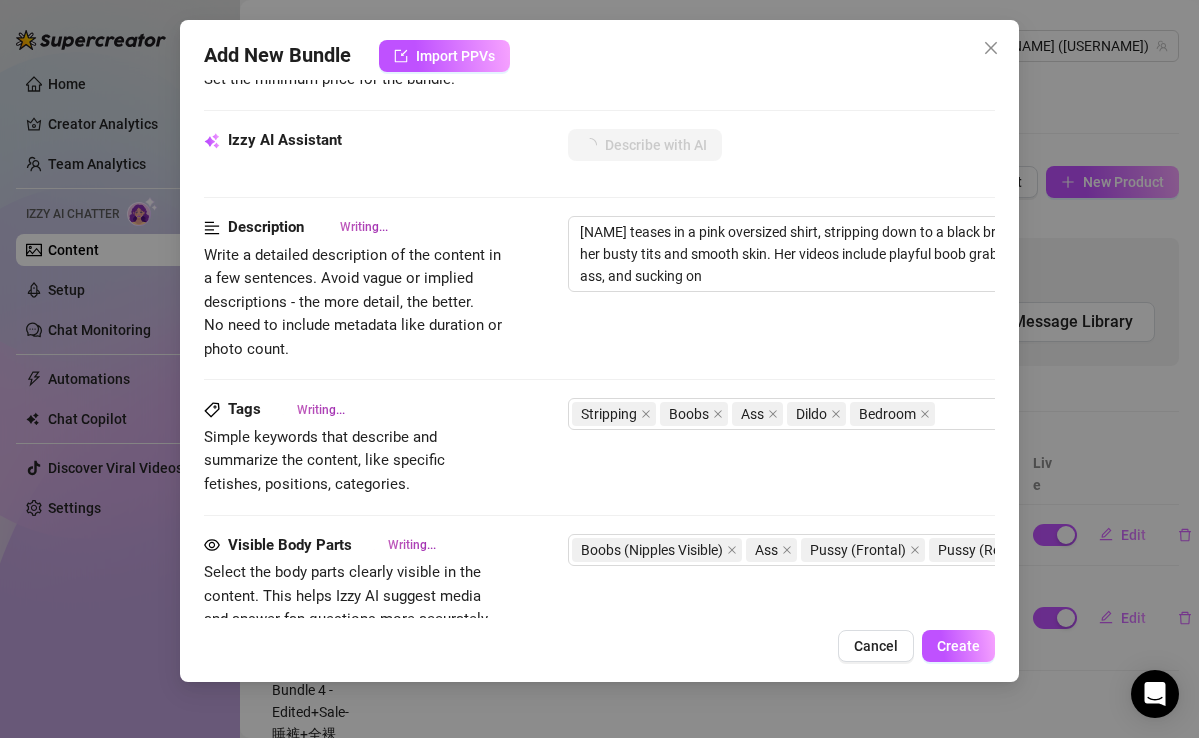 scroll, scrollTop: 789, scrollLeft: 0, axis: vertical 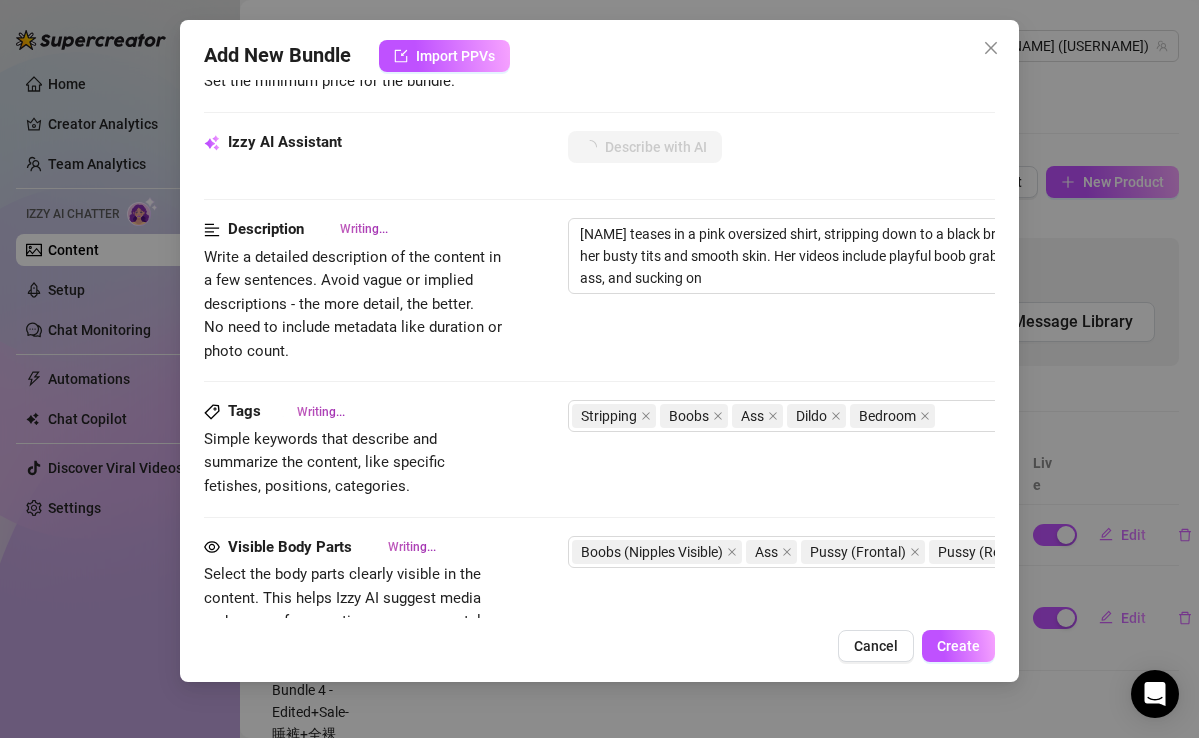 type on "[NAME] teases in a pink oversized shirt, stripping down to a black bra and panties, then fully naked, flaunting her busty tits and smooth skin. Her videos include playful boob grabbing, bending over to show off her juicy ass, and sucking on a" 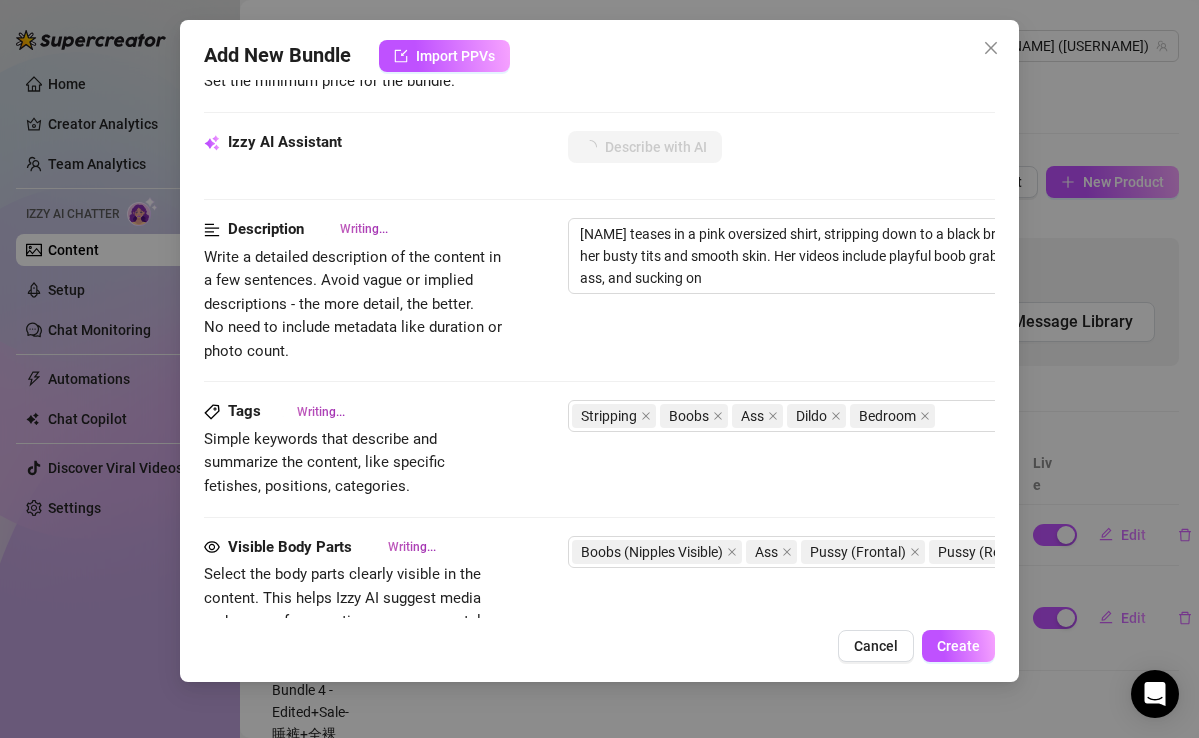 type on "[NAME] teases in a pink oversized shirt, stripping down to a black bra and panties, then fully naked, flaunting her busty tits and smooth skin. Her videos include playful boob grabbing, bending over to show off her juicy ass, and sucking on a" 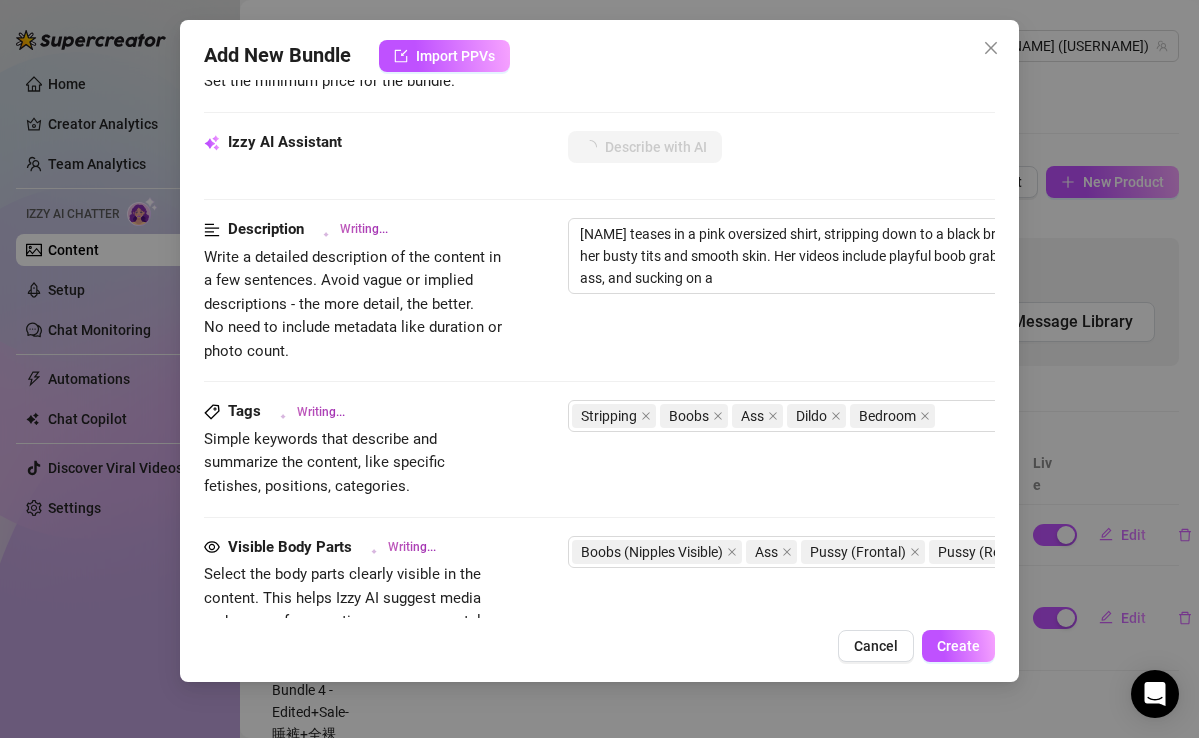 type on "[FIRST] teases in a pink oversized shirt, stripping down to a black bra and panties, then fully naked, flaunting her busty tits and smooth skin. Her videos include playful boob grabbing, bending over to show off her juicy ass, and sucking on a large" 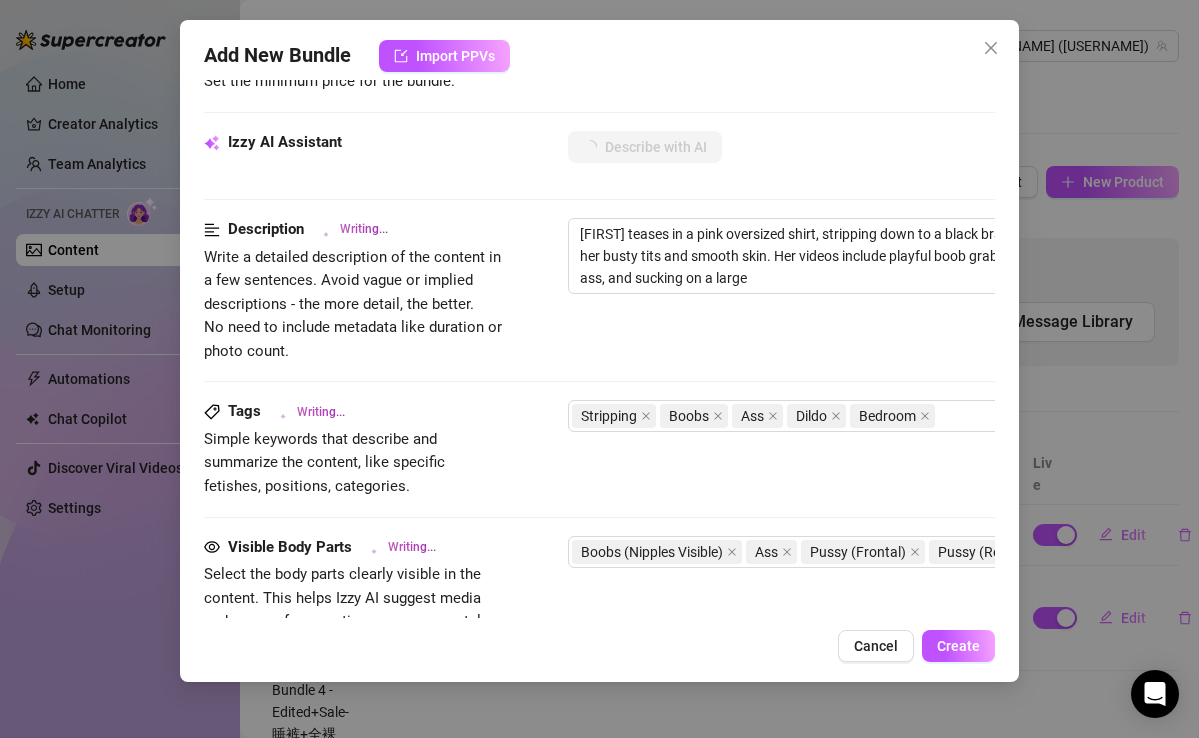 type on "[FIRST] teases in a pink oversized shirt, stripping down to a black bra and panties, then fully naked, flaunting her busty tits and smooth skin. Her videos include playful boob grabbing, bending over to show off her juicy ass, and sucking on a large dildo" 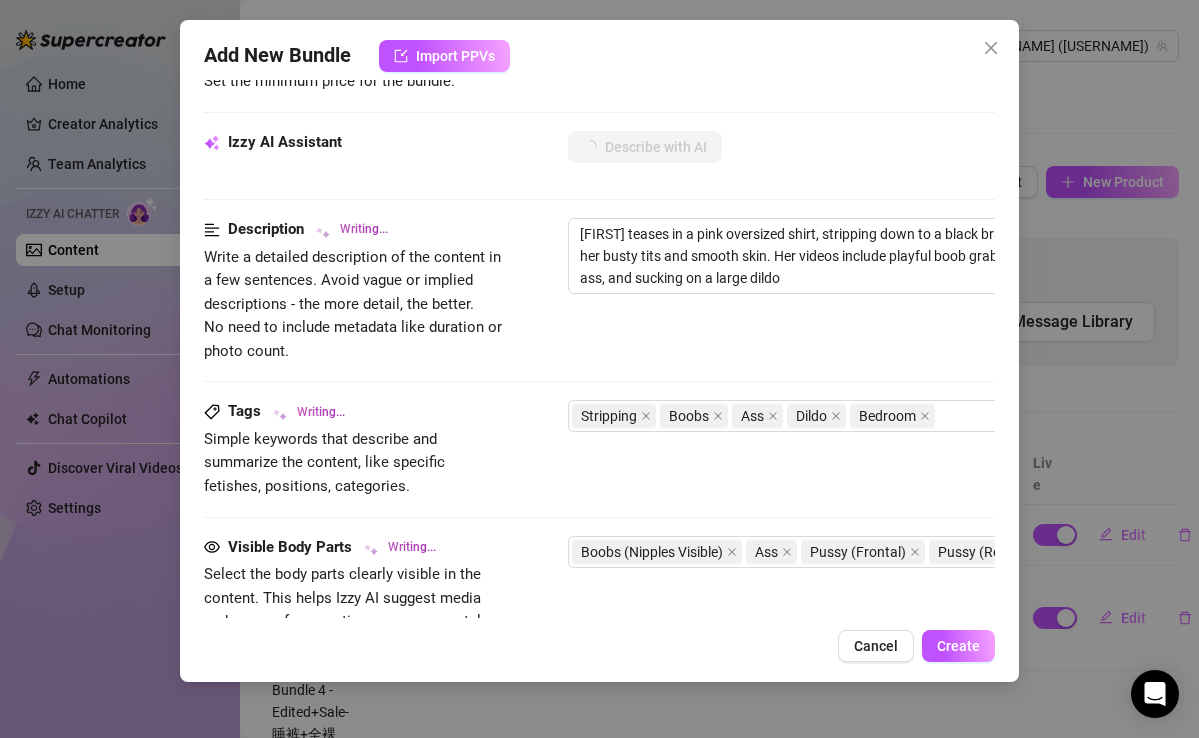 type on "[NAME] teases in a pink oversized shirt, stripping down to a black bra and panties, then fully naked, flaunting her busty tits and smooth skin. Her videos include playful boob grabbing, bending over to show off her juicy ass, and sucking on a large dildo with" 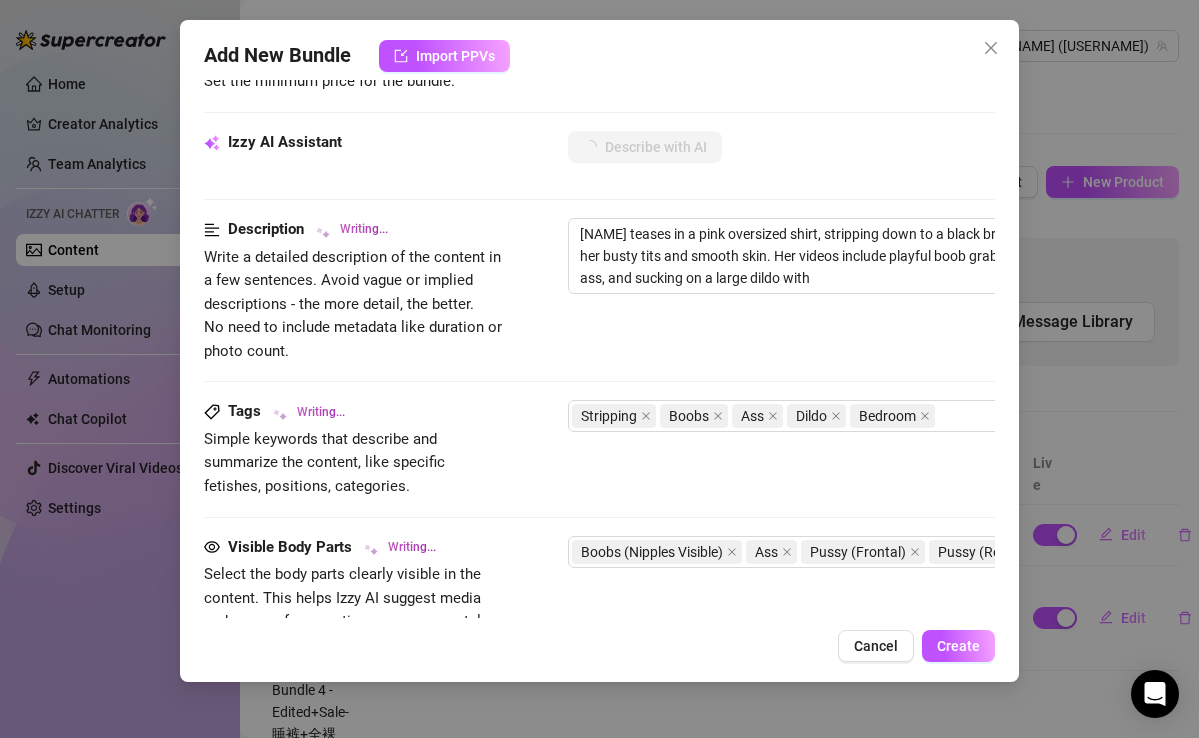 type on "[FIRST] teases in a pink oversized shirt, stripping down to a black bra and panties, then fully naked, flaunting her busty tits and smooth skin. Her videos include playful boob grabbing, bending over to show off her juicy ass, and sucking on a large dildo with enthusiasm." 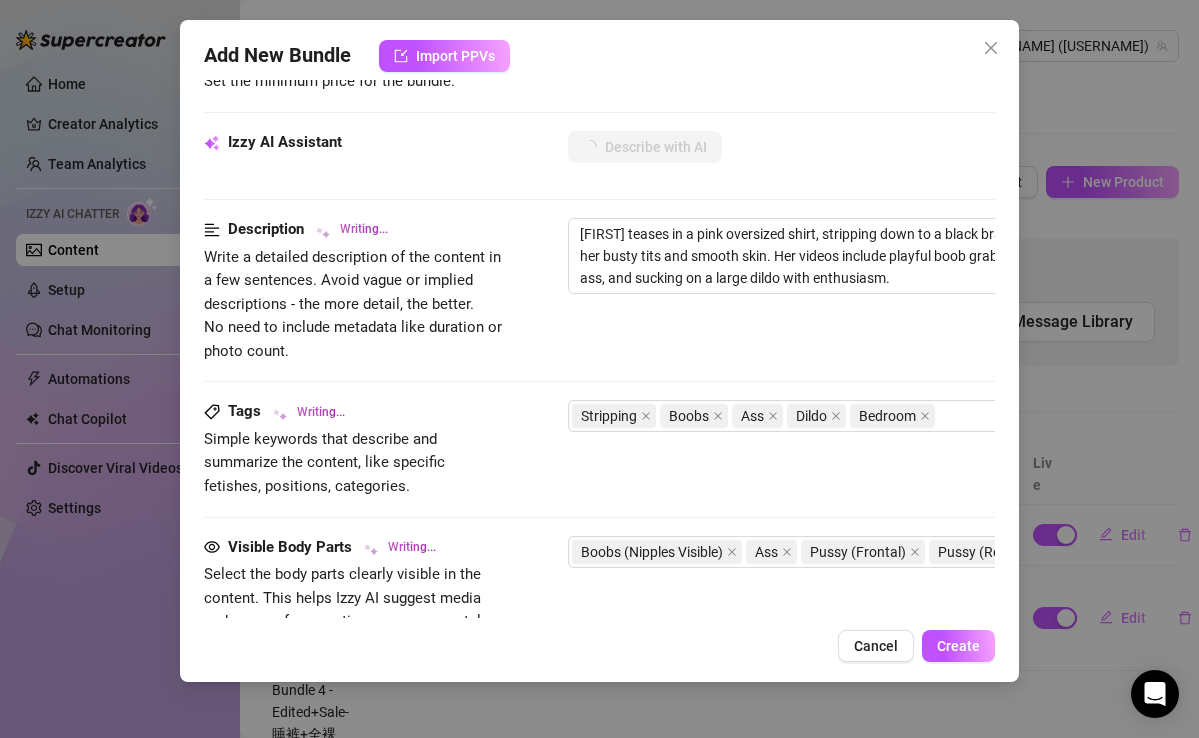 type on "[NAME] teases in a pink oversized shirt, stripping down to a black bra and panties, then fully naked, flaunting her busty tits and smooth skin. Her videos include playful boob grabbing, bending over to show off her juicy ass, and sucking on a large dildo with enthusiasm. The" 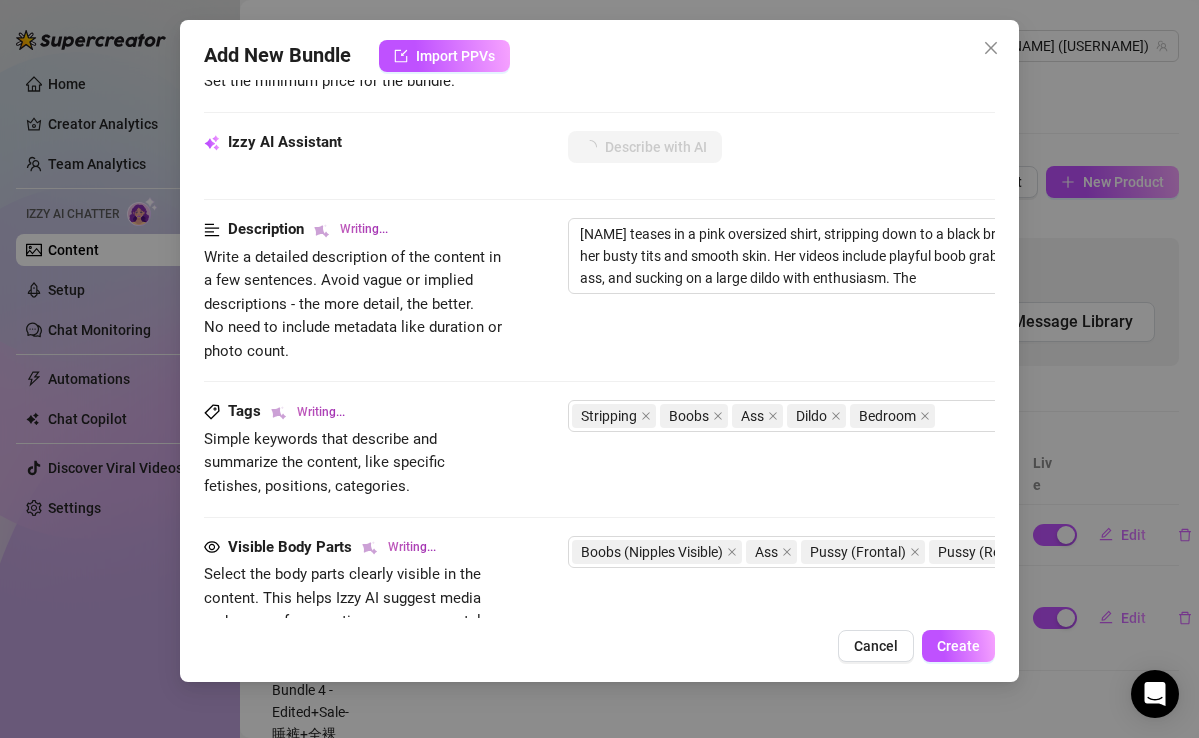 type on "[FIRST] teases in a pink oversized shirt, stripping down to a black bra and panties, then fully naked, flaunting her busty tits and smooth skin. Her videos include playful boob grabbing, bending over to show off her juicy ass, and sucking on a large dildo with enthusiasm. The intimate" 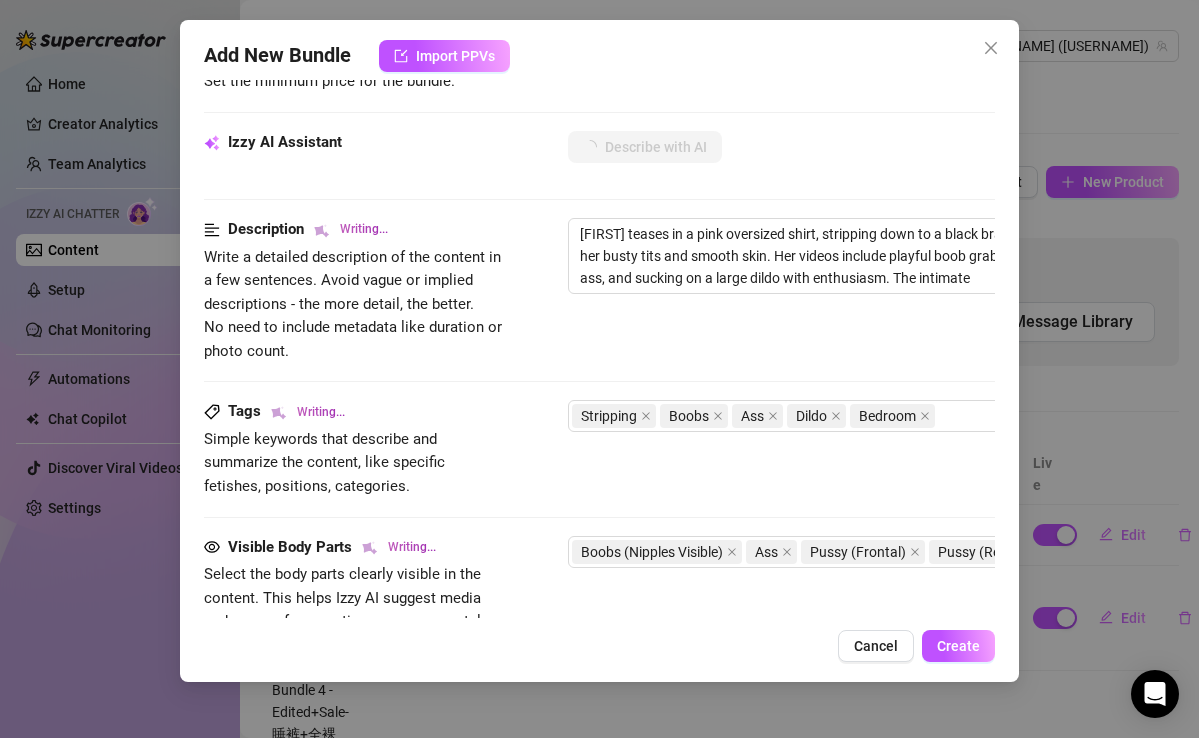 type on "[NAME] teases in a pink oversized shirt, stripping down to a black bra and panties, then fully naked, flaunting her busty tits and smooth skin. Her videos include playful boob grabbing, bending over to show off her juicy ass, and sucking on a large dildo with enthusiasm. The intimate bedroom" 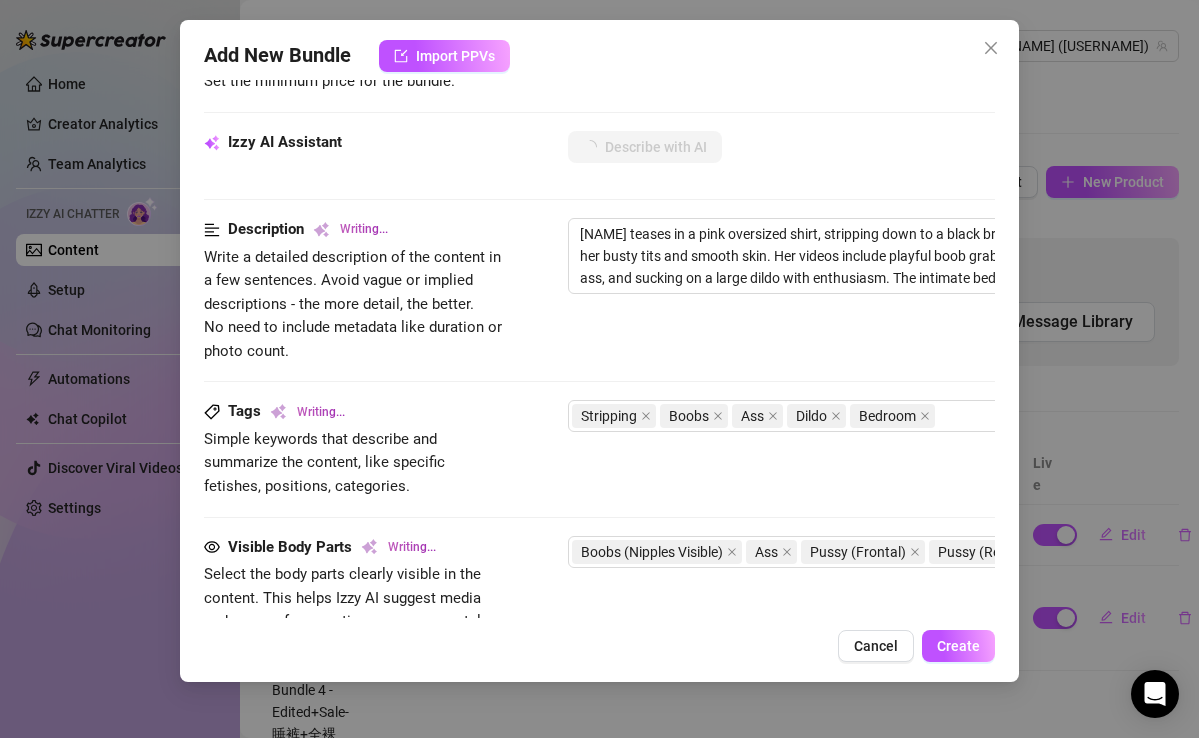 type on "[NAME] teases in a pink oversized shirt, stripping down to a black bra and panties, then fully naked, flaunting her busty tits and smooth skin. Her videos include playful boob grabbing, bending over to show off her juicy ass, and sucking on a large dildo with enthusiasm. The intimate bedroom setting" 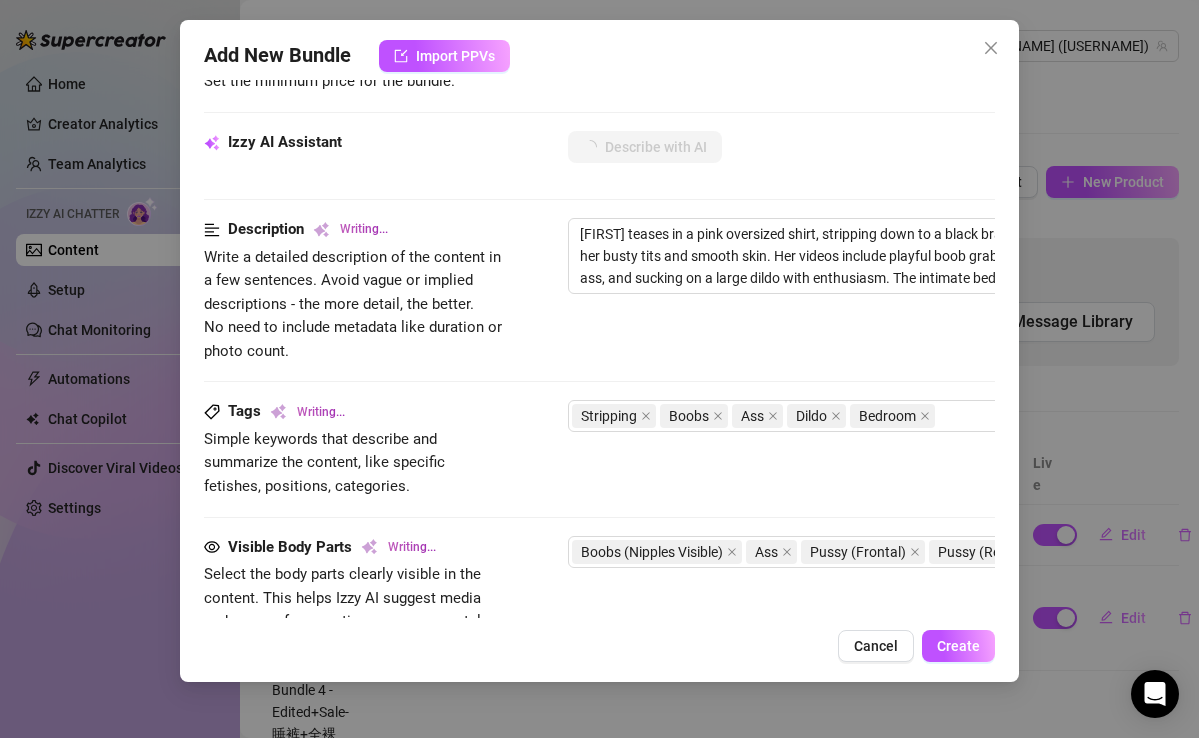 type on "[NAME] teases in a pink oversized shirt, stripping down to a black bra and panties, then fully naked, flaunting her busty tits and smooth skin. Her videos include playful boob grabbing, bending over to show off her juicy ass, and sucking on a large dildo with enthusiasm. The intimate bedroom setting adds to" 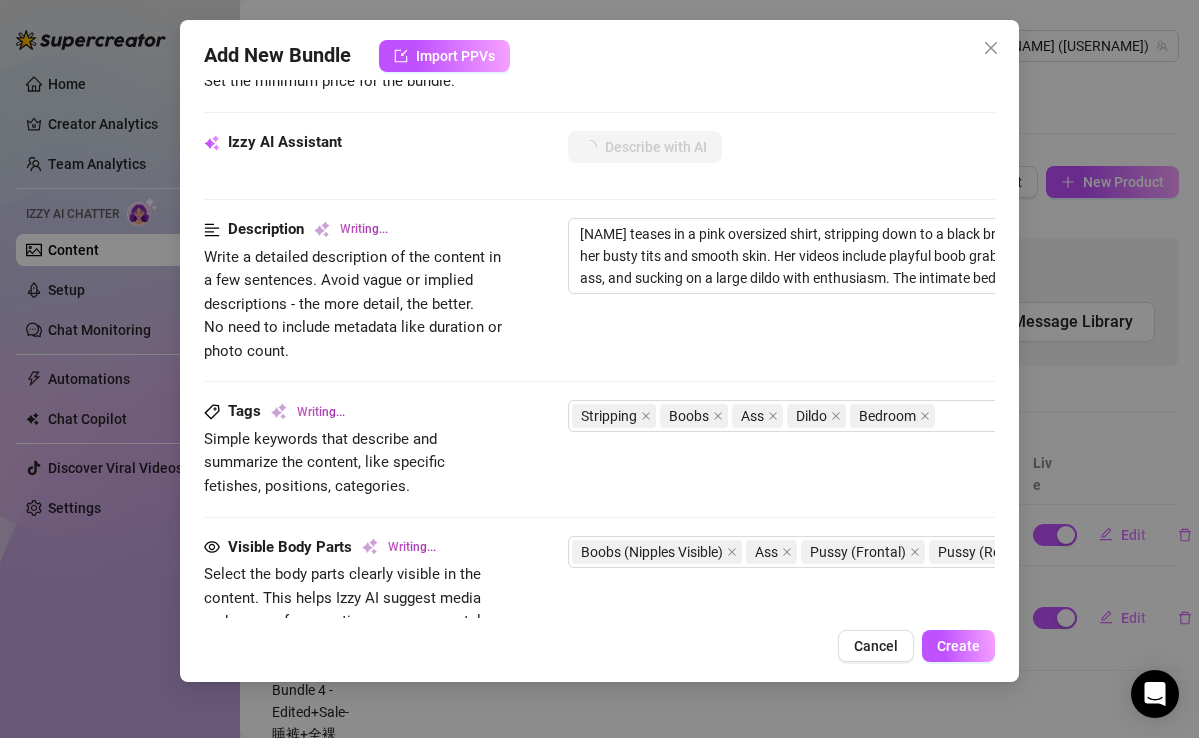 type on "[FIRST] teases in a pink oversized shirt, stripping down to a black bra and panties, then fully naked, flaunting her busty tits and smooth skin. Her videos include playful boob grabbing, bending over to show off her juicy ass, and sucking on a large dildo with enthusiasm. The intimate bedroom setting adds to the" 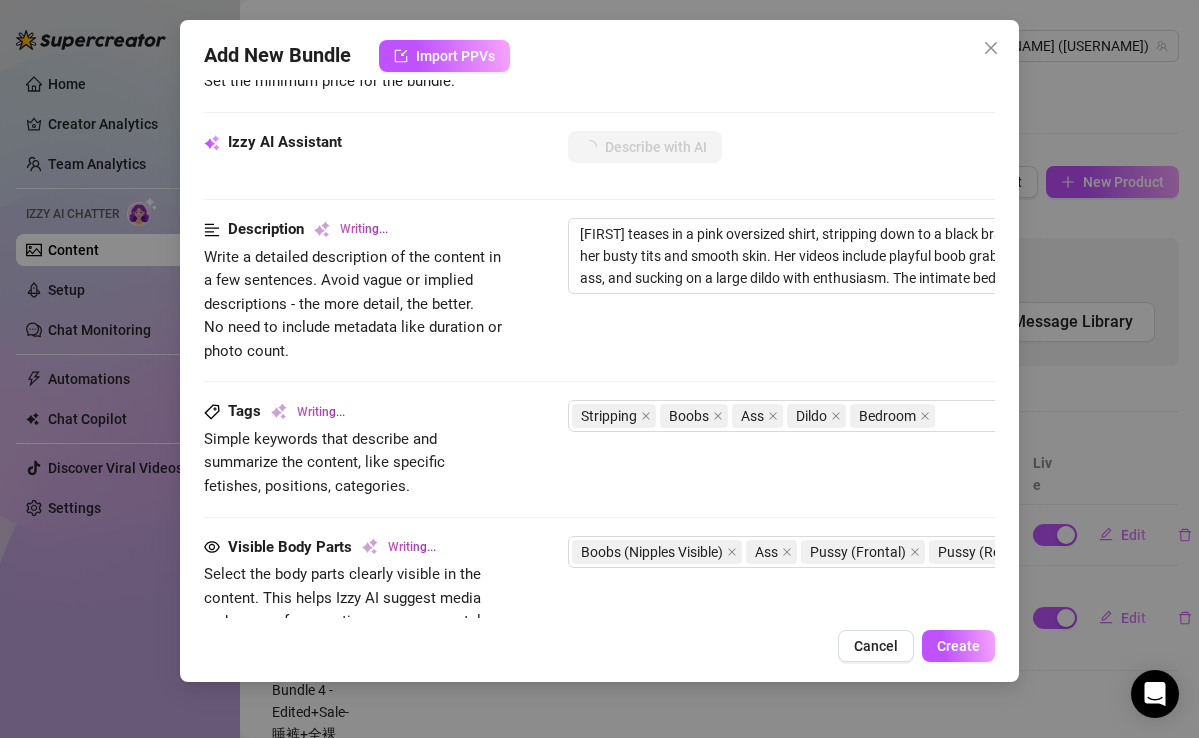 type on "[FIRST] teases in a pink oversized shirt, stripping down to a black bra and panties, then fully naked, flaunting her busty tits and smooth skin. Her videos include playful boob grabbing, bending over to show off her juicy ass, and sucking on a large dildo with enthusiasm. The intimate bedroom setting adds to the raw," 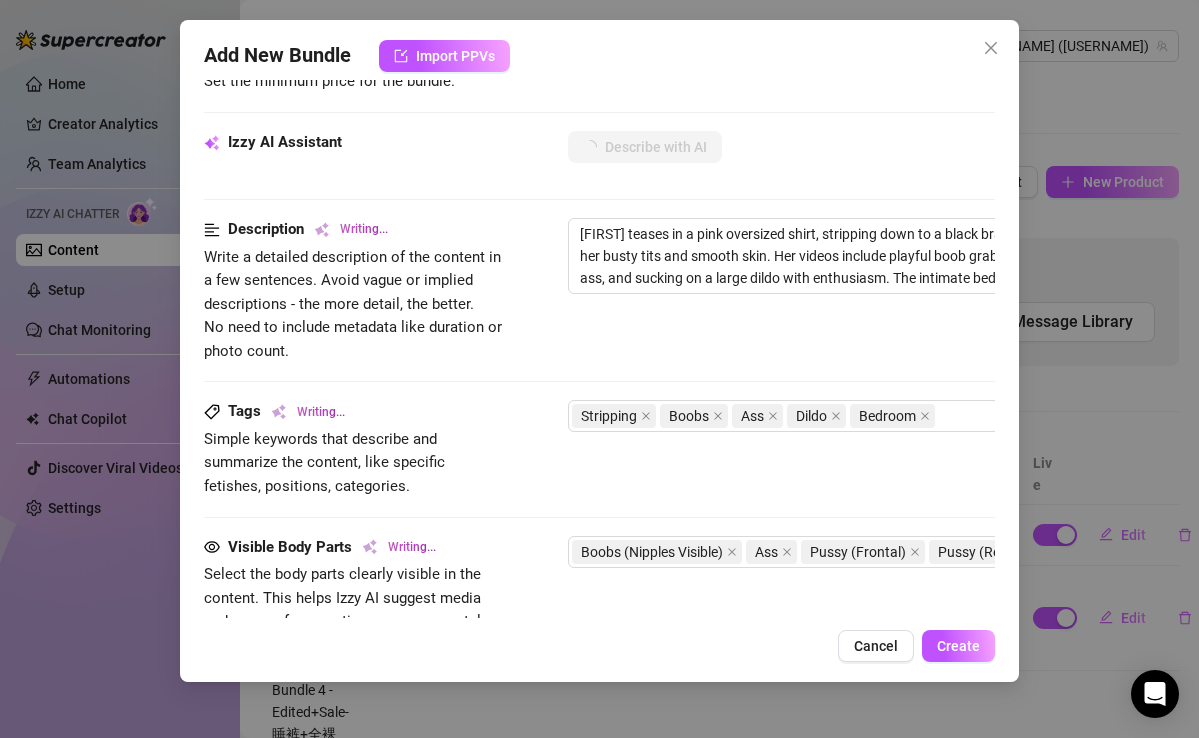 type on "[NAME] teases in a pink oversized shirt, stripping down to a black bra and panties, then fully naked, flaunting her busty tits and smooth skin. Her videos include playful boob grabbing, bending over to show off her juicy ass, and sucking on a large dildo with enthusiasm. The intimate bedroom setting adds to the raw, personal" 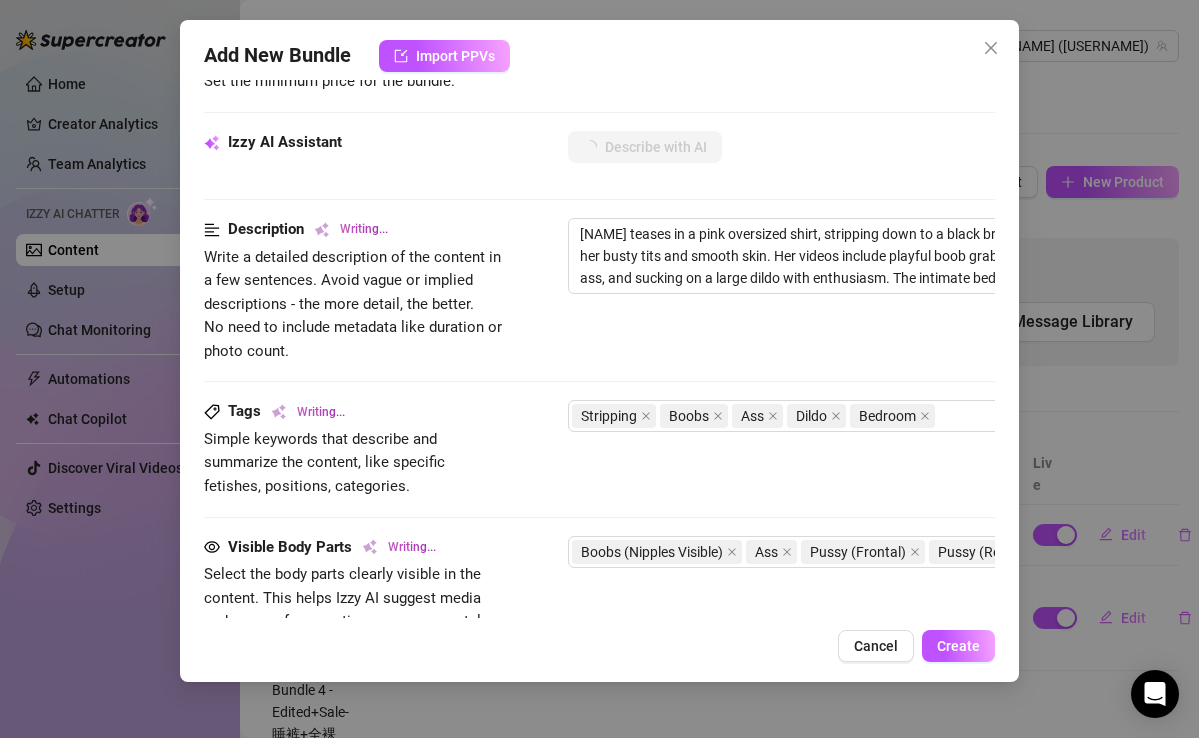 type on "[NAME] teases in a pink oversized shirt, stripping down to a black bra and panties, then fully naked, flaunting her busty tits and smooth skin. Her videos include playful boob grabbing, bending over to show off her juicy ass, and sucking on a large dildo with enthusiasm. The intimate bedroom setting adds to the raw, personal vibe" 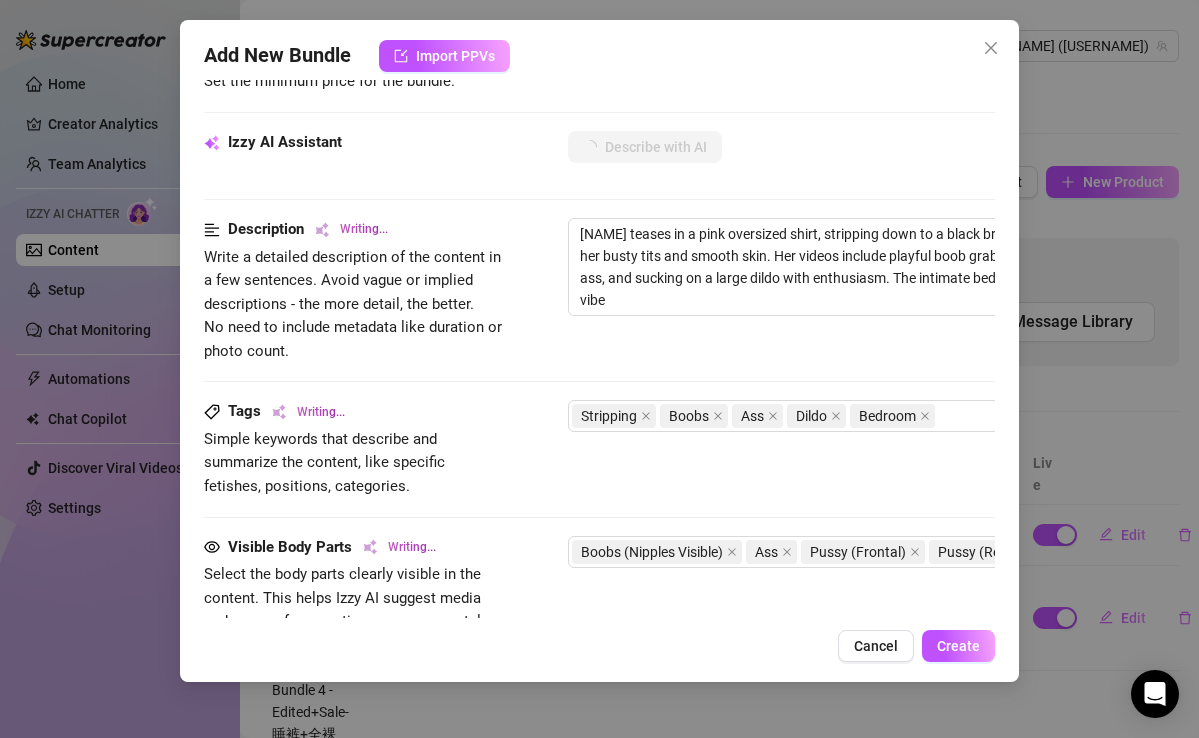 type on "[FIRST] teases in a pink oversized shirt, stripping down to a black bra and panties, then fully naked, flaunting her busty tits and smooth skin. Her videos include playful boob grabbing, bending over to show off her juicy ass, and sucking on a large dildo with enthusiasm. The intimate bedroom setting adds to the raw, personal vibe of" 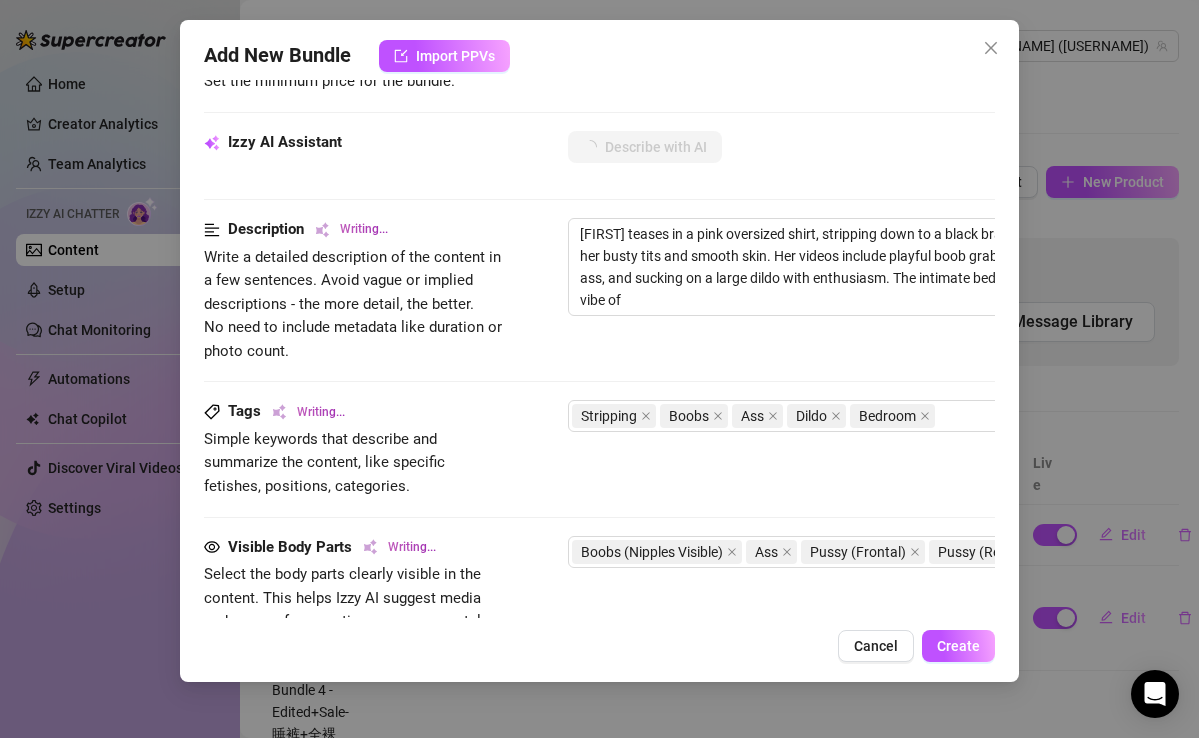 type on "[FIRST] teases in a pink oversized shirt, stripping down to a black bra and panties, then fully naked, flaunting her busty tits and smooth skin. Her videos include playful boob grabbing, bending over to show off her juicy ass, and sucking on a large dildo with enthusiasm. The intimate bedroom setting adds to the raw, personal vibe of her" 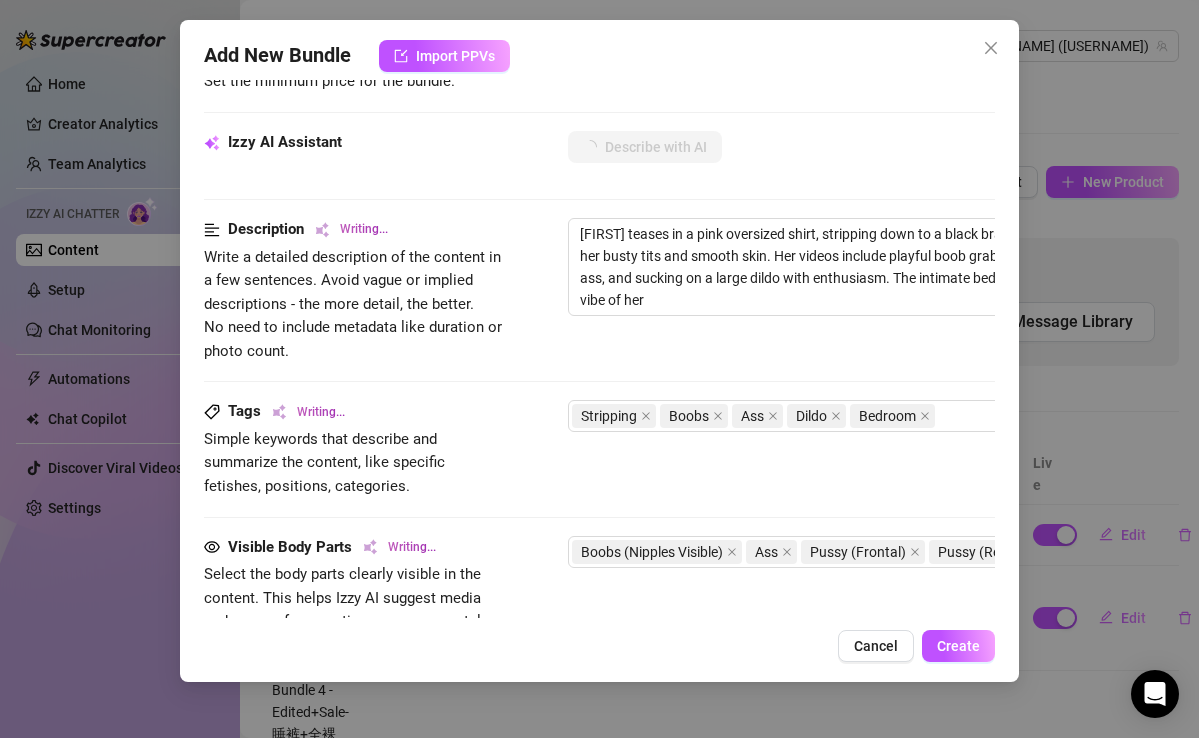 type on "[FIRST] teases in a pink oversized shirt, stripping down to a black bra and panties, then fully naked, flaunting her busty tits and smooth skin. Her videos include playful boob grabbing, bending over to show off her juicy ass, and sucking on a large dildo with enthusiasm. The intimate bedroom setting adds to the raw, personal vibe of her content." 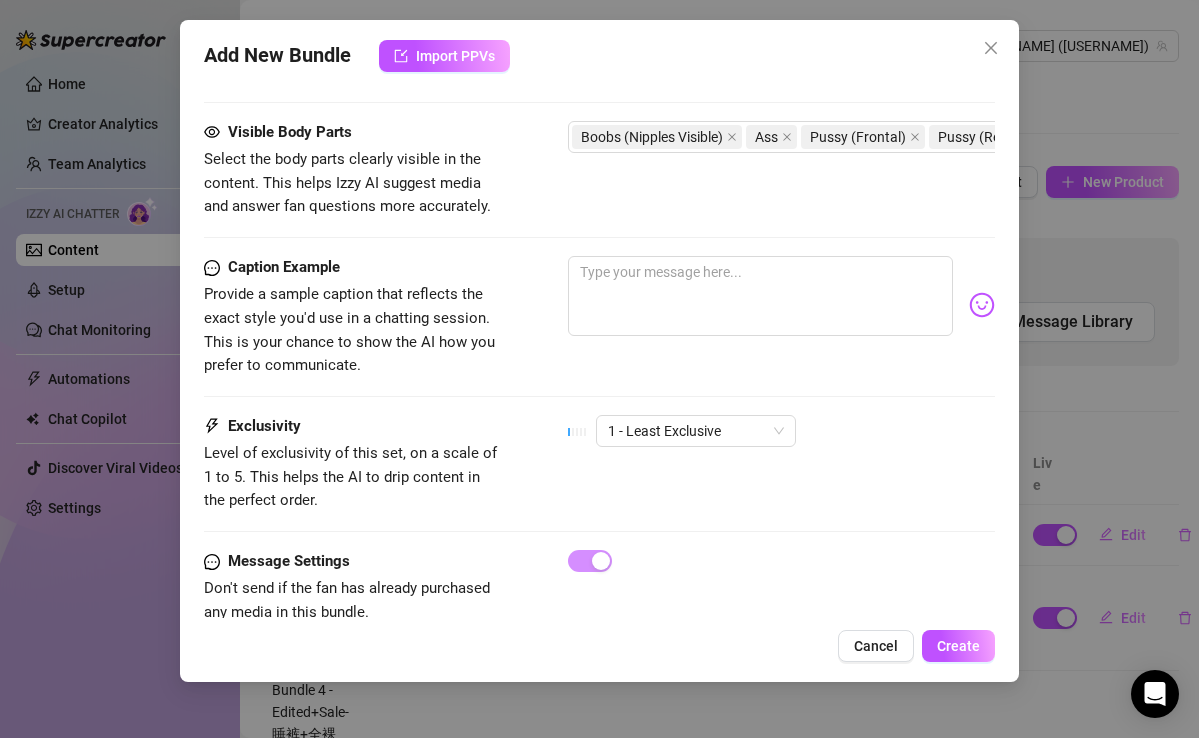 scroll, scrollTop: 1248, scrollLeft: 0, axis: vertical 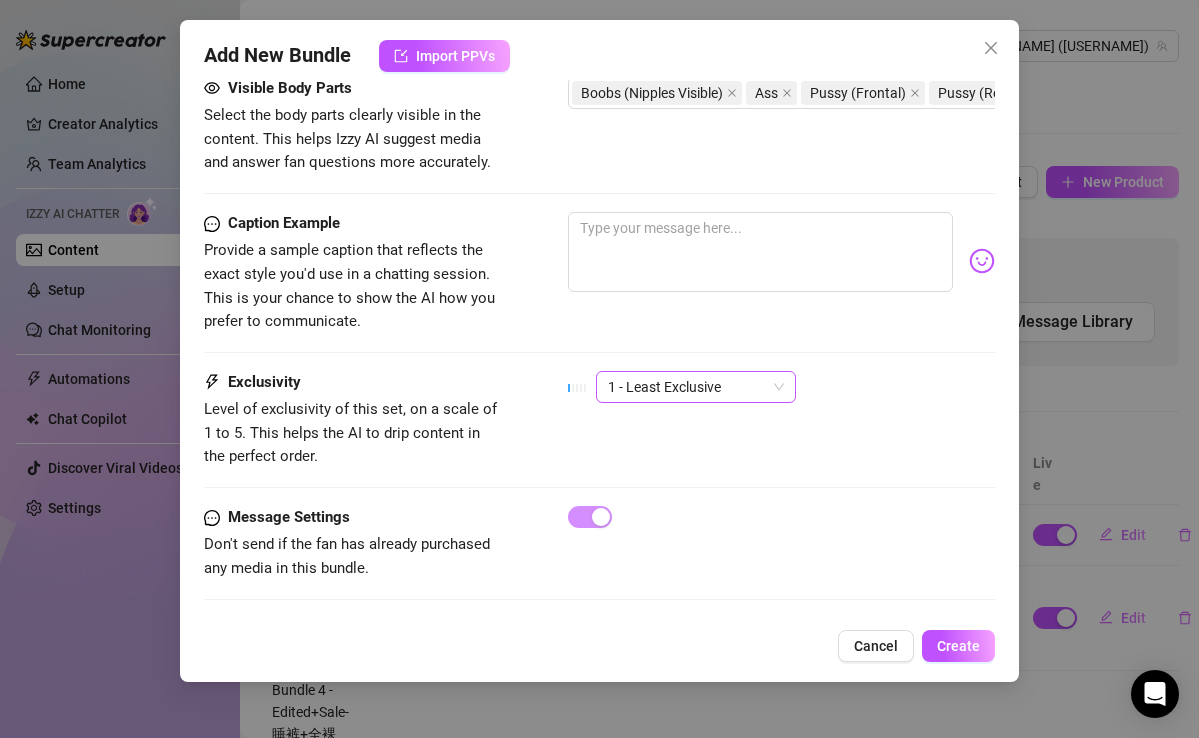 click on "1 - Least Exclusive" at bounding box center (696, 387) 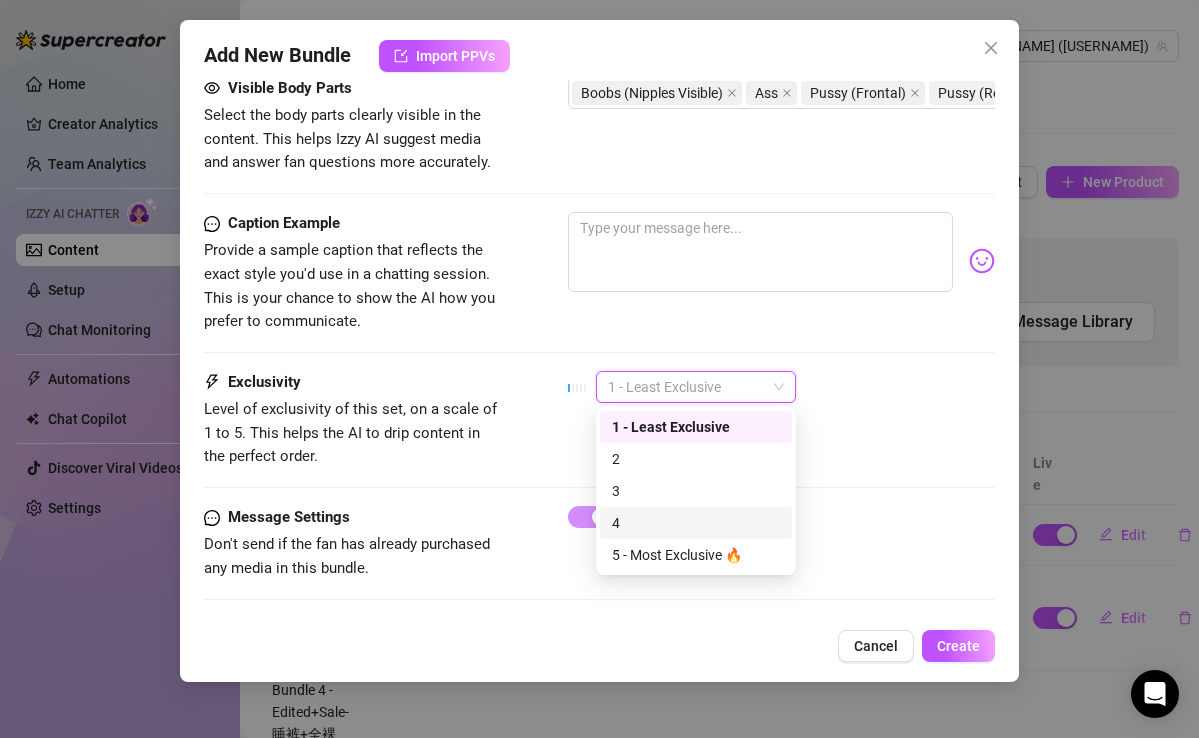 click on "4" at bounding box center (696, 523) 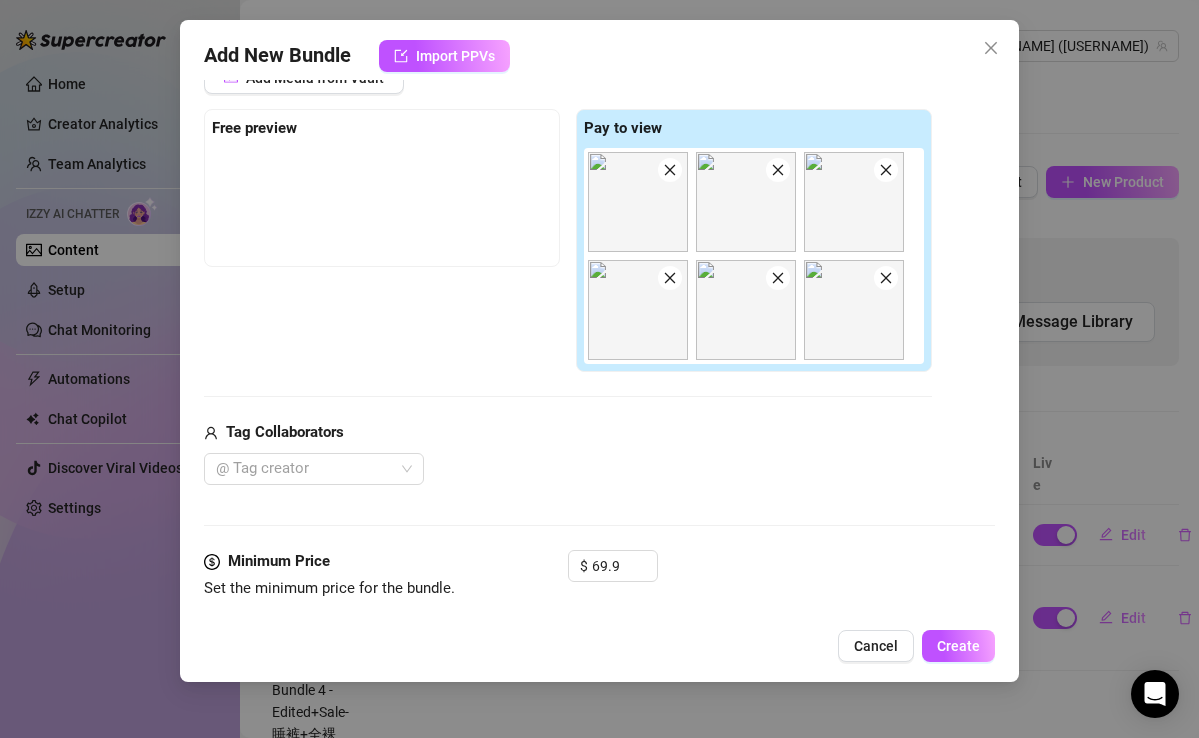 scroll, scrollTop: 596, scrollLeft: 0, axis: vertical 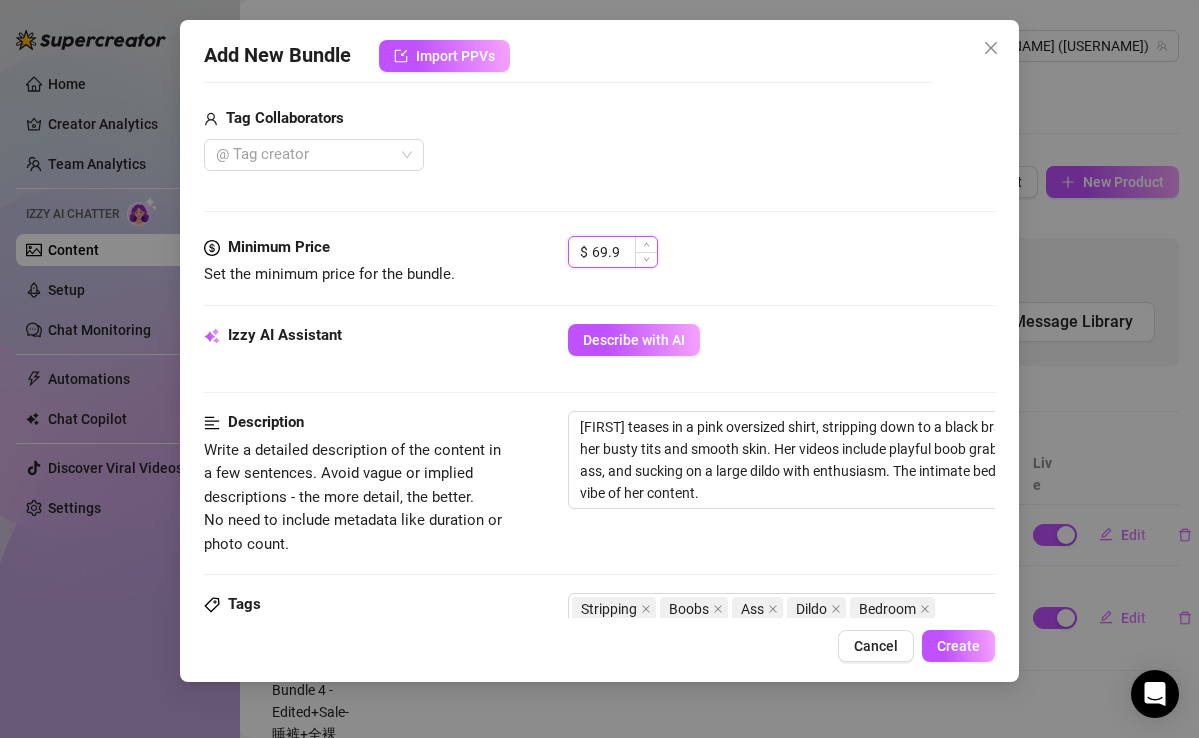 click on "69.9" at bounding box center [624, 252] 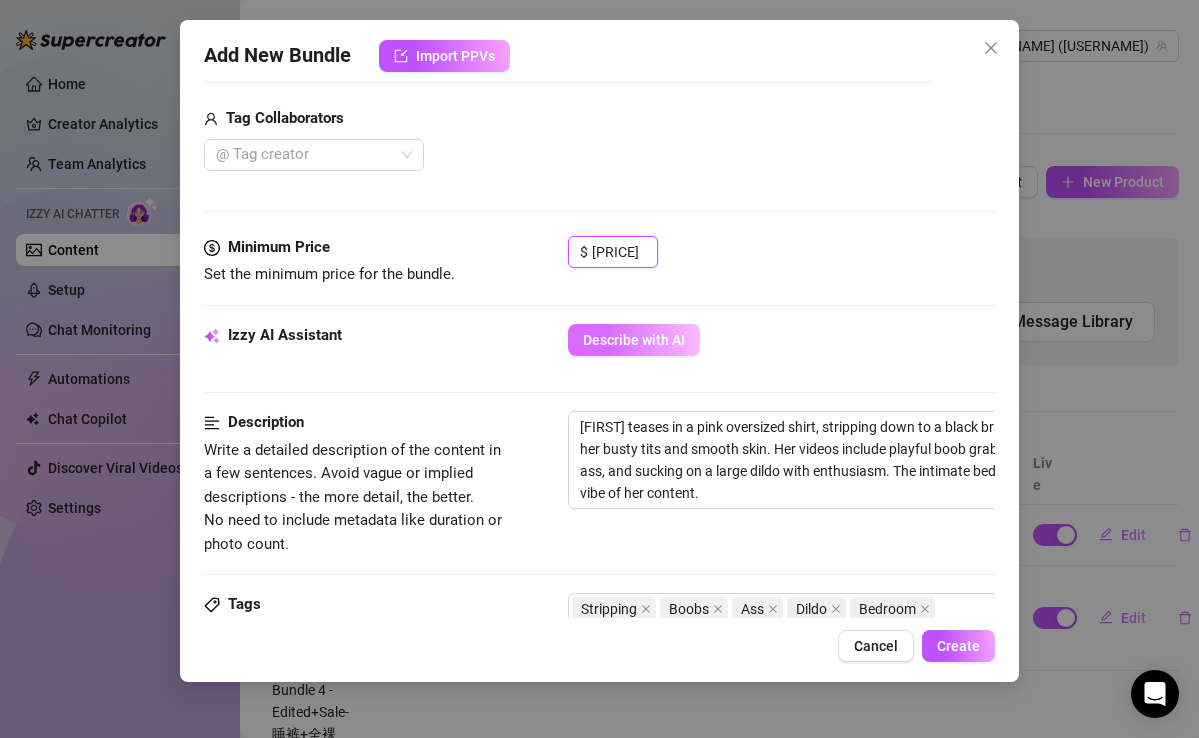 type on "[PRICE]" 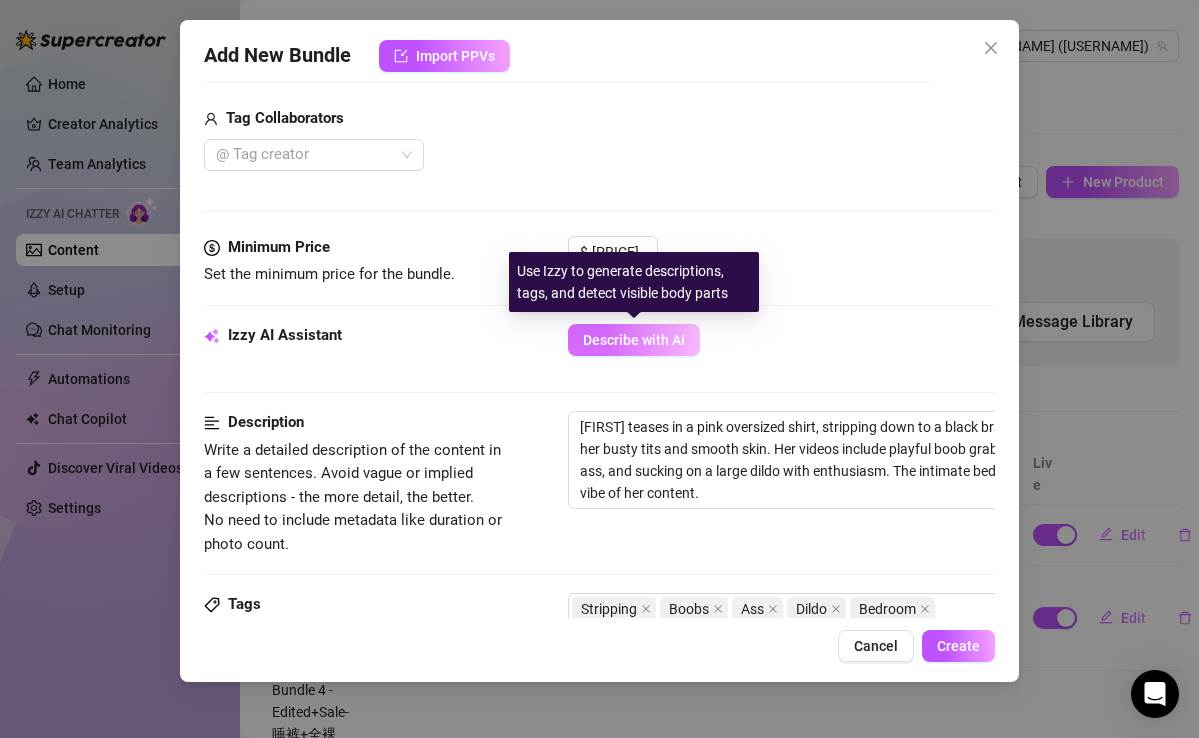 click on "Describe with AI" at bounding box center (634, 340) 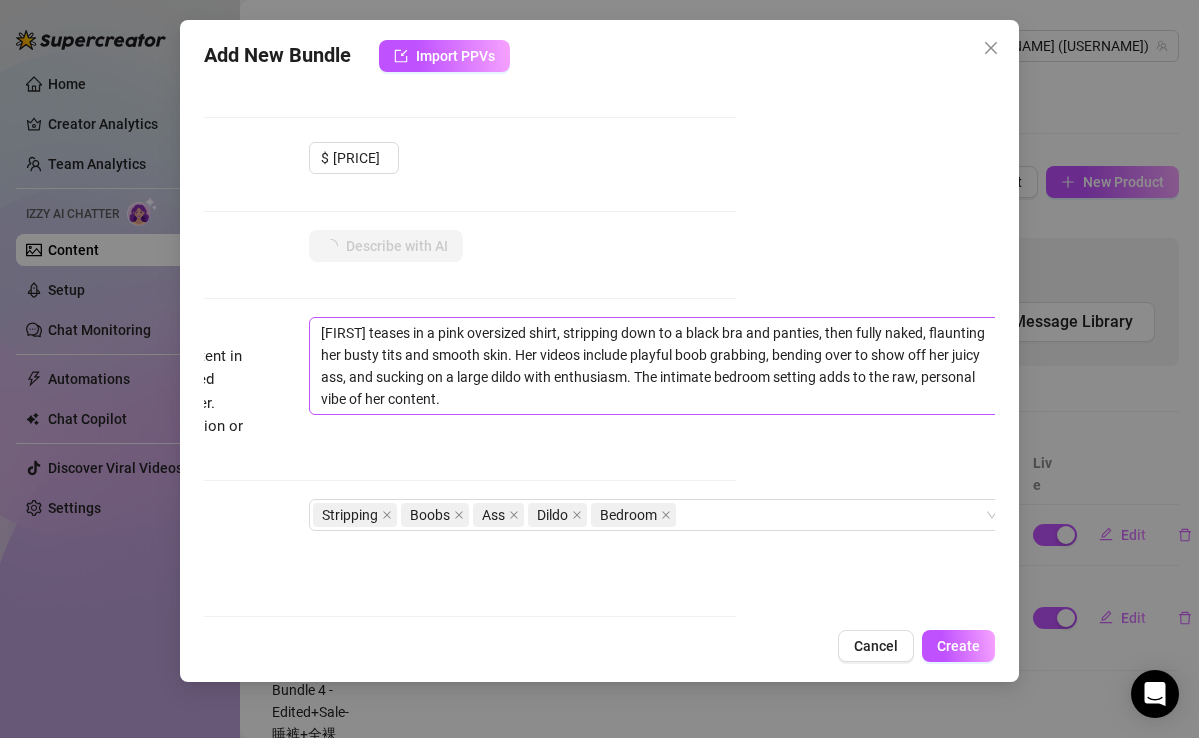 scroll, scrollTop: 690, scrollLeft: 261, axis: both 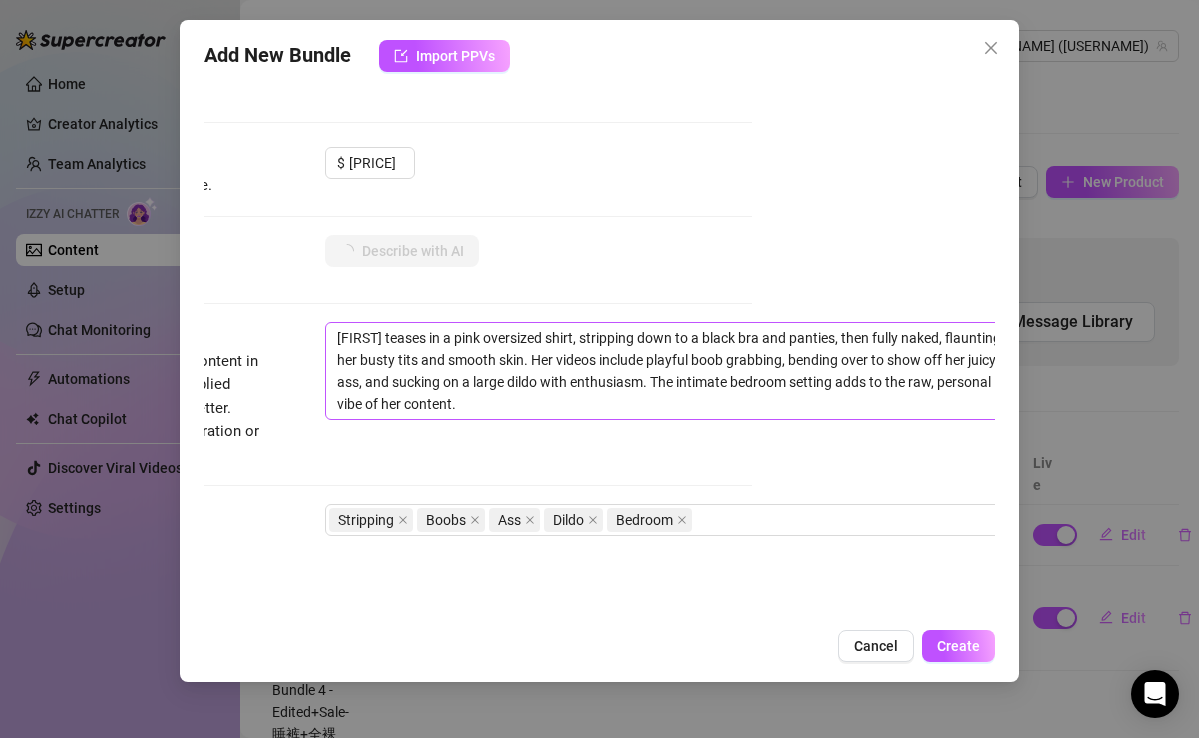 type on "Sophie" 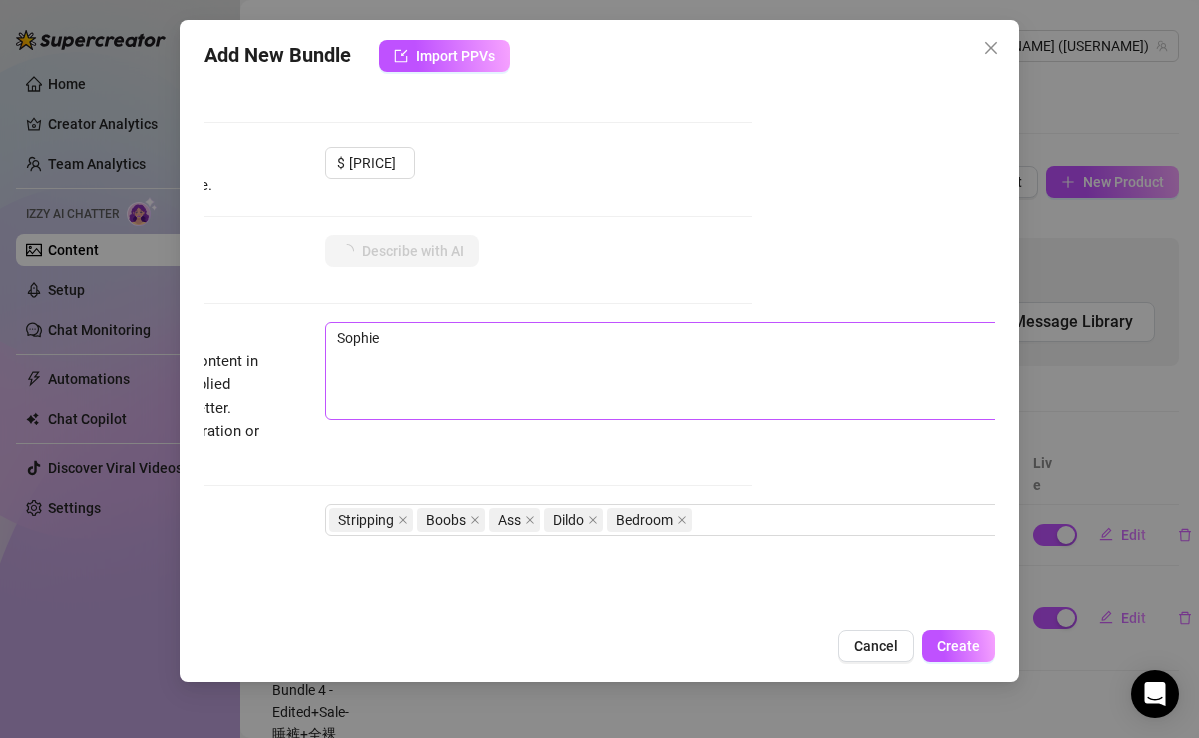 type on "[NAME] starts" 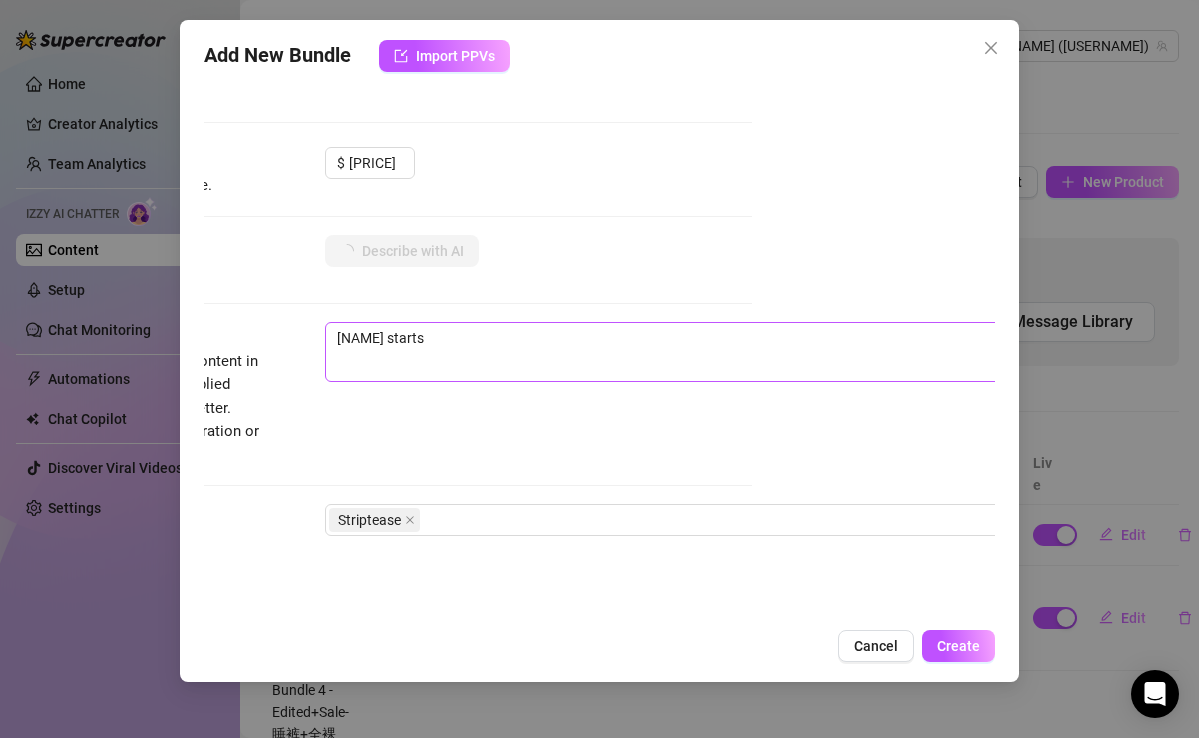 type on "[NAME] starts in" 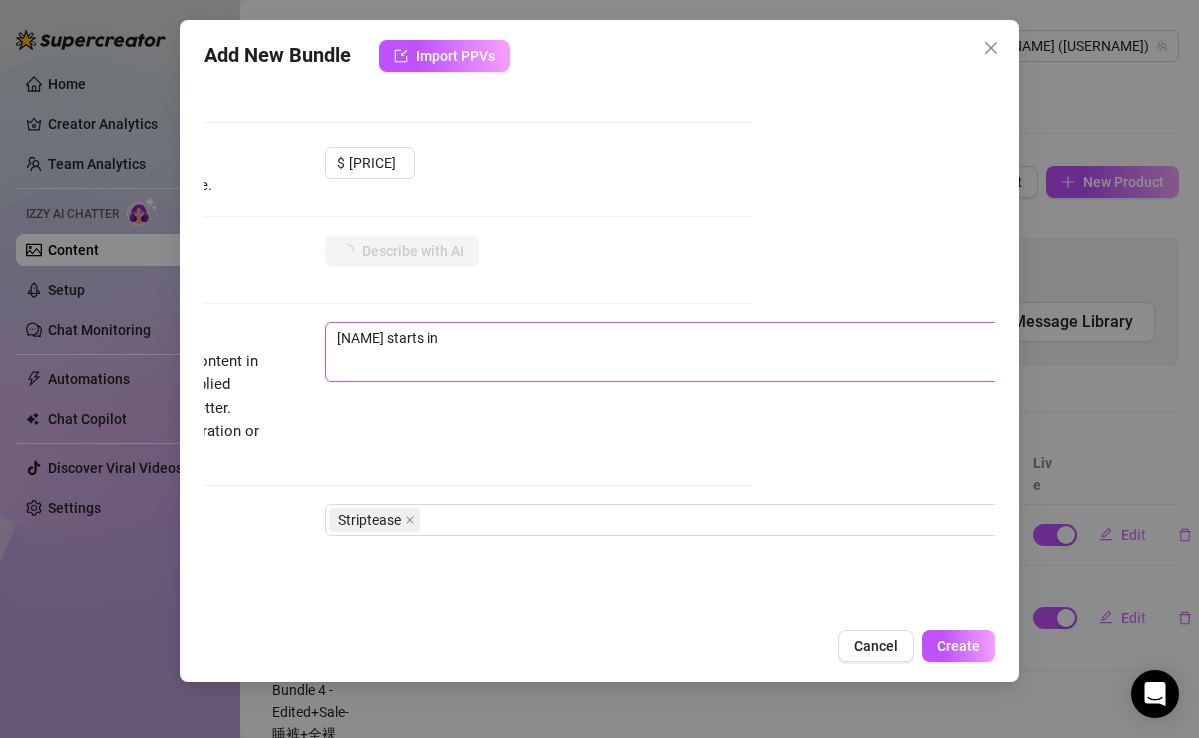type on "[FIRST] starts in a" 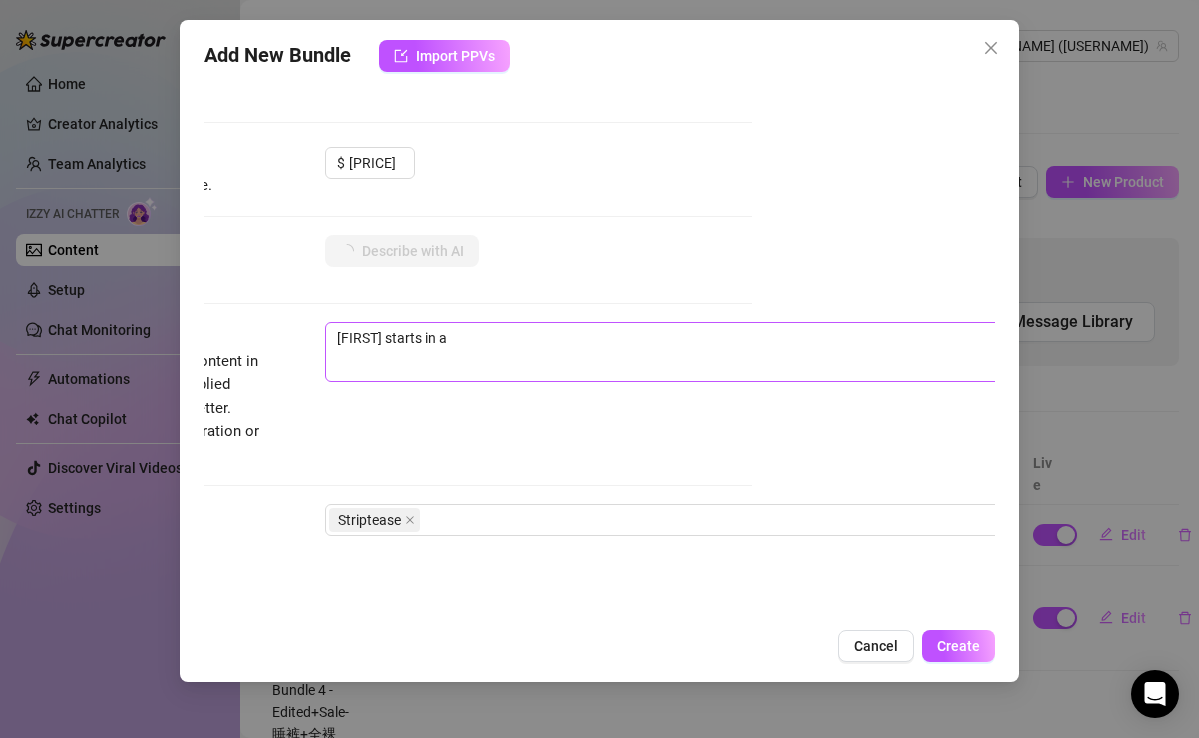 type on "[FIRST] starts in a loose" 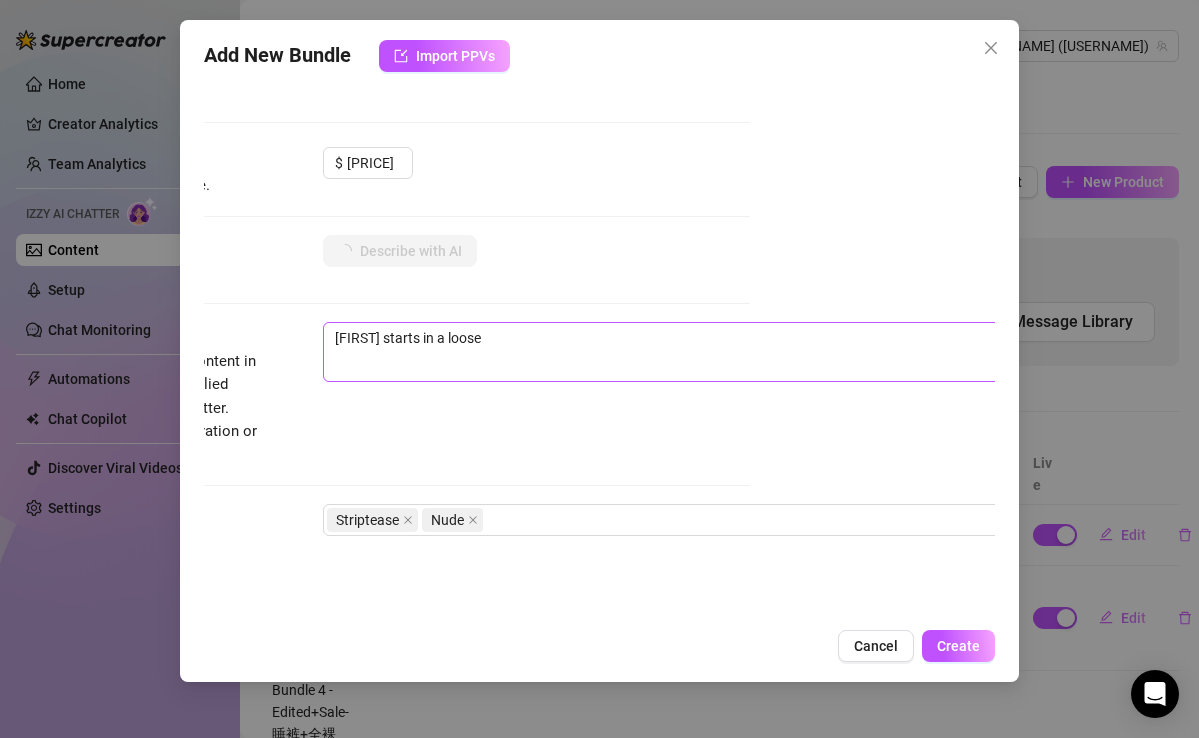 type on "[FIRST] starts in a loose pink" 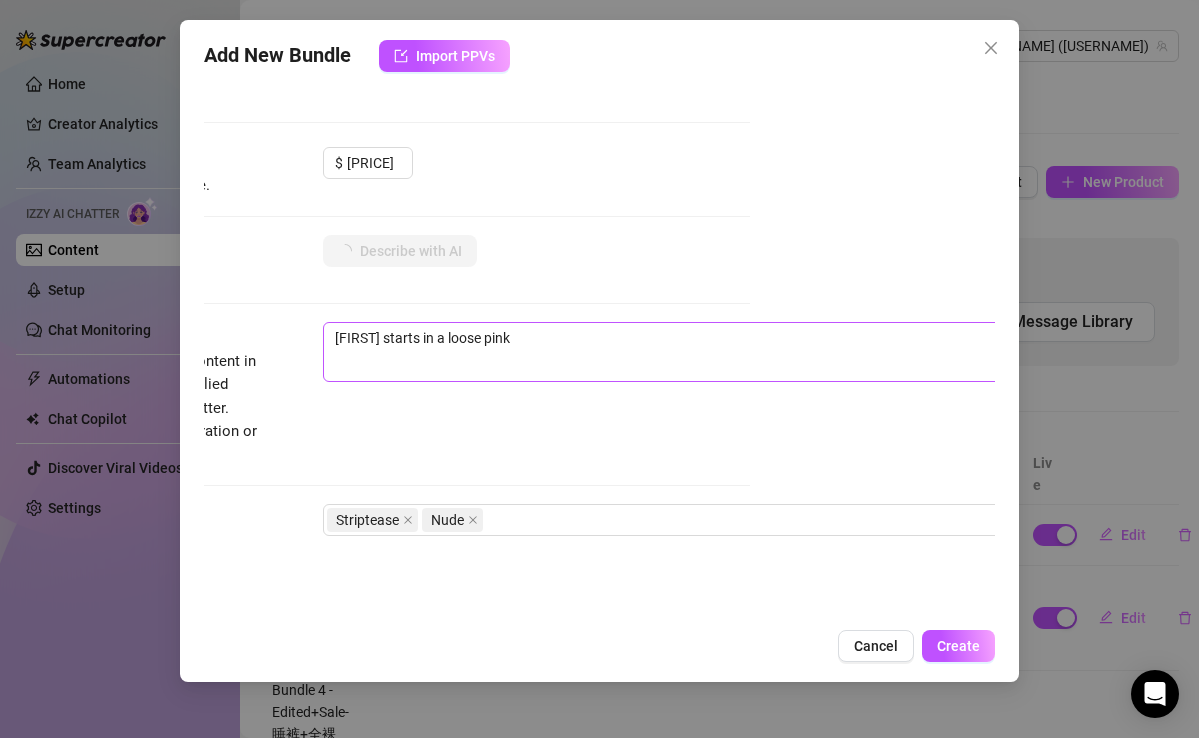 type on "[FIRST] starts in a loose pink t-shirt," 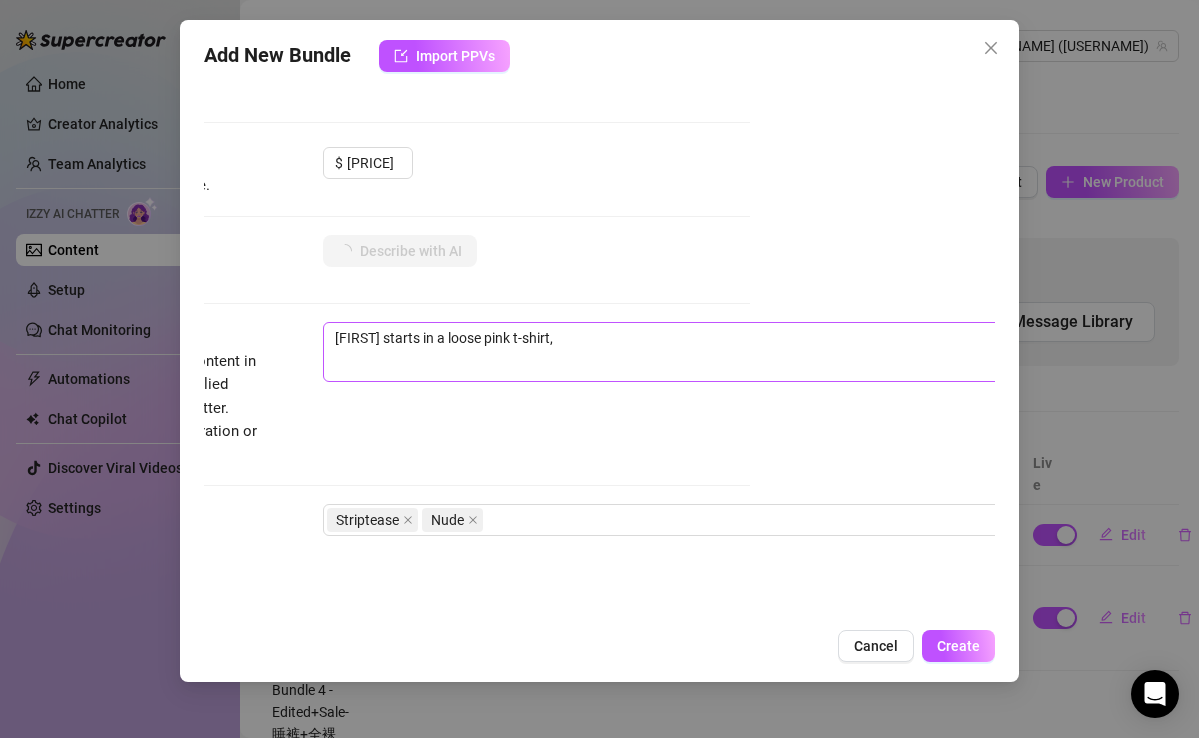 scroll, scrollTop: 685, scrollLeft: 247, axis: both 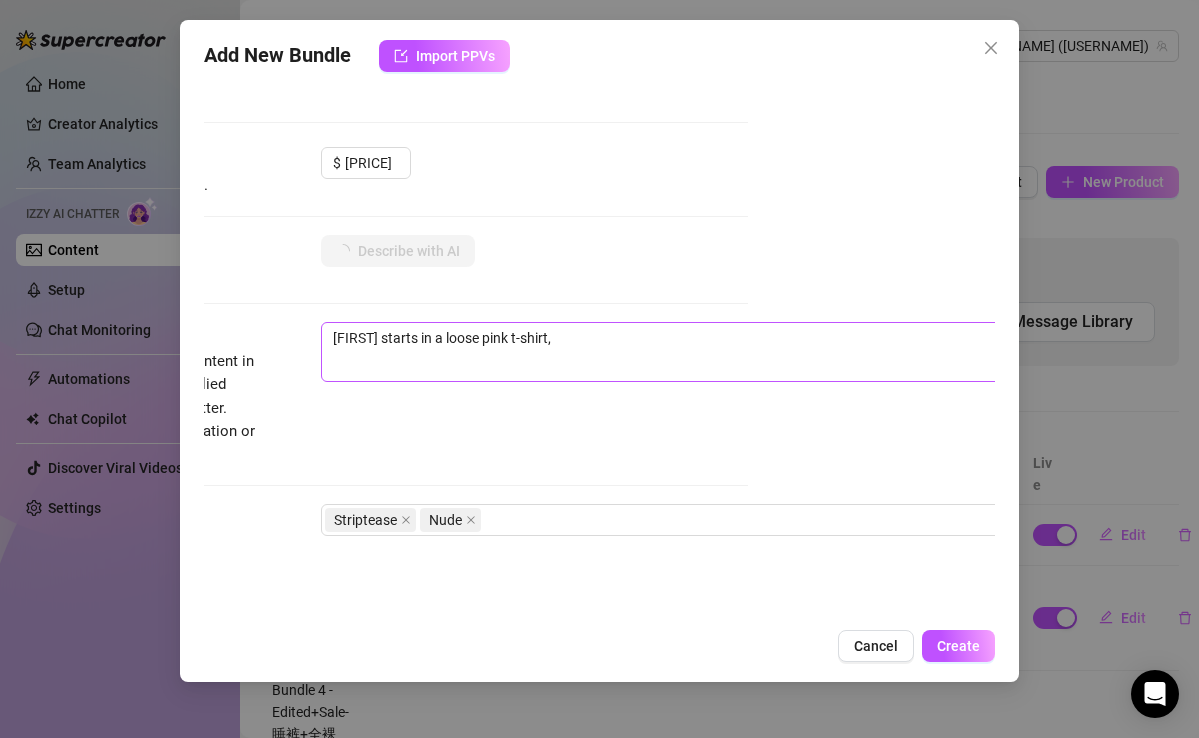 type on "[NAME] starts in a loose pink t-shirt, teasing" 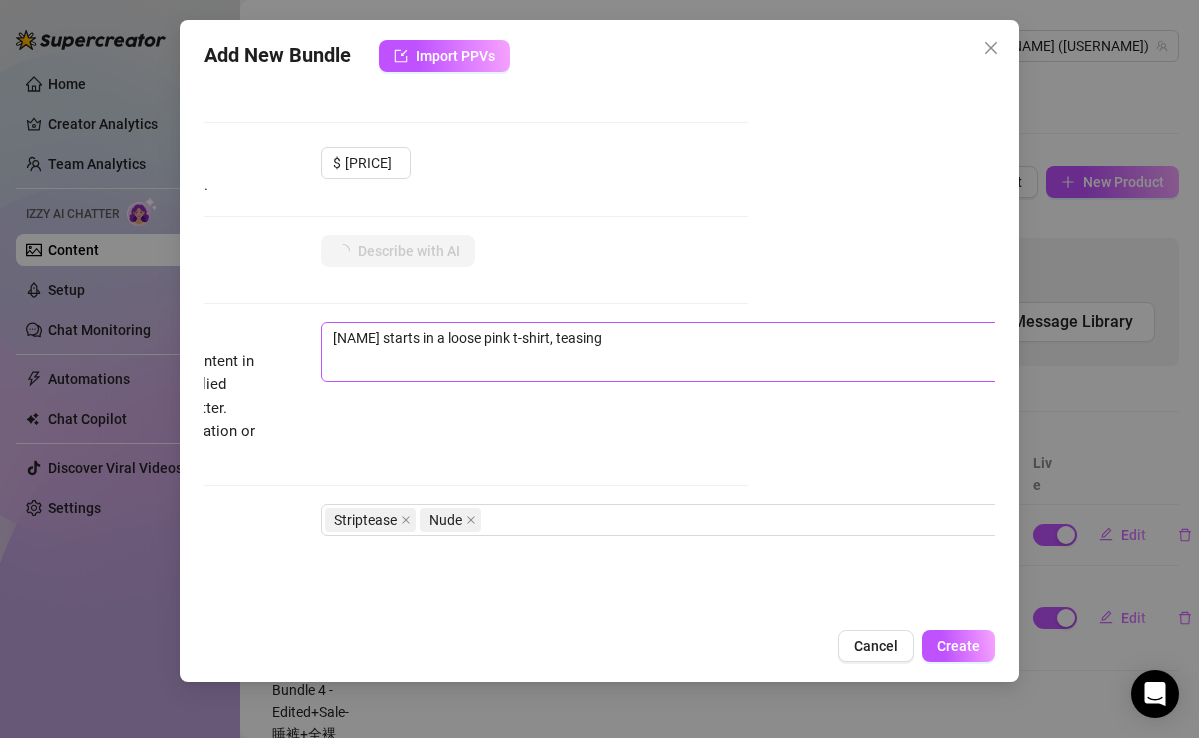 type on "[NAME] starts in a loose pink t-shirt, teasing with" 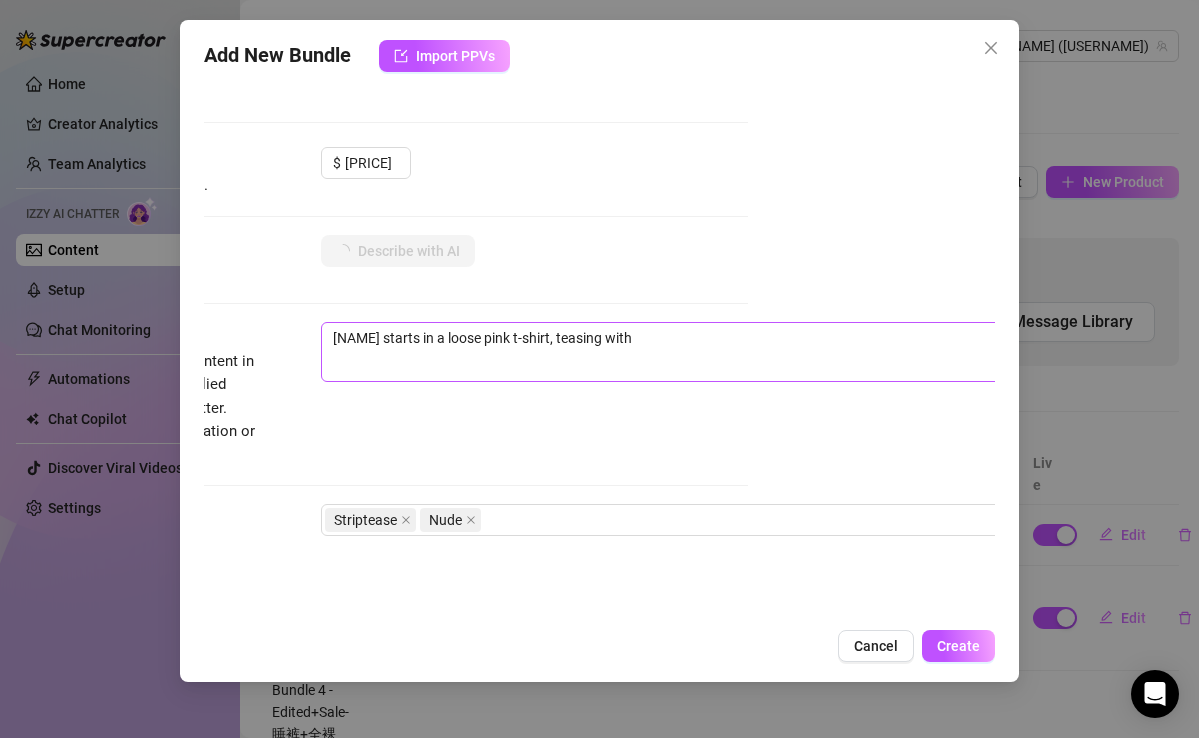 type on "[FIRST] starts in a loose pink t-shirt, teasing with her" 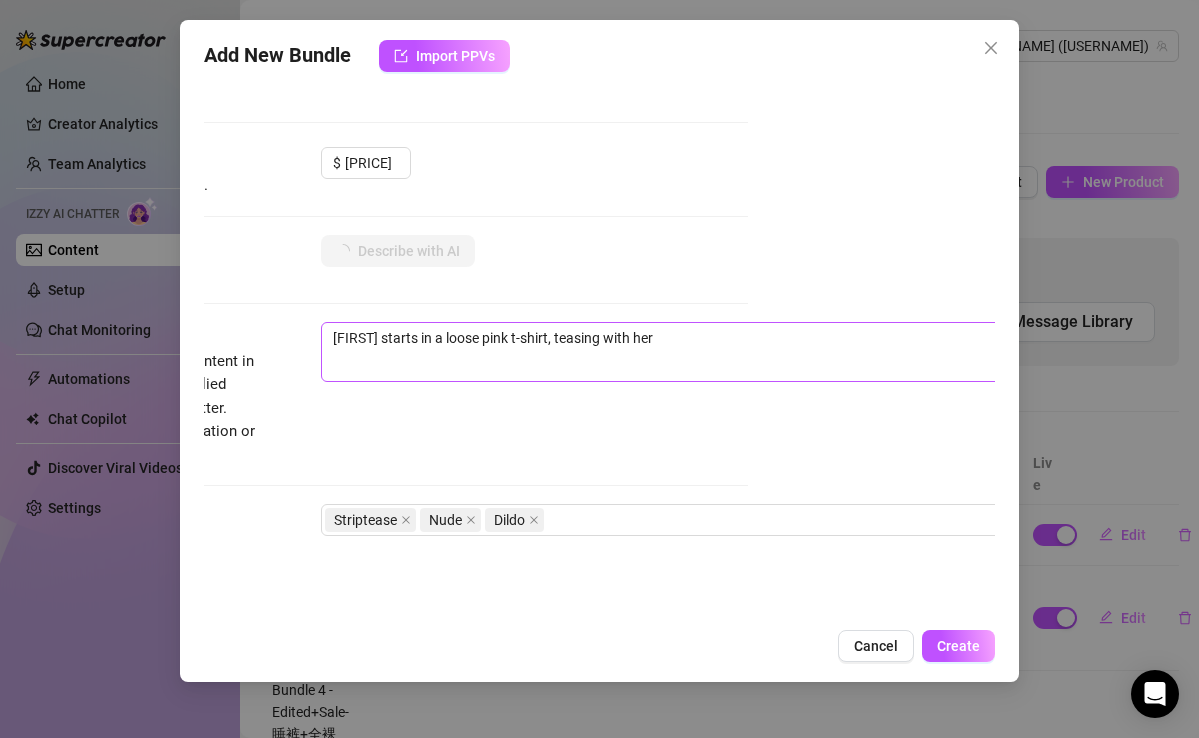 type on "[NAME] starts in a loose pink t-shirt, teasing with her legs" 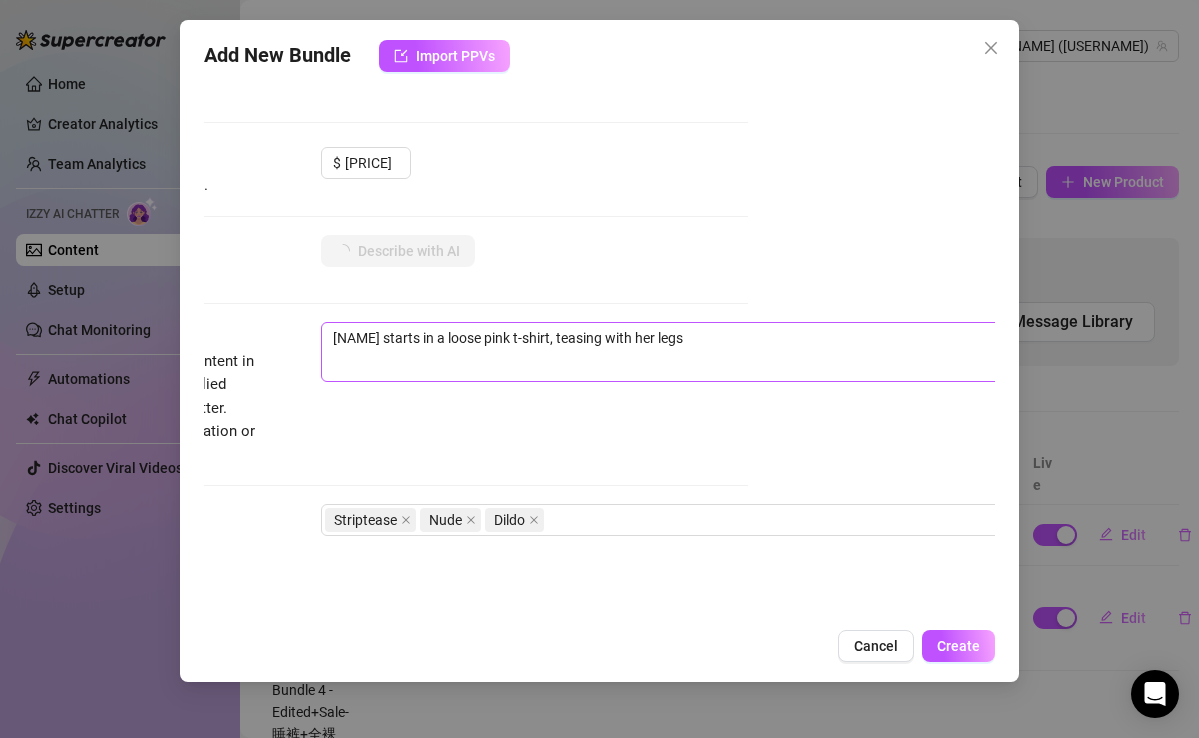 type on "[FIRST] starts in a loose pink t-shirt, teasing with her legs spread" 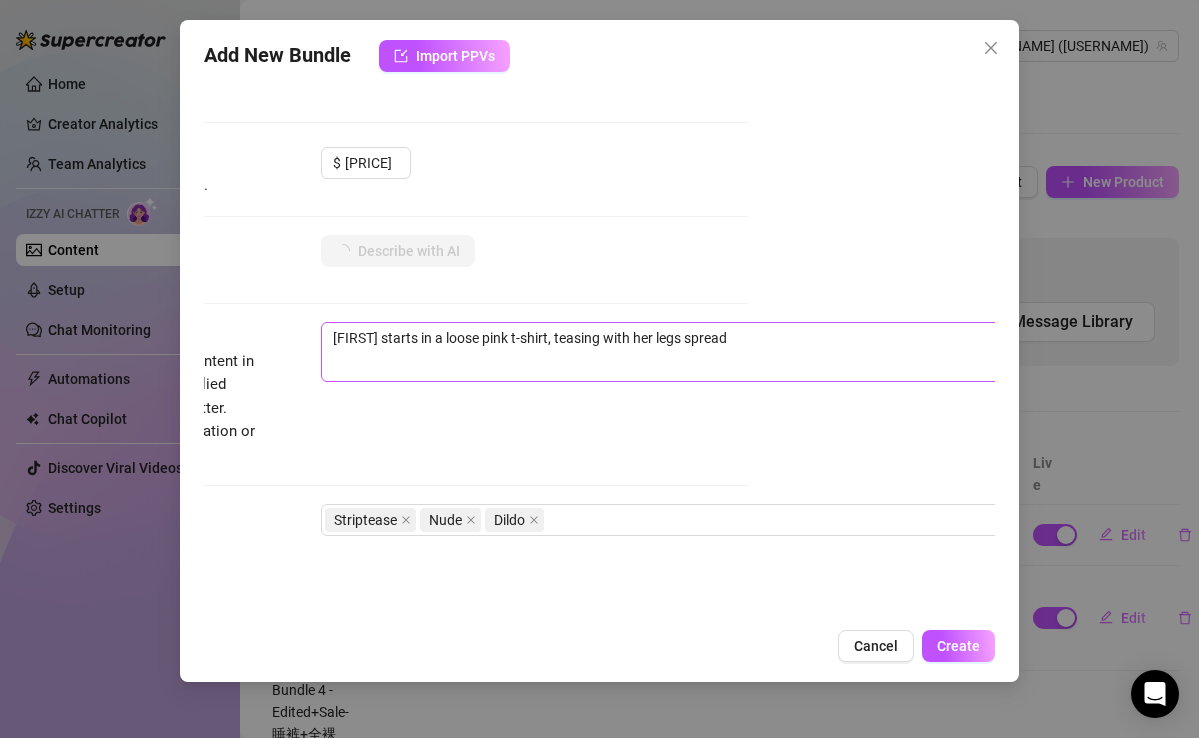 type on "[FIRST] starts in a loose pink t-shirt, teasing with her legs spread wide," 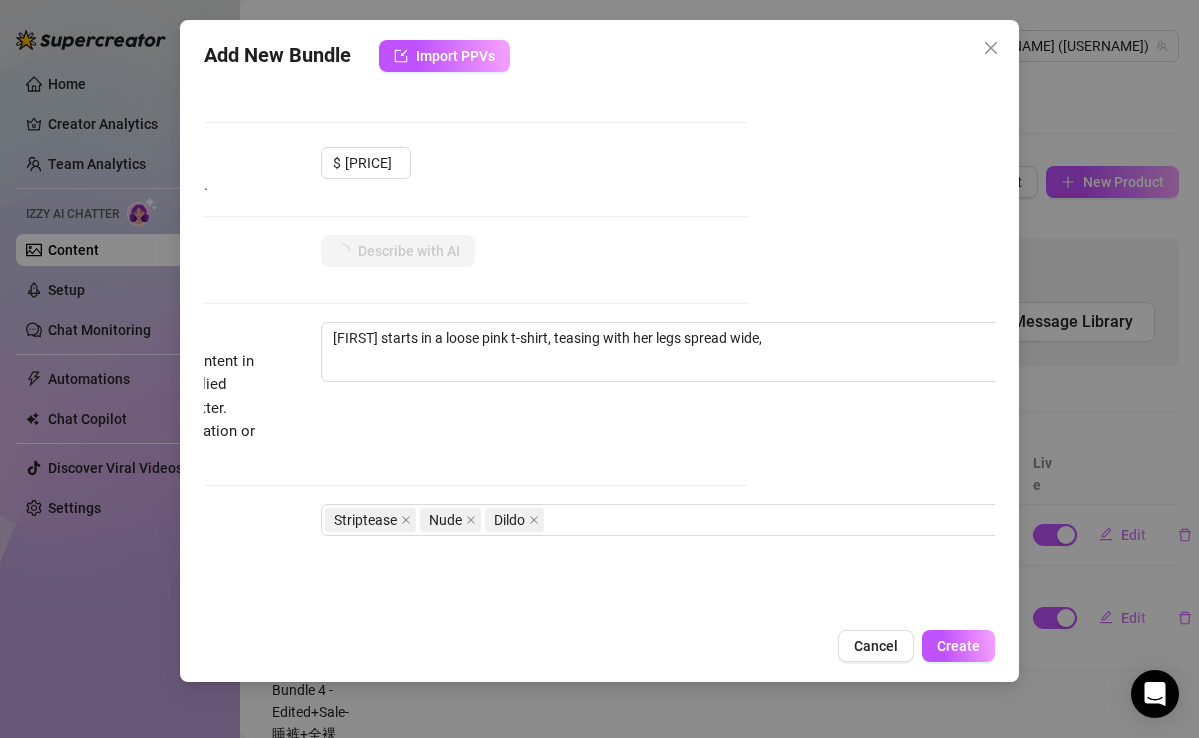 type on "[FIRST] starts in a loose pink t-shirt, teasing with her legs spread wide, before" 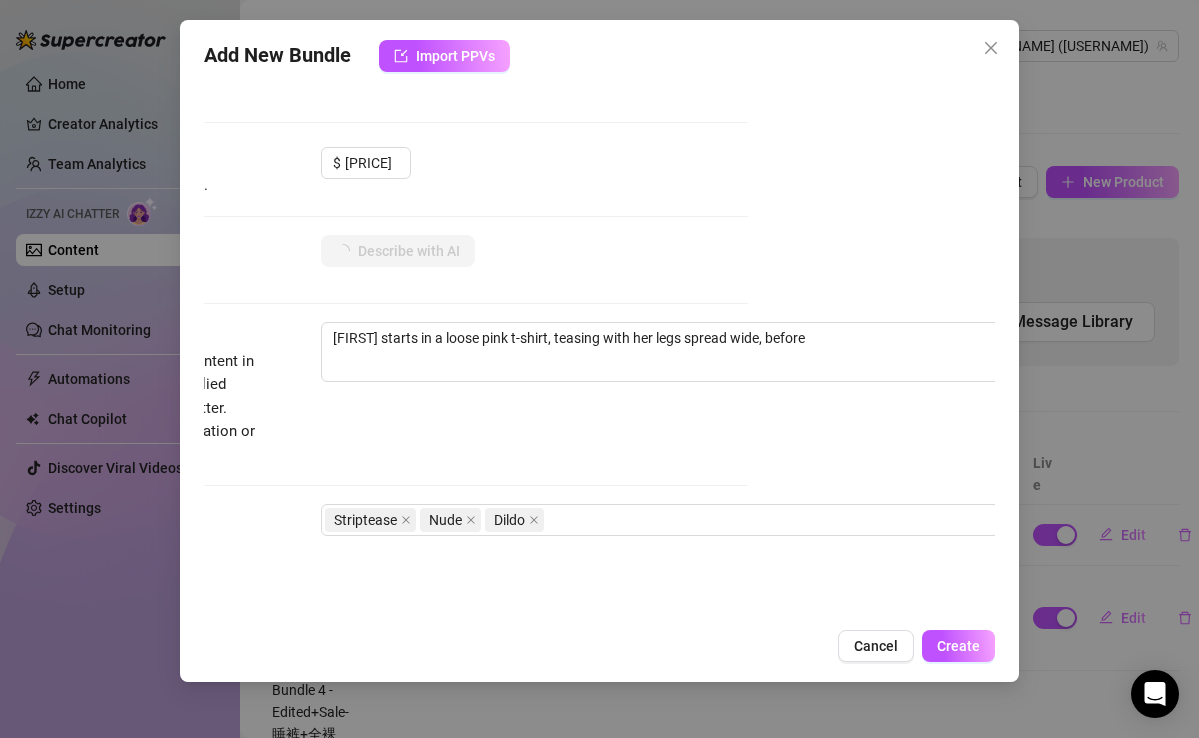 type on "[NAME] starts in a loose pink t-shirt, teasing with her legs spread wide, before stripping" 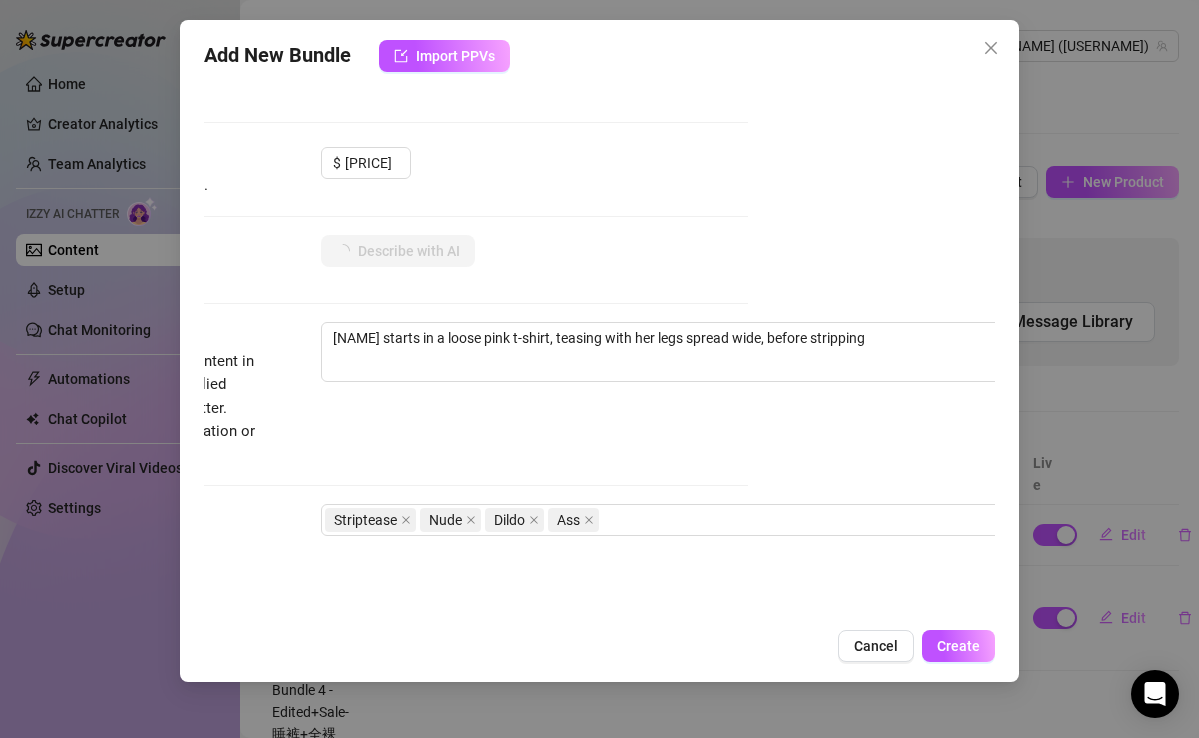 type on "[FIRST] starts in a loose pink t-shirt, teasing with her legs spread wide, before stripping down" 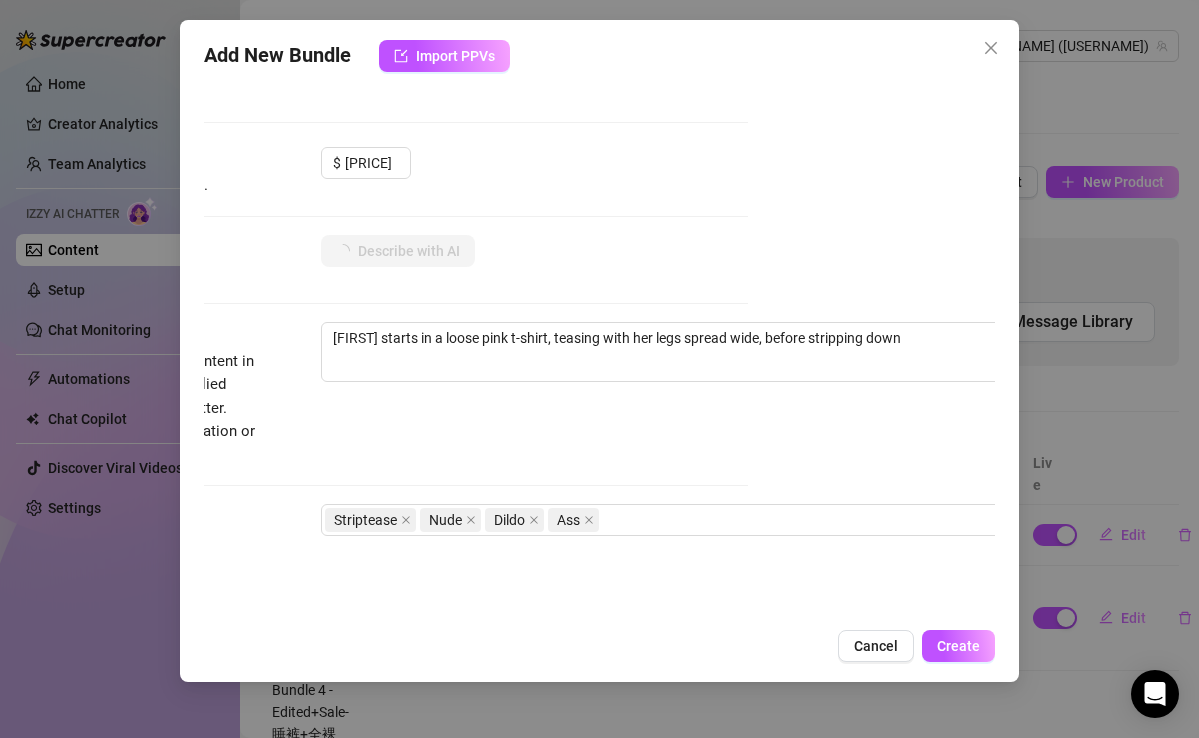 type on "[FIRST] starts in a loose pink t-shirt, teasing with her legs spread wide, before stripping down to" 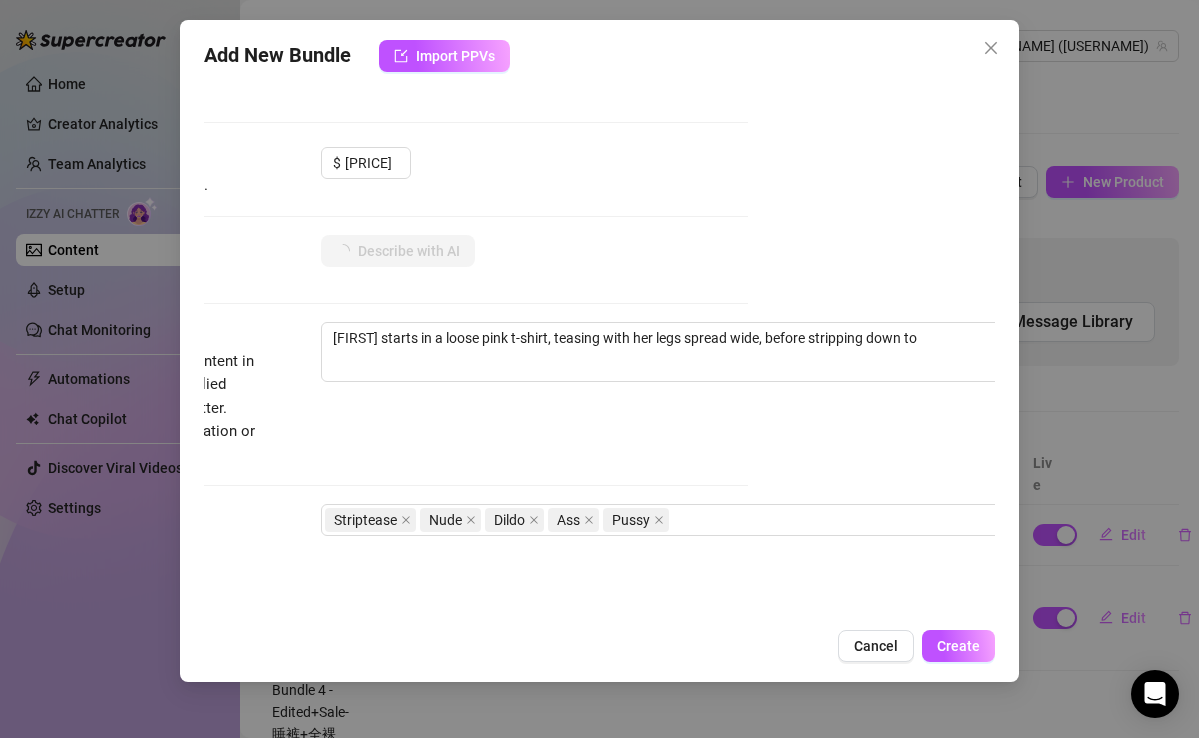 type on "[NAME] starts in a loose pink t-shirt, teasing with her legs spread wide, before stripping down to a" 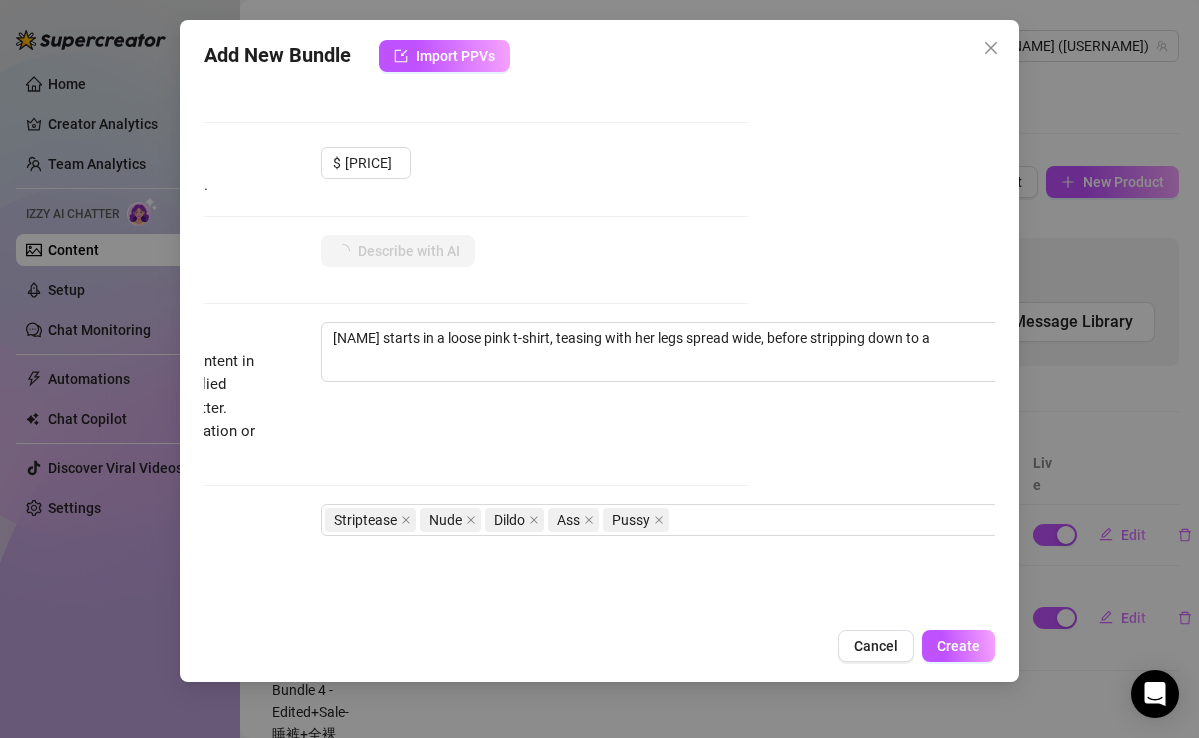 type on "[FIRST] starts in a loose pink t-shirt, teasing with her legs spread wide, before stripping down to a black" 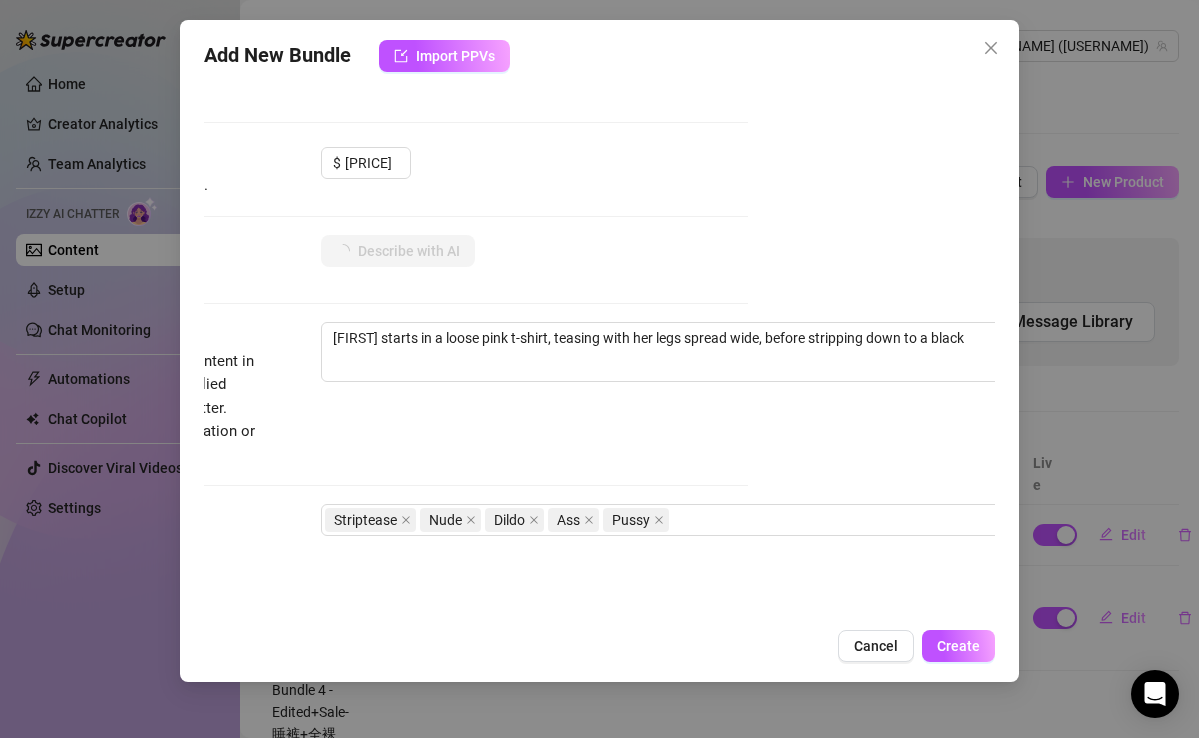 type on "[FIRST] starts in a loose pink t-shirt, teasing with her legs spread wide, before stripping down to a black bra" 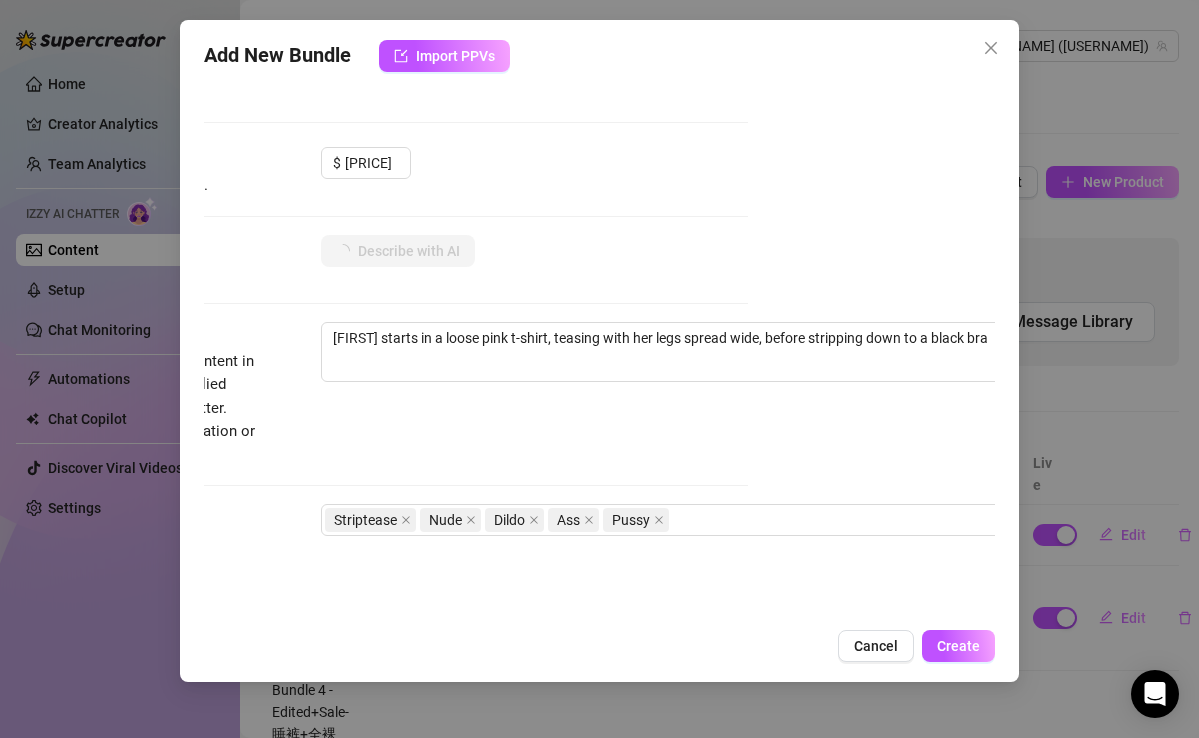 type on "[FIRST] starts in a loose pink t-shirt, teasing with her legs spread wide, before stripping down to a black bra and" 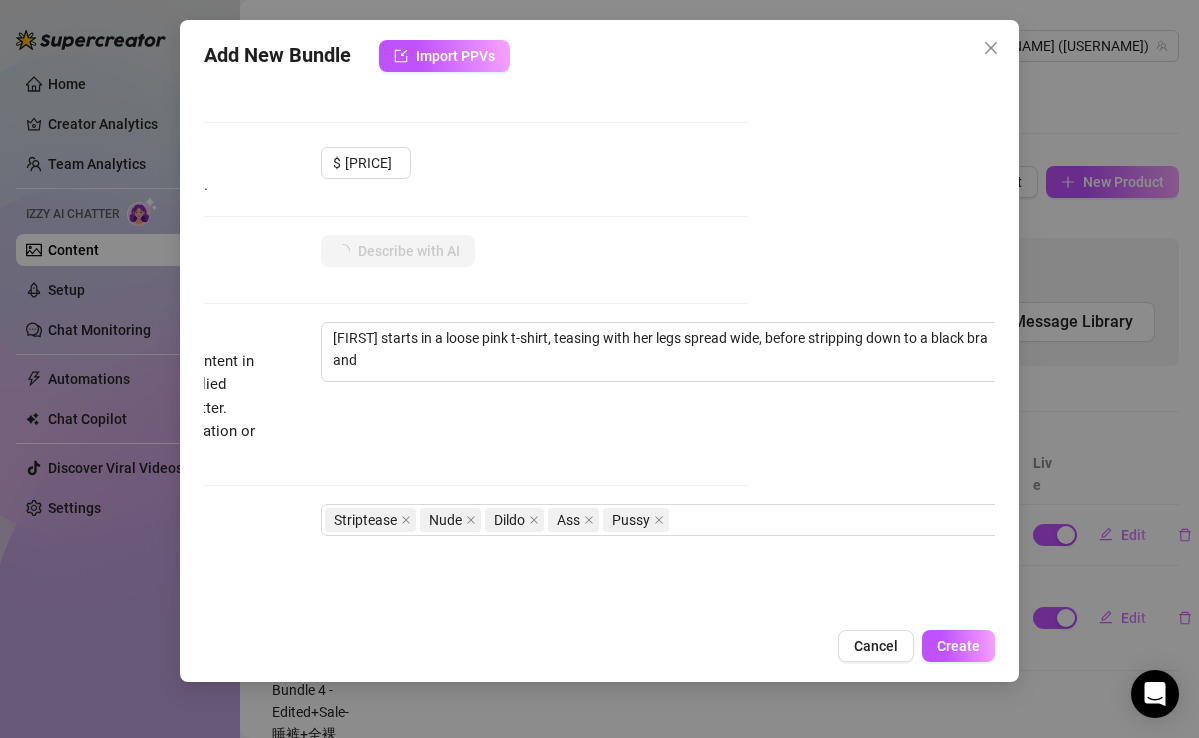 type on "[FIRST] starts in a loose pink t-shirt, teasing with her legs spread wide, before stripping down to a black bra and panties," 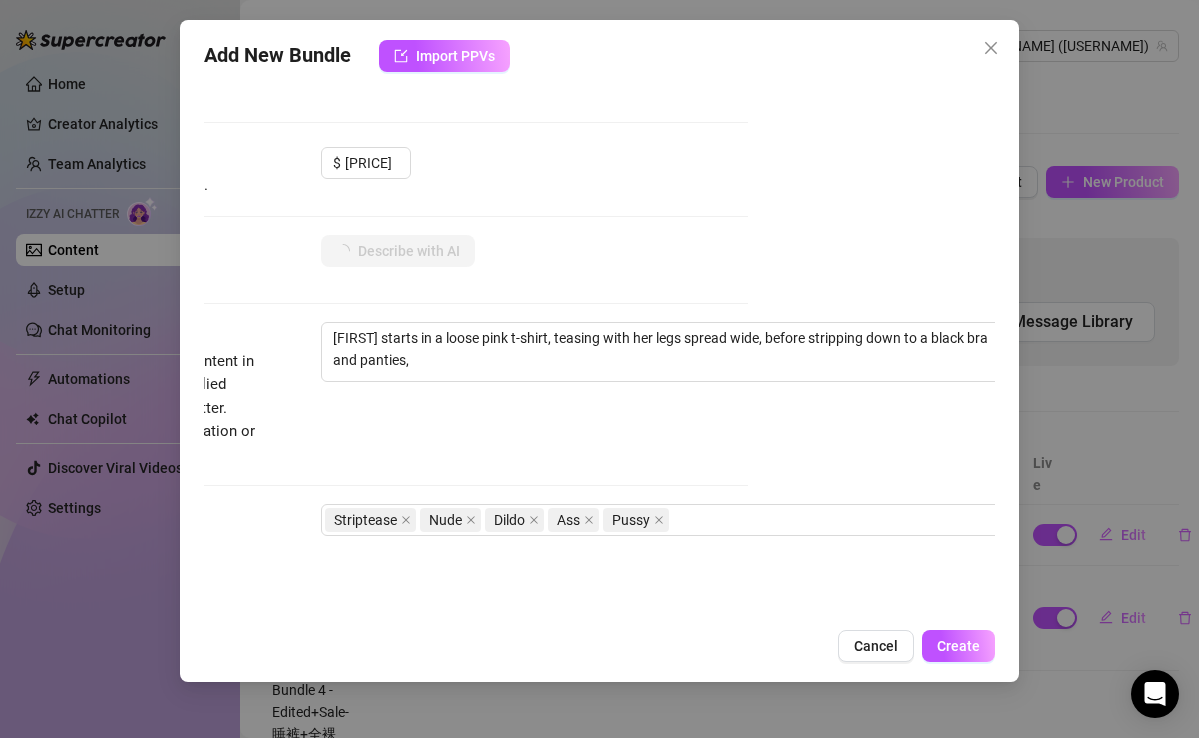 type on "[NAME] starts in a loose pink t-shirt, teasing with her legs spread wide, before stripping down to a black bra and panties, showing" 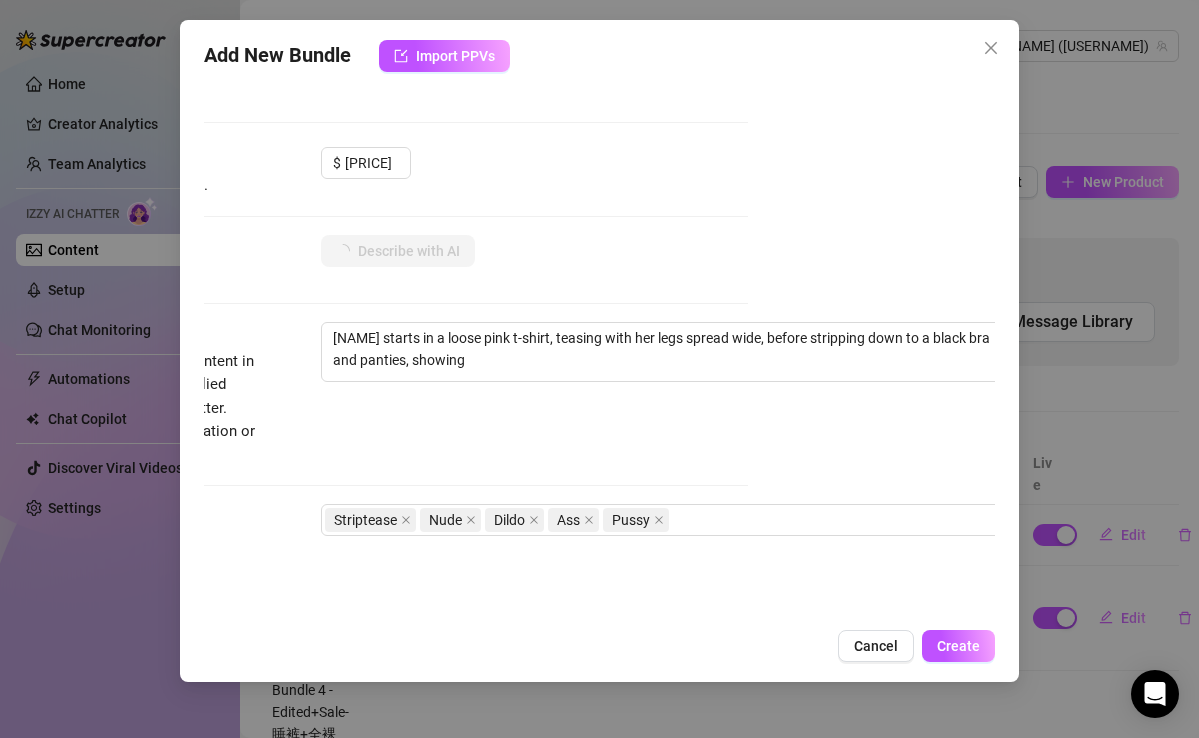 type on "[FIRST] starts in a loose pink t-shirt, teasing with her legs spread wide, before stripping down to a black bra and panties, showing off" 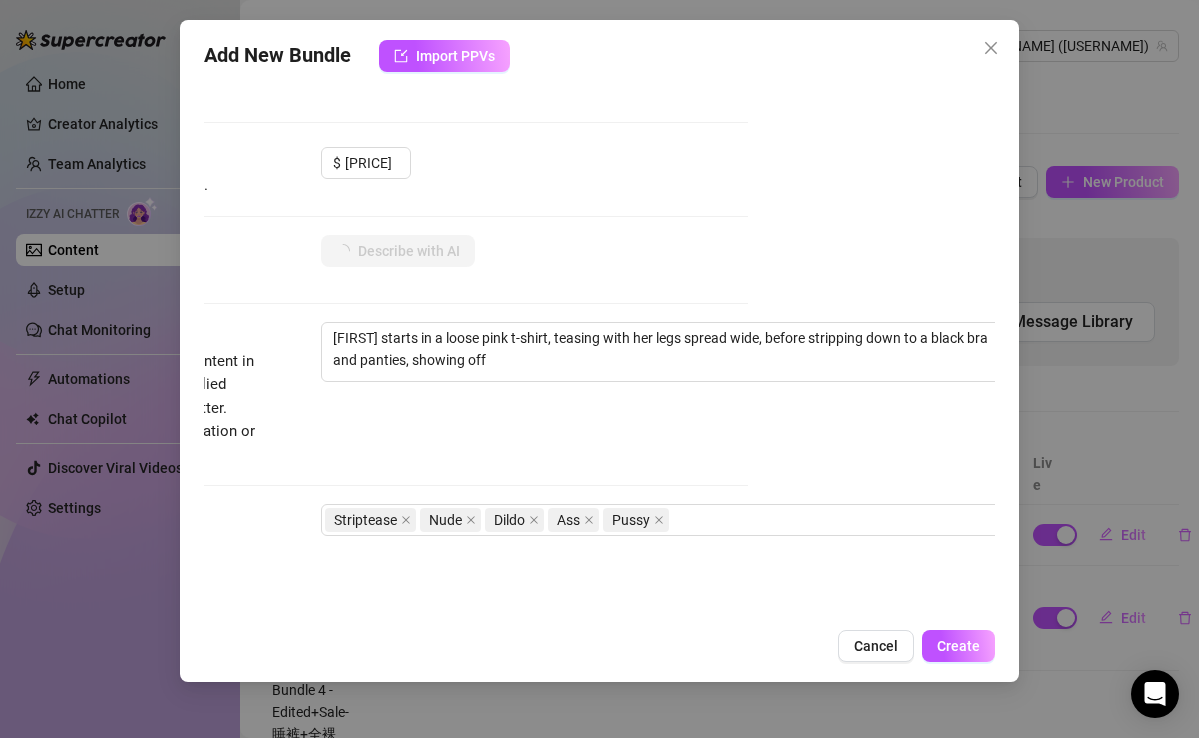 type on "[FIRST] starts in a loose pink t-shirt, teasing with her legs spread wide, before stripping down to a black bra and panties, showing off her" 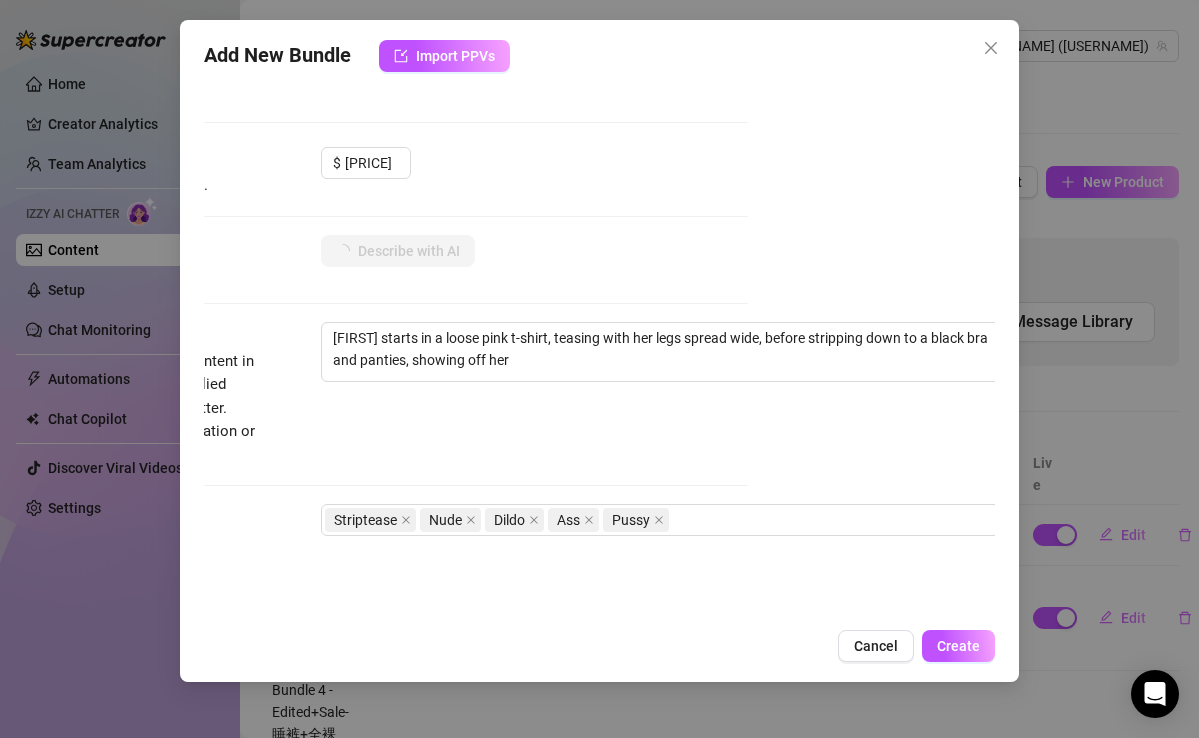 type on "[NAME] starts in a loose pink t-shirt, teasing with her legs spread wide, before stripping down to a black bra and panties, showing off her curves." 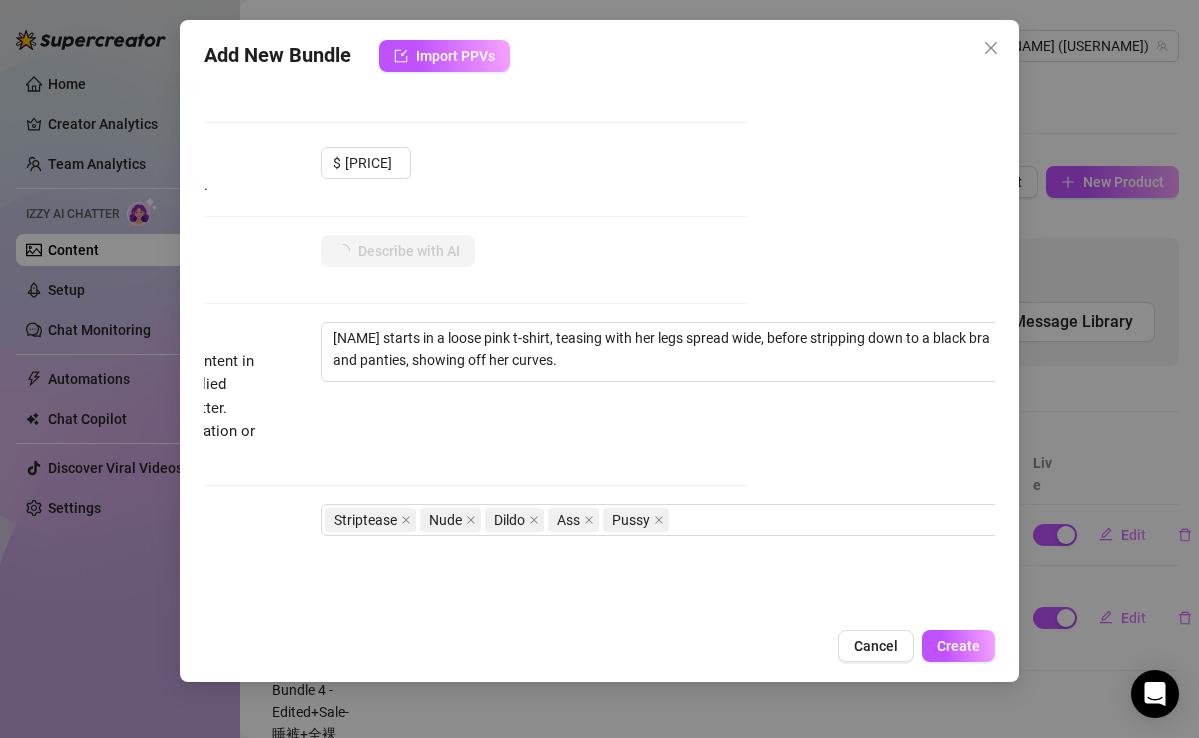 type on "[NAME] starts in a loose pink t-shirt, teasing with her legs spread wide, before stripping down to a black bra and panties, showing off her curves. She" 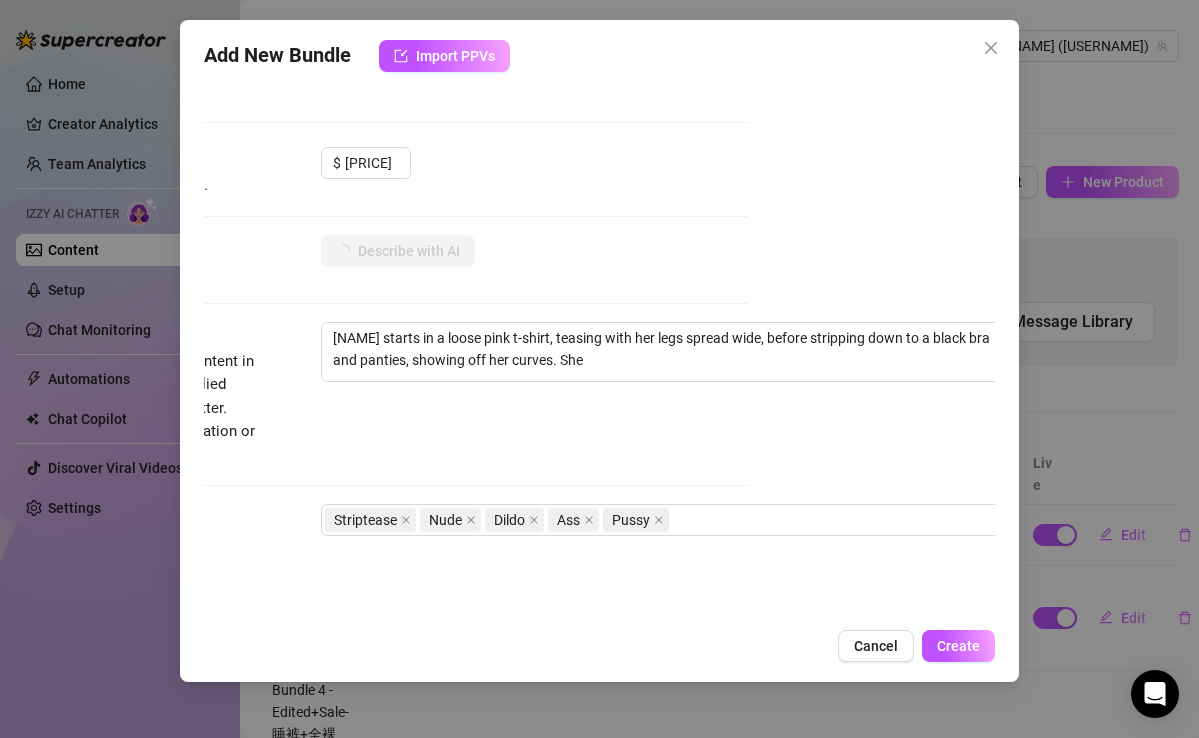 type on "[FIRST] starts in a loose pink t-shirt, teasing with her legs spread wide, before stripping down to a black bra and panties, showing off her curves. She then" 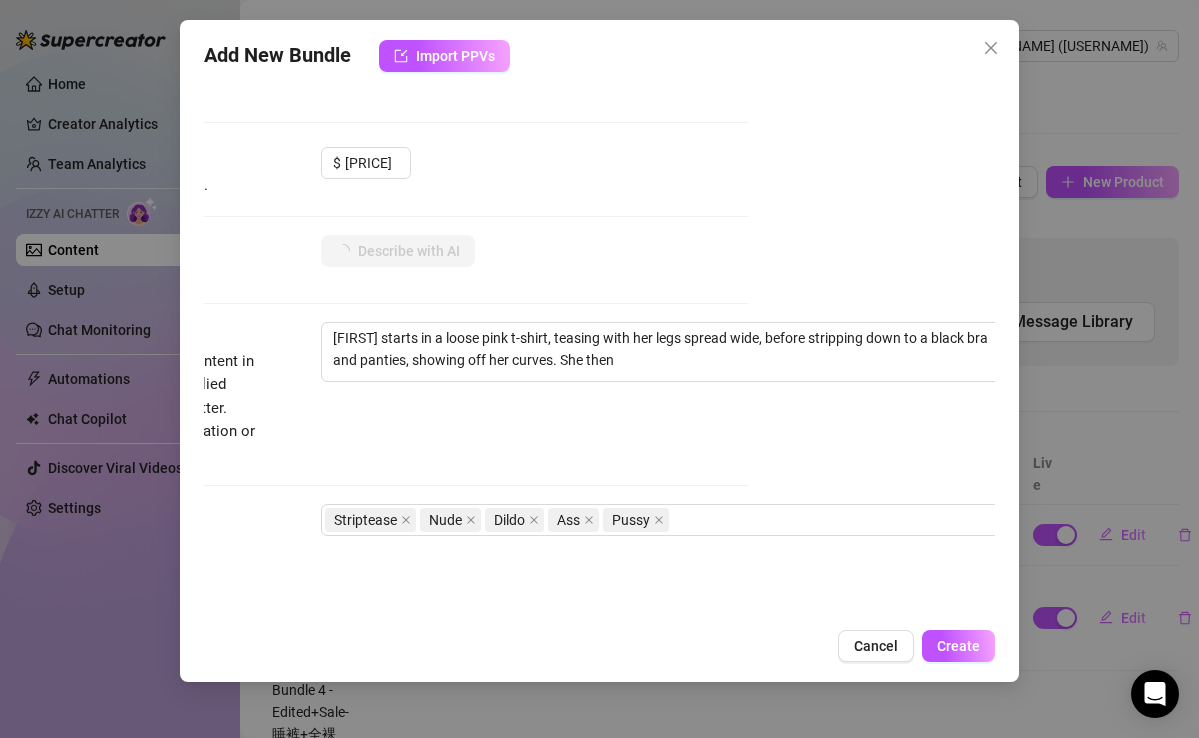type on "[NAME] starts in a loose pink t-shirt, teasing with her legs spread wide, before stripping down to a black bra and panties, showing off her curves. She then goes" 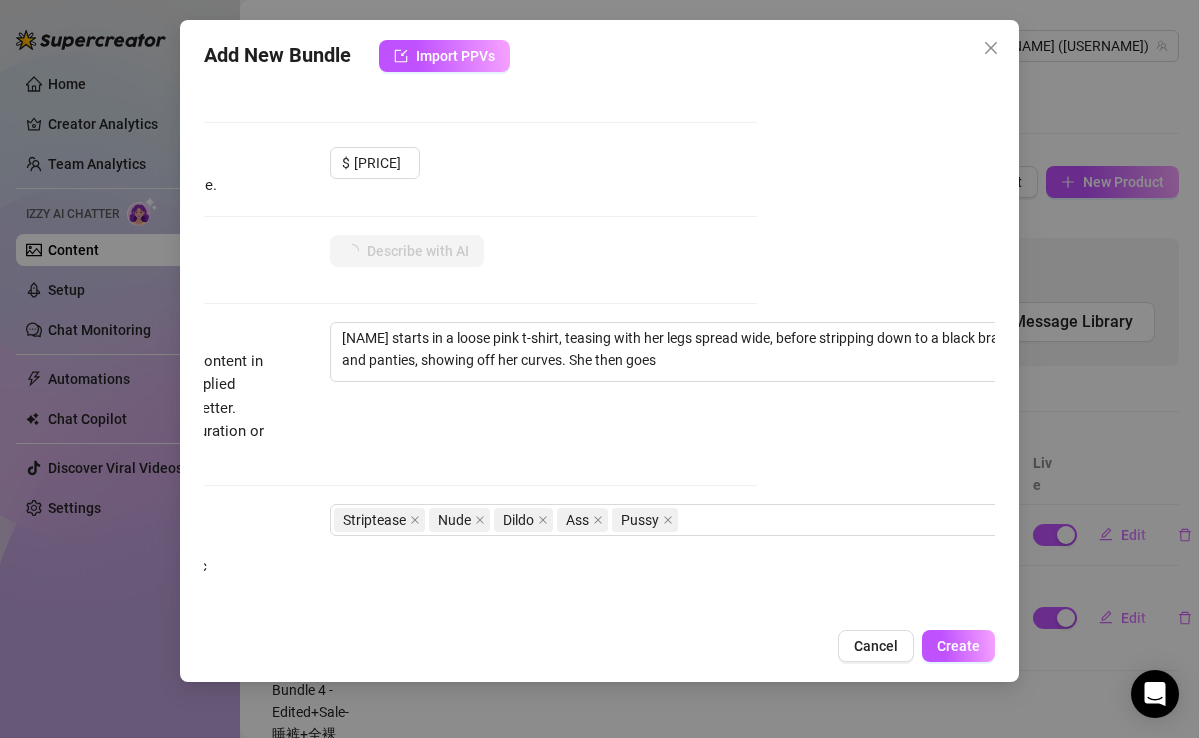 type on "[FIRST] starts in a loose pink t-shirt, teasing with her legs spread wide, before stripping down to a black bra and panties, showing off her curves. She then goes fully" 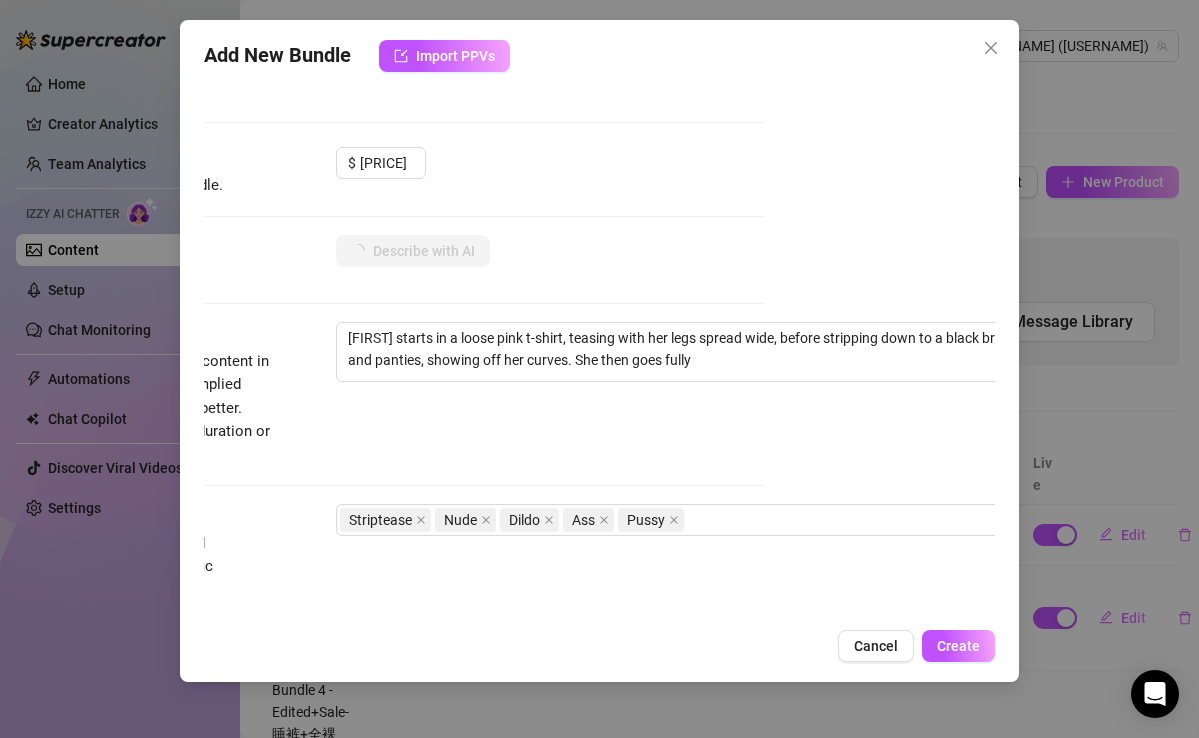 type on "[FIRST] starts in a loose pink t-shirt, teasing with her legs spread wide, before stripping down to a black bra and panties, showing off her curves. She then goes fully nude," 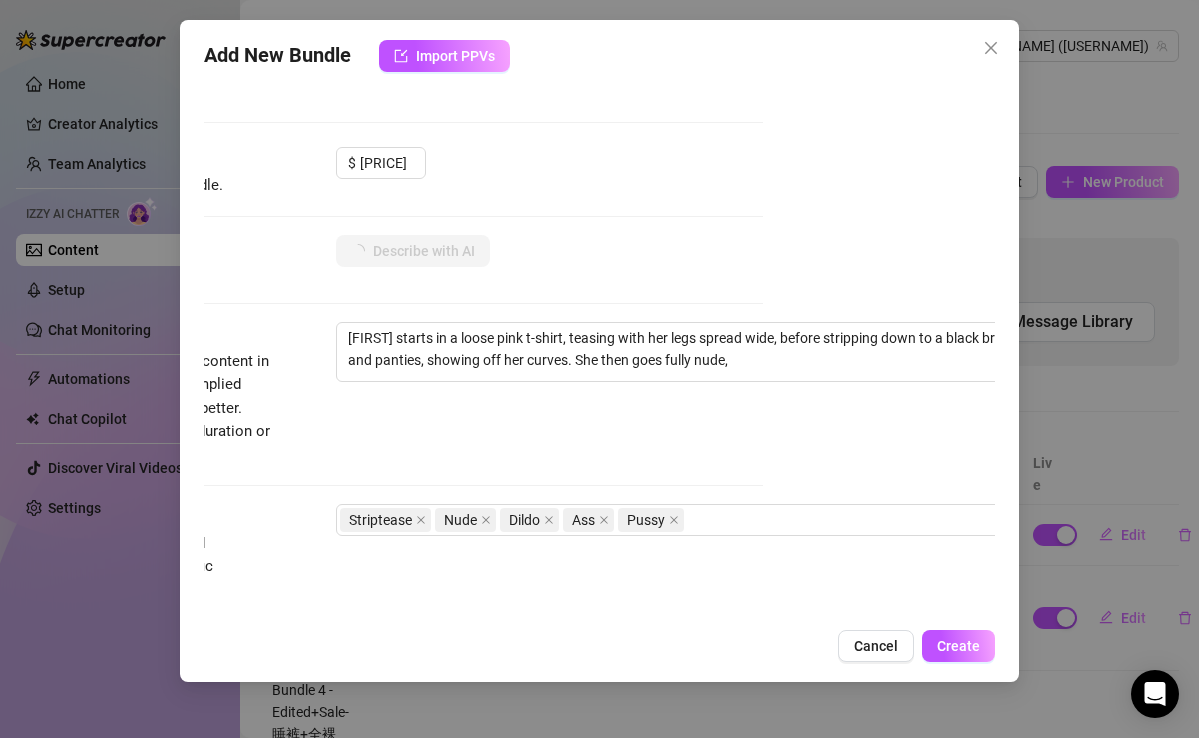 type on "[NAME] starts in a loose pink t-shirt, teasing with her legs spread wide, before stripping down to a black bra and panties, showing off her curves. She then goes fully nude, flaunting" 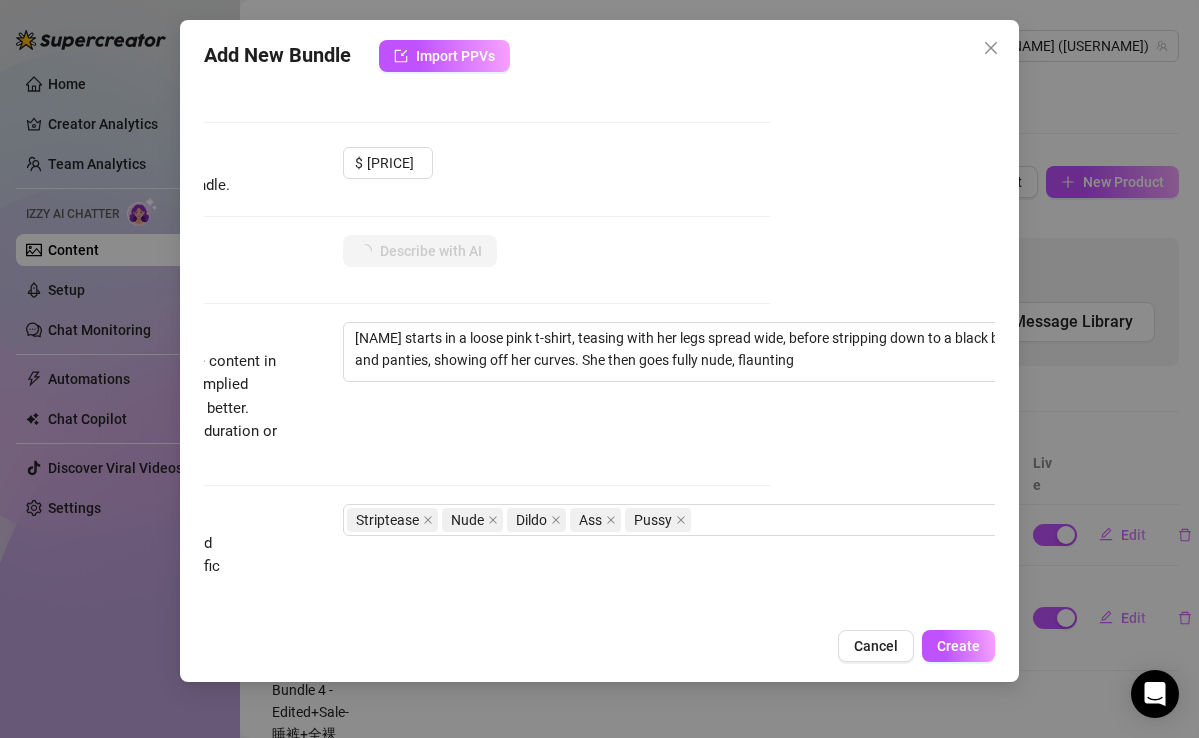 type on "[NAME] starts in a loose pink t-shirt, teasing with her legs spread wide, before stripping down to a black bra and panties, showing off her curves. She then goes fully nude, flaunting her" 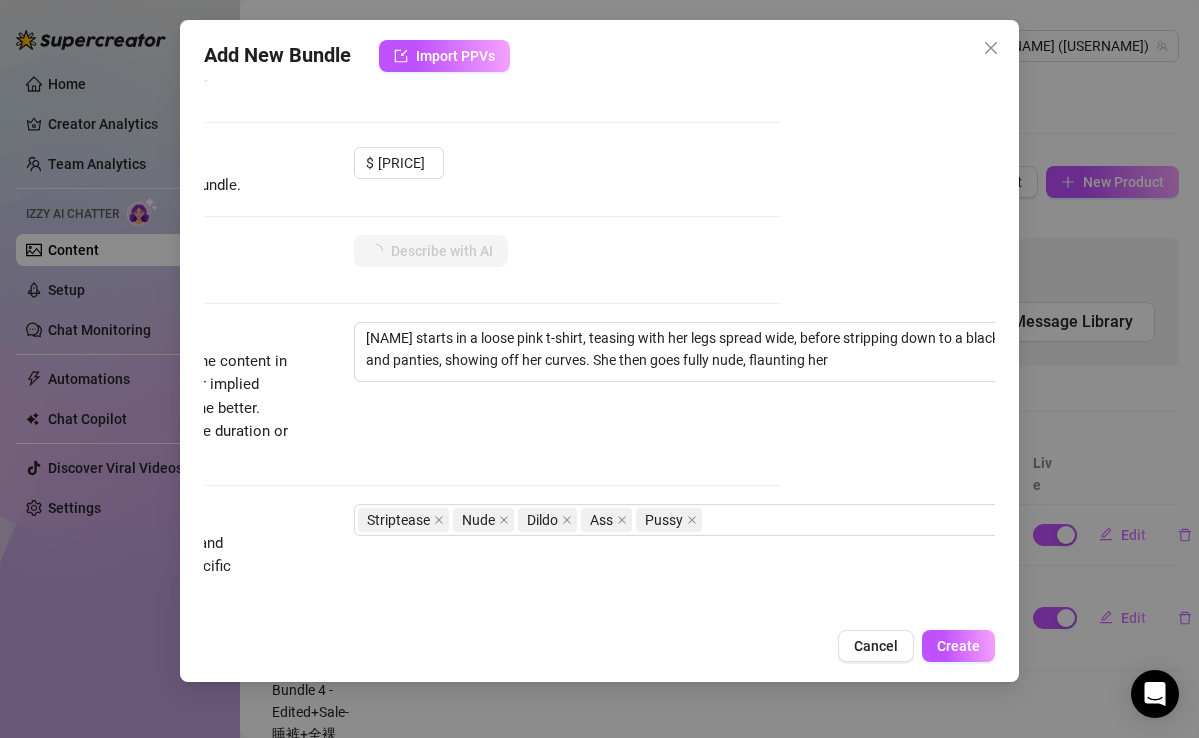 type on "[FIRST] starts in a loose pink t-shirt, teasing with her legs spread wide, before stripping down to a black bra and panties, showing off her curves. She then goes fully nude, flaunting her perky" 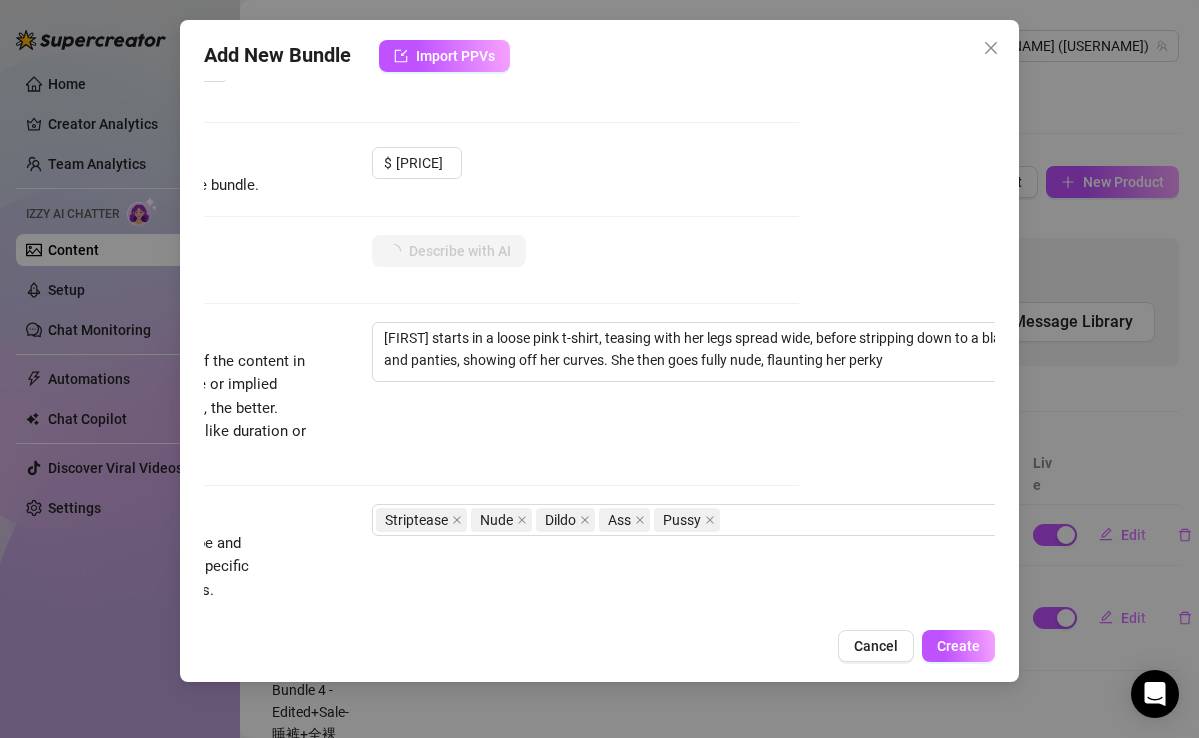 type on "[NAME] starts in a loose pink t-shirt, teasing with her legs spread wide, before stripping down to a black bra and panties, showing off her curves. She then goes fully nude, flaunting her perky tits" 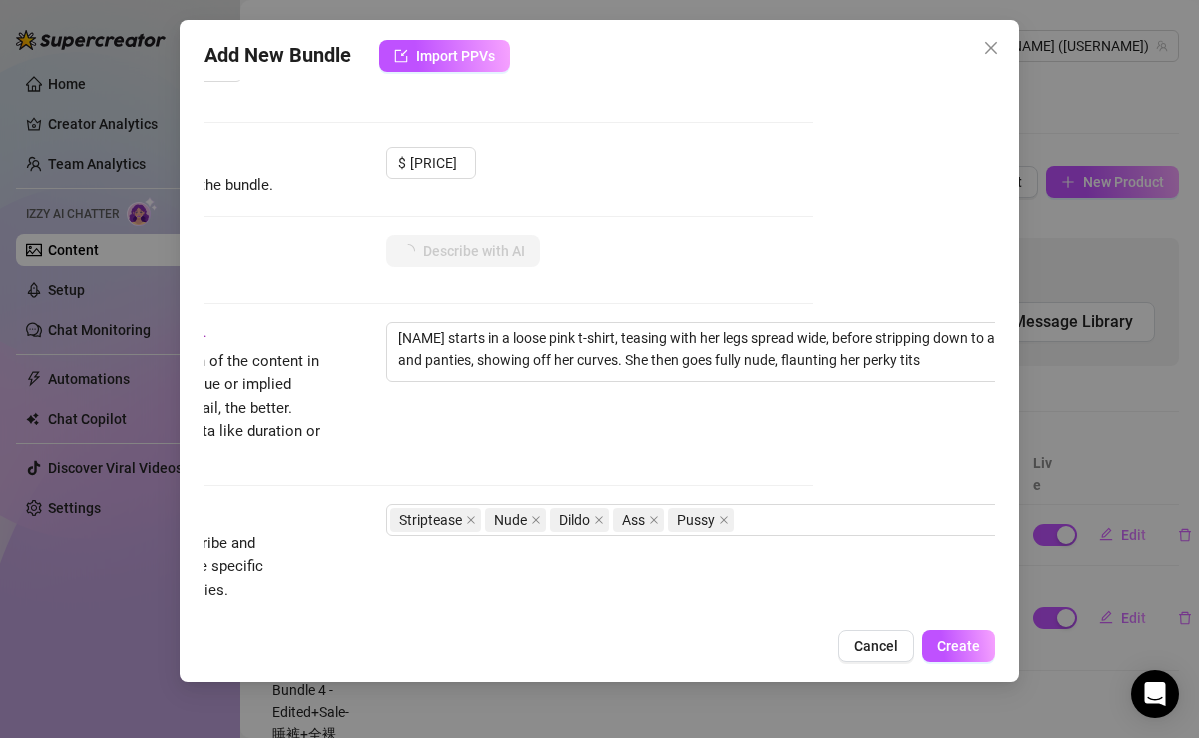 type 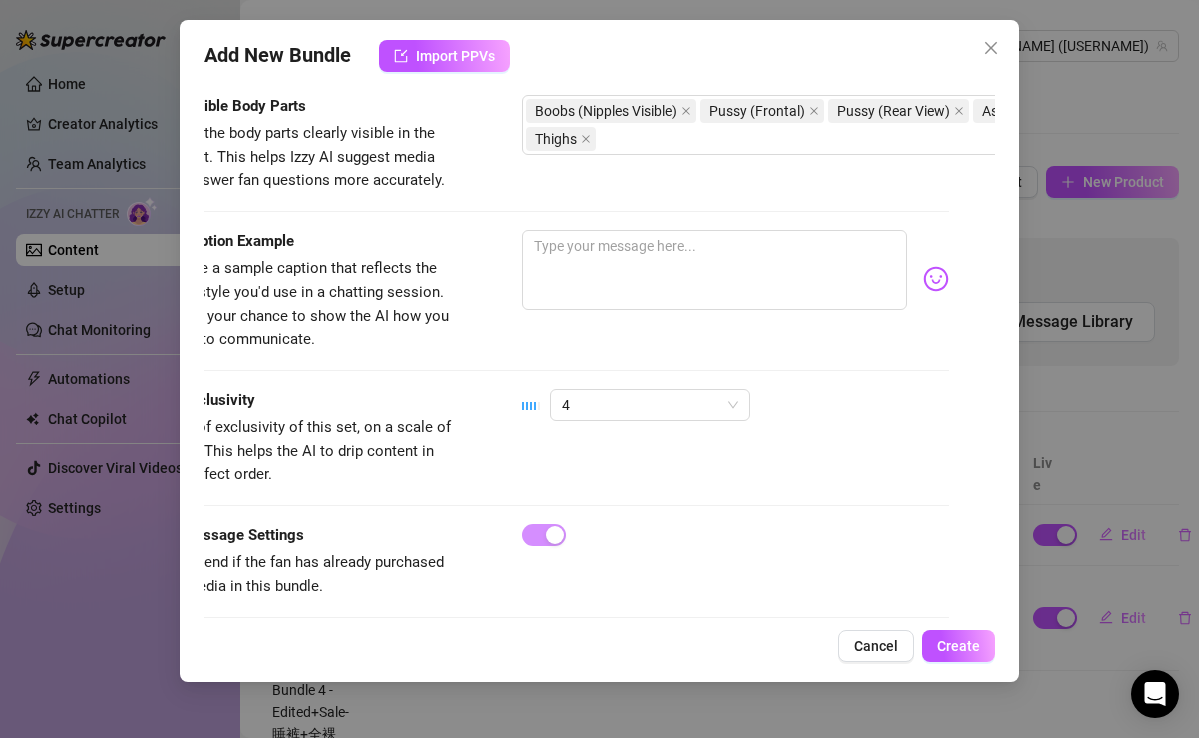 scroll, scrollTop: 1248, scrollLeft: 46, axis: both 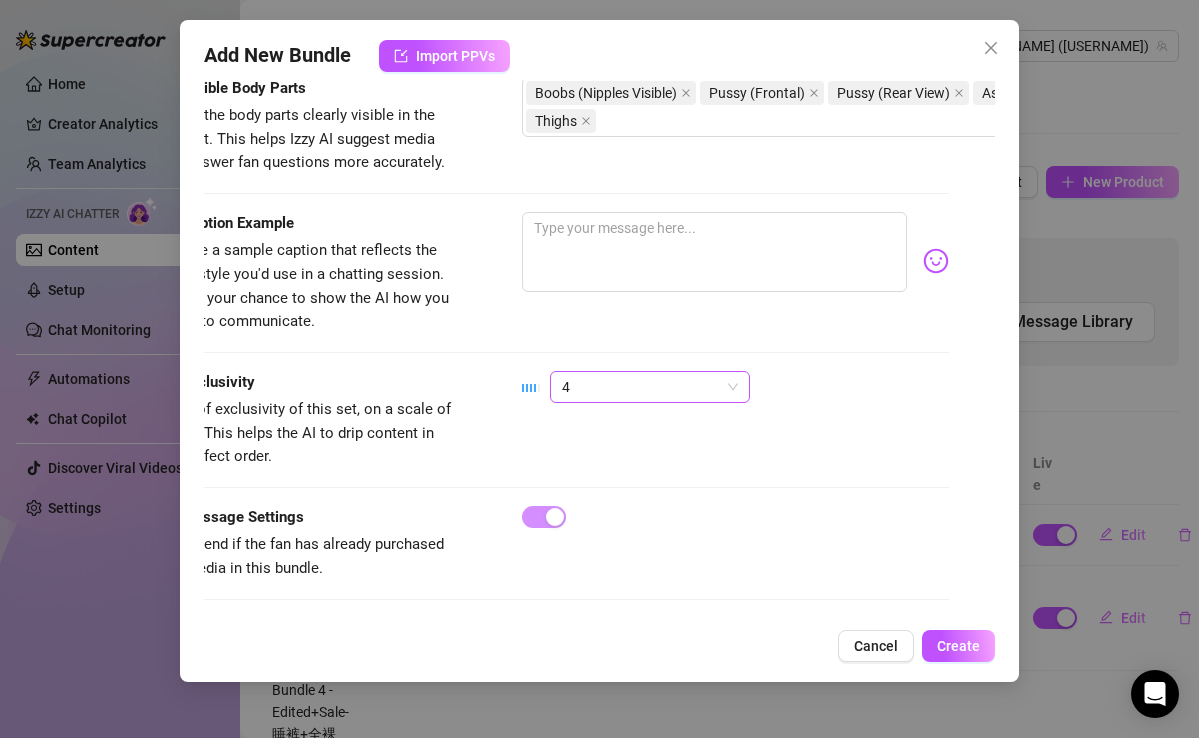 click on "4" at bounding box center [650, 387] 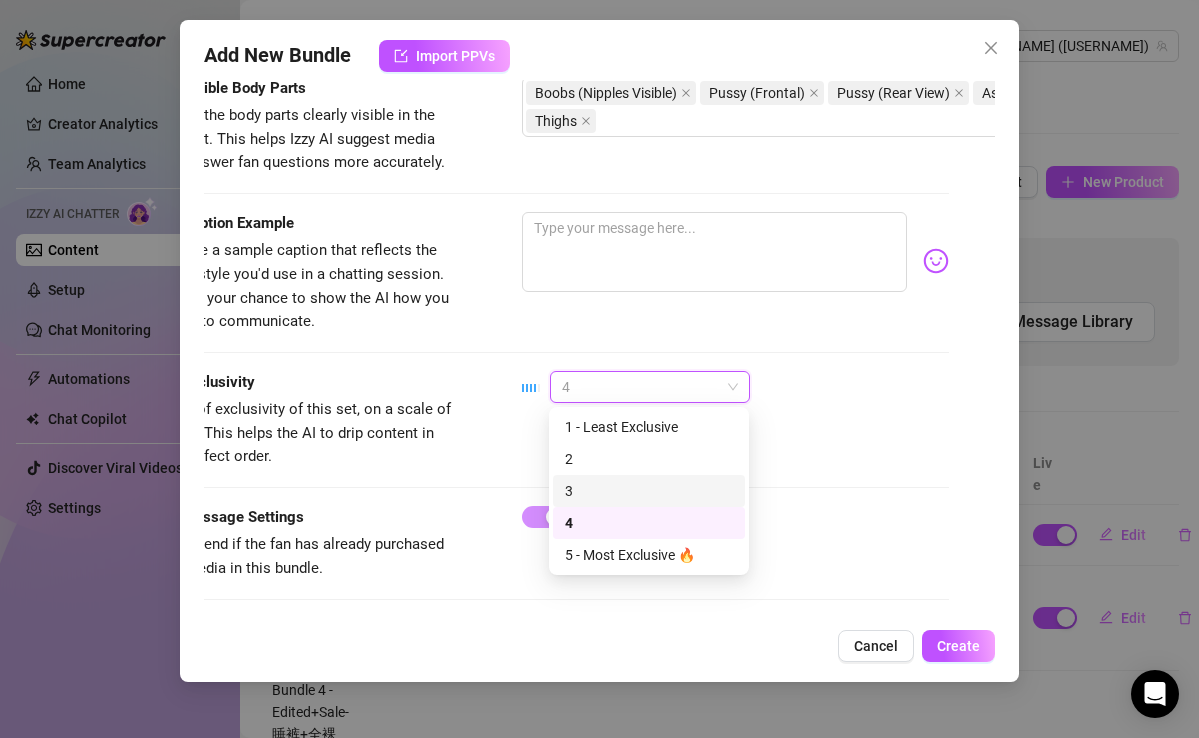 click on "3" at bounding box center [649, 491] 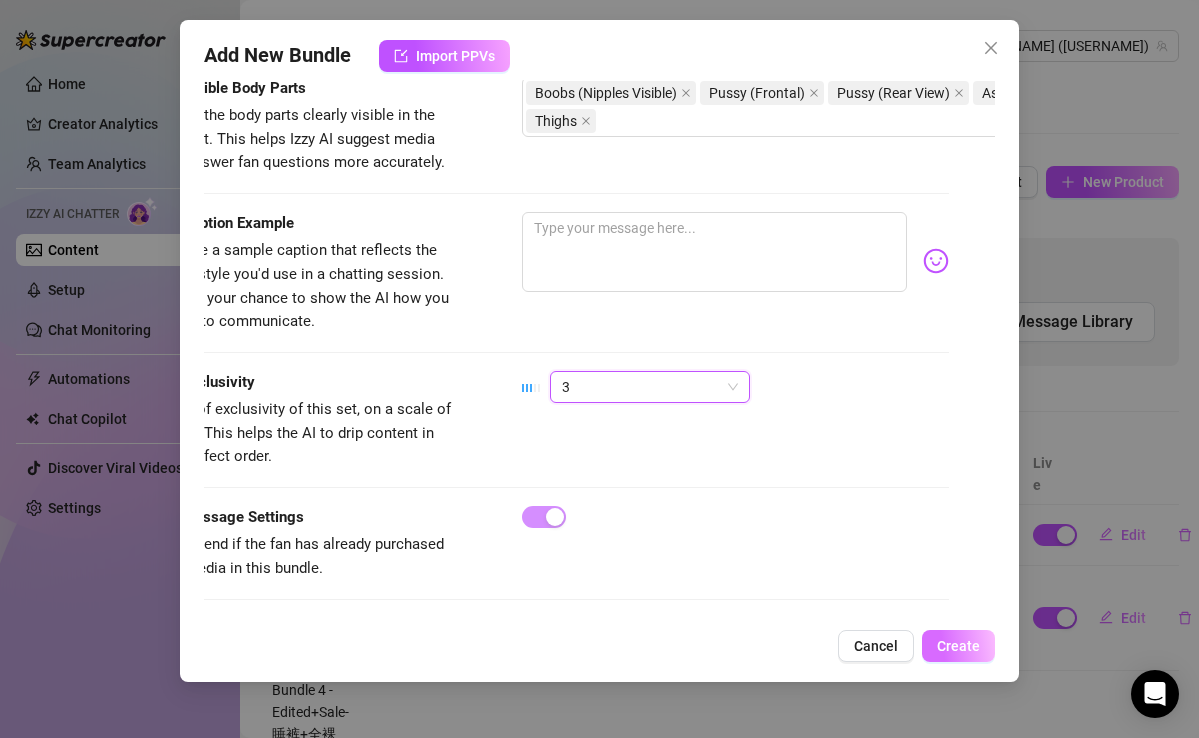 click on "Create" at bounding box center [958, 646] 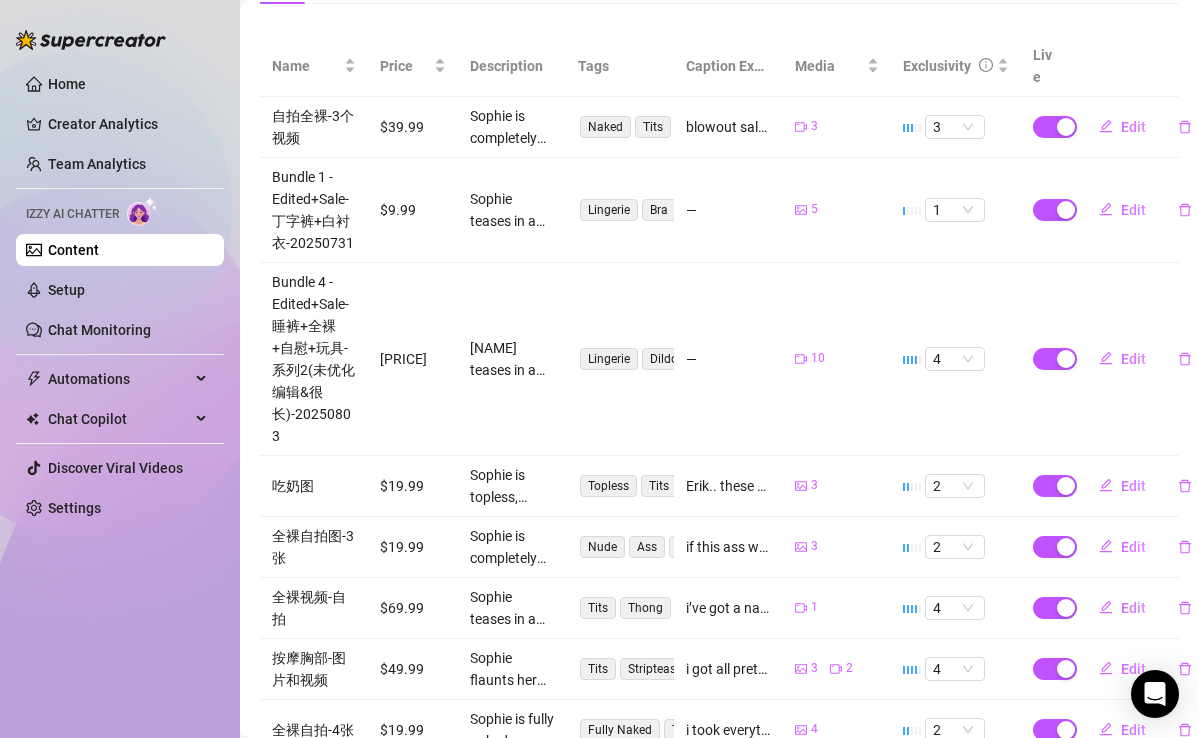 scroll, scrollTop: 410, scrollLeft: 0, axis: vertical 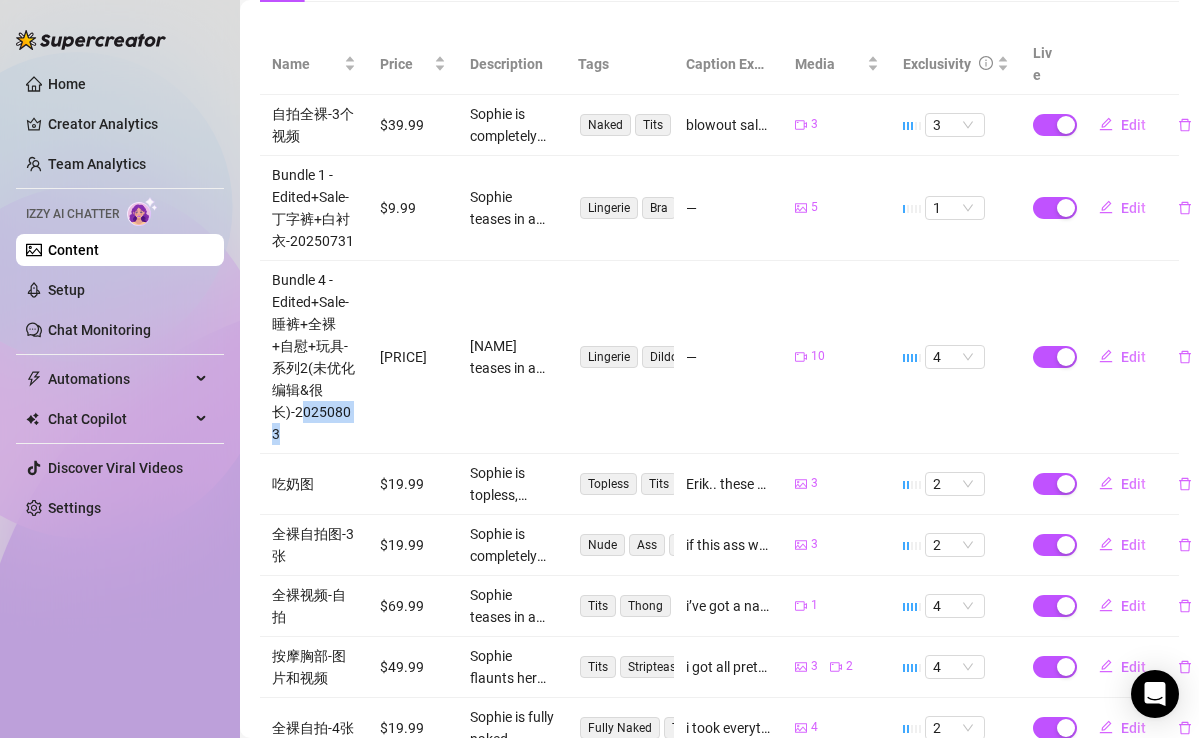 drag, startPoint x: 321, startPoint y: 407, endPoint x: 306, endPoint y: 383, distance: 28.301943 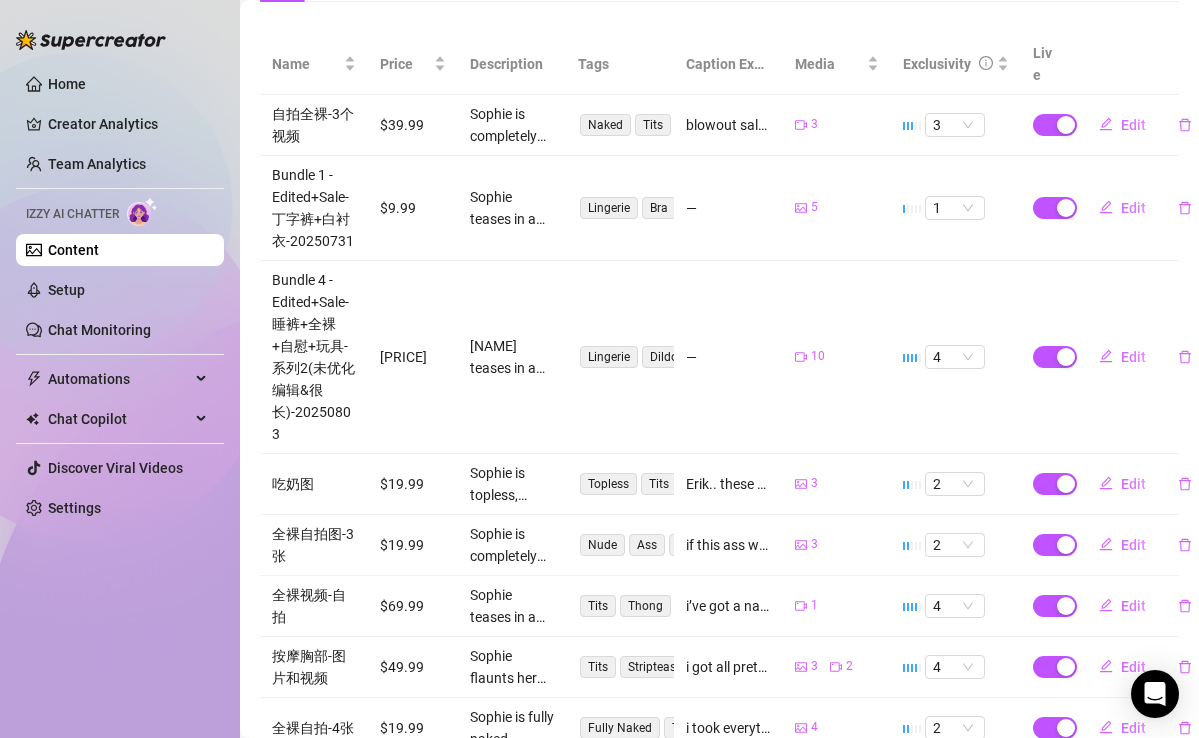 click on "Bundle 4 - Edited+Sale-睡裤+全裸+自慰+玩具-系列2(未优化编辑&很长)-20250803" at bounding box center (314, 357) 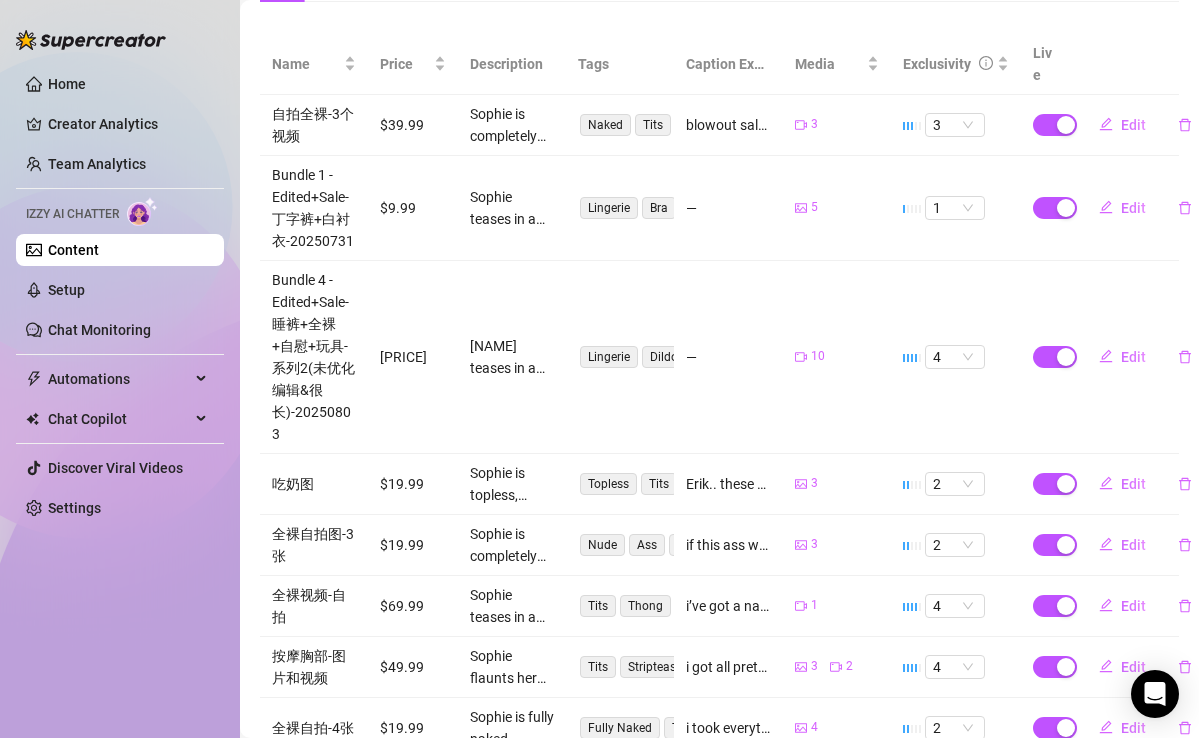 drag, startPoint x: 298, startPoint y: 386, endPoint x: 333, endPoint y: 409, distance: 41.880783 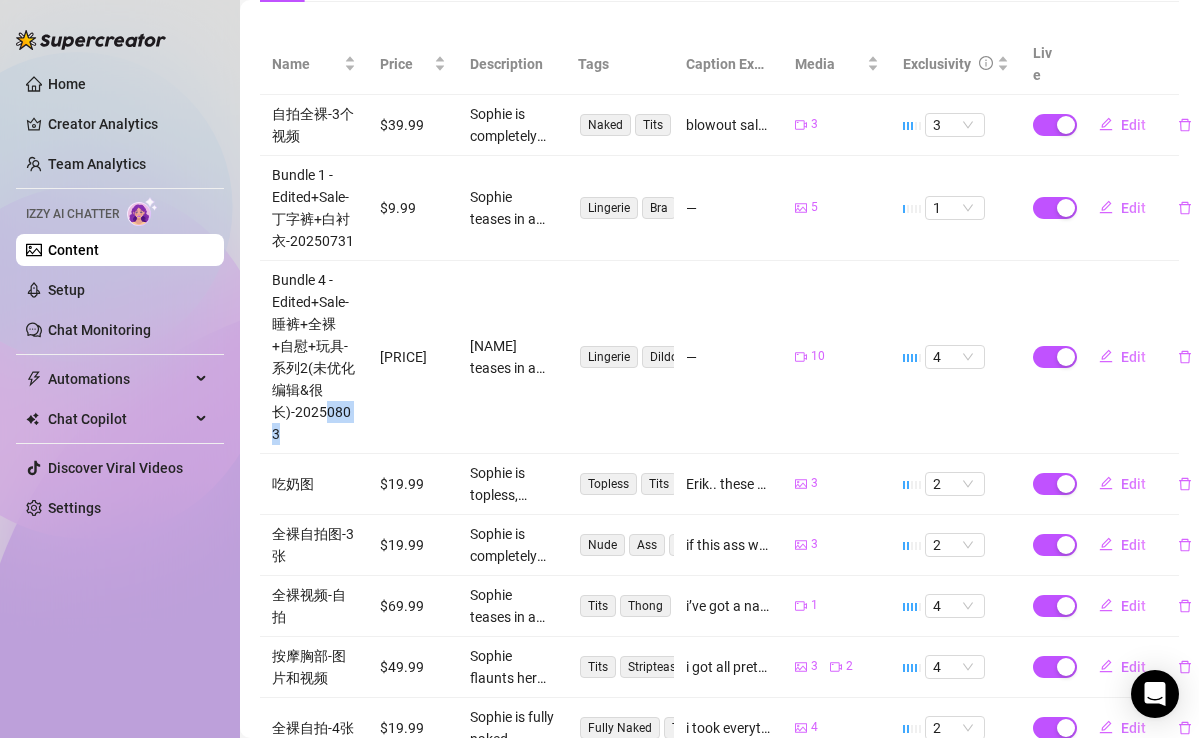 drag, startPoint x: 333, startPoint y: 409, endPoint x: 326, endPoint y: 389, distance: 21.189621 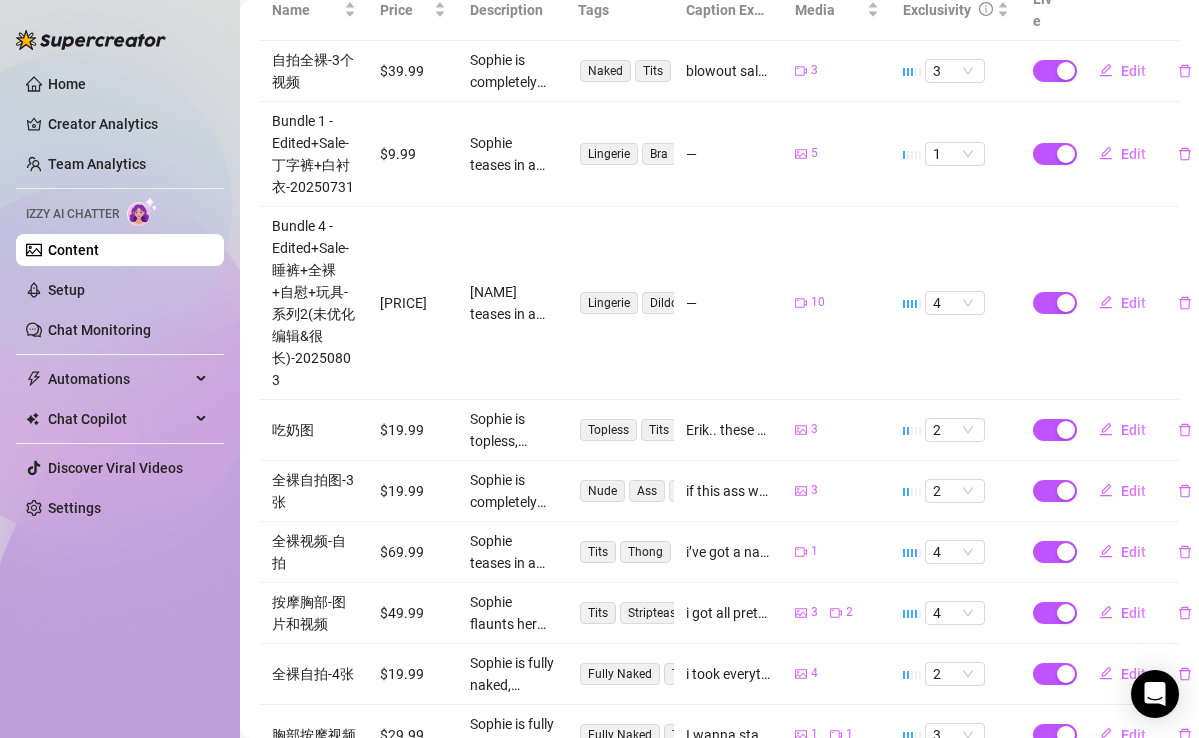 scroll, scrollTop: 452, scrollLeft: 0, axis: vertical 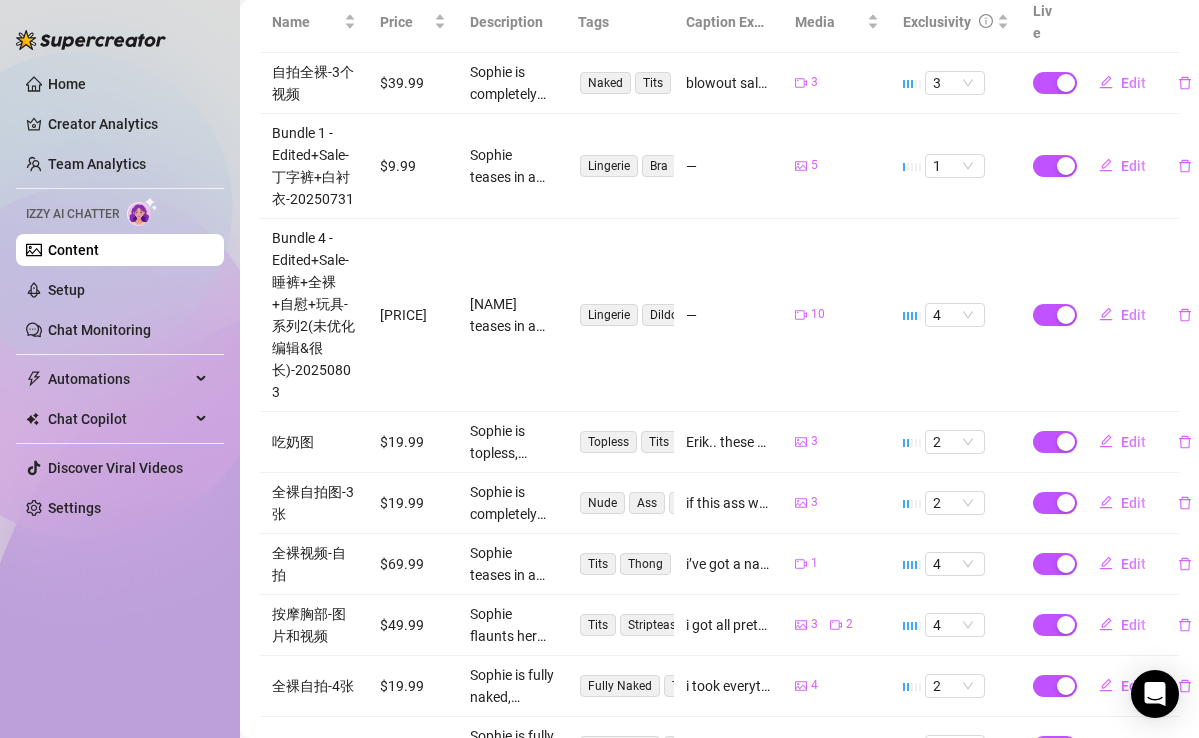 click on "Bundle 4 - Edited+Sale-睡裤+全裸+自慰+玩具-系列2(未优化编辑&很长)-20250803" at bounding box center (314, 315) 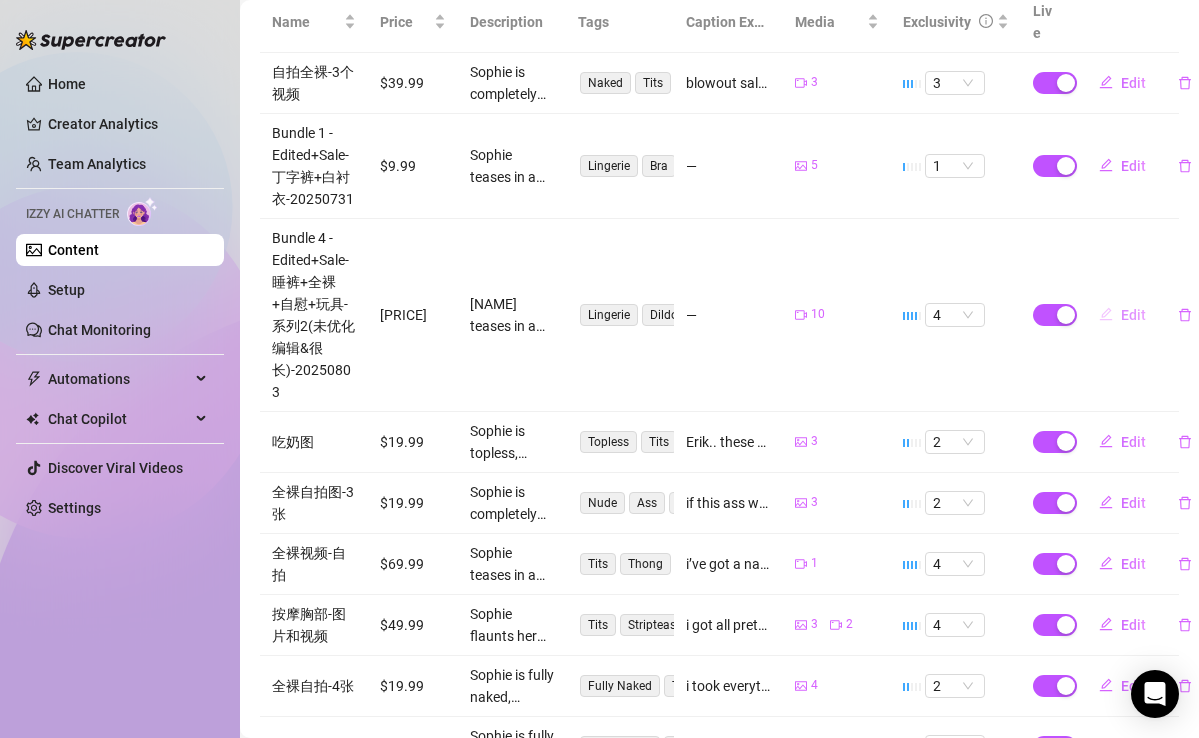 click 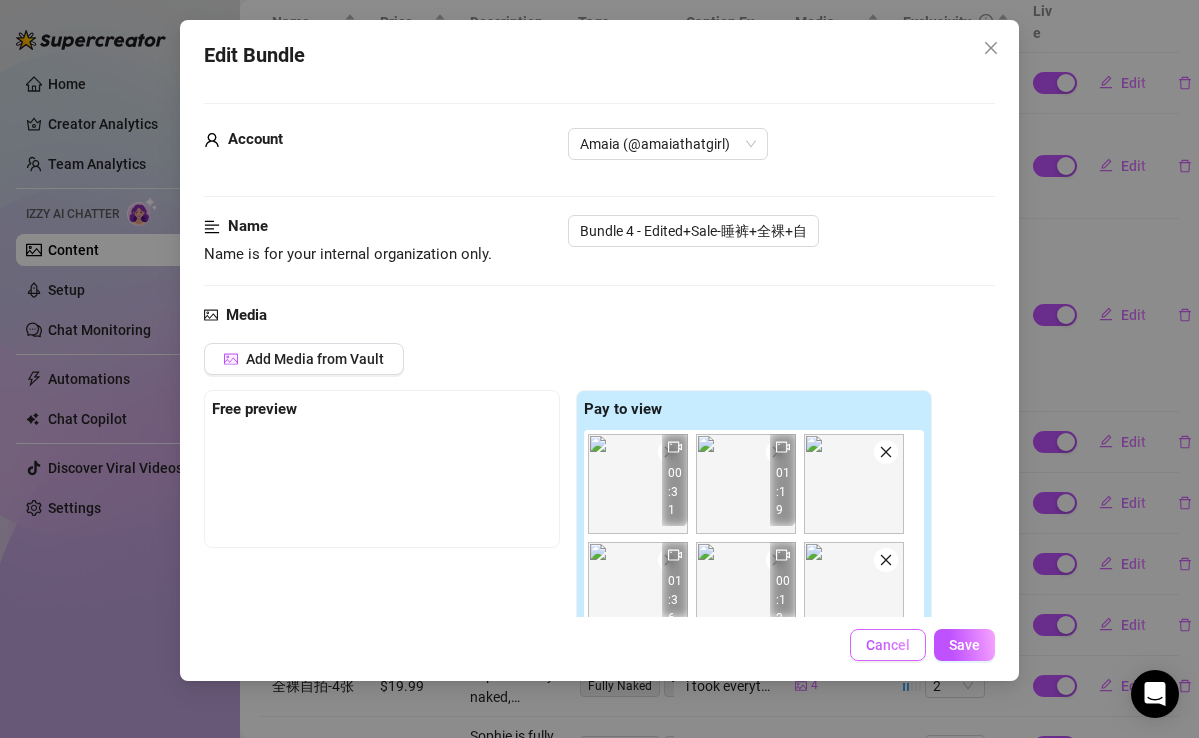 click on "Cancel" at bounding box center (888, 645) 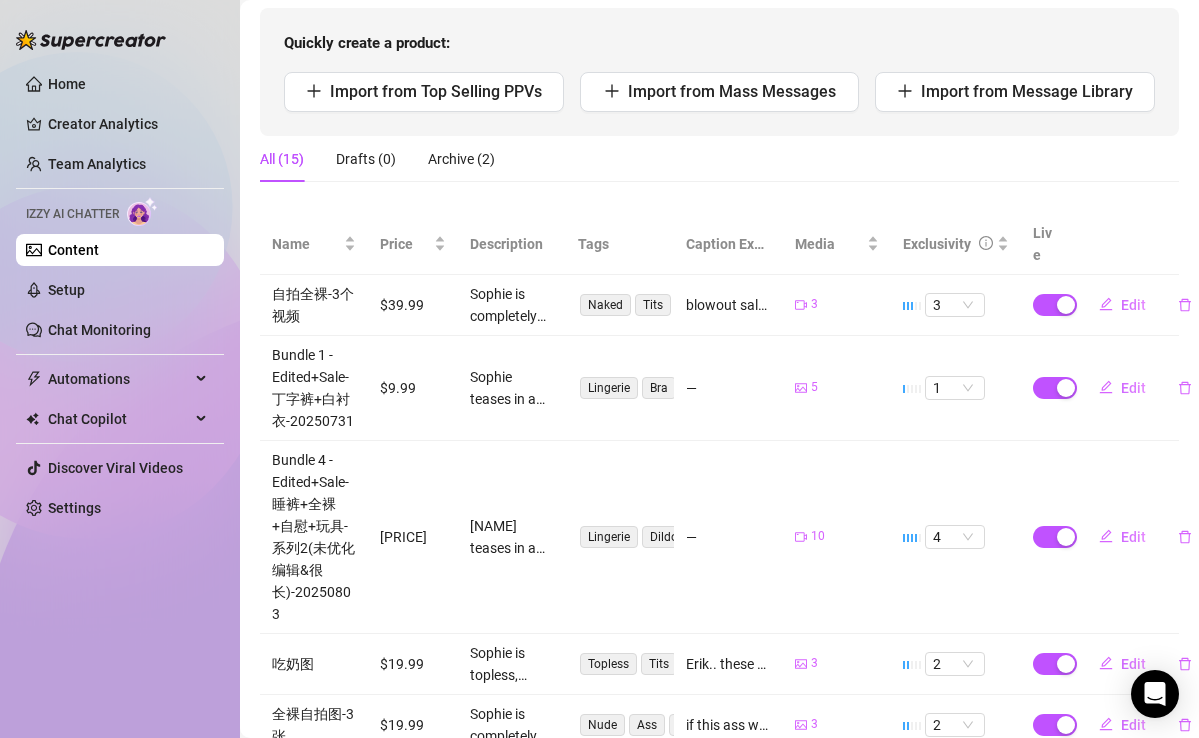 scroll, scrollTop: 712, scrollLeft: 0, axis: vertical 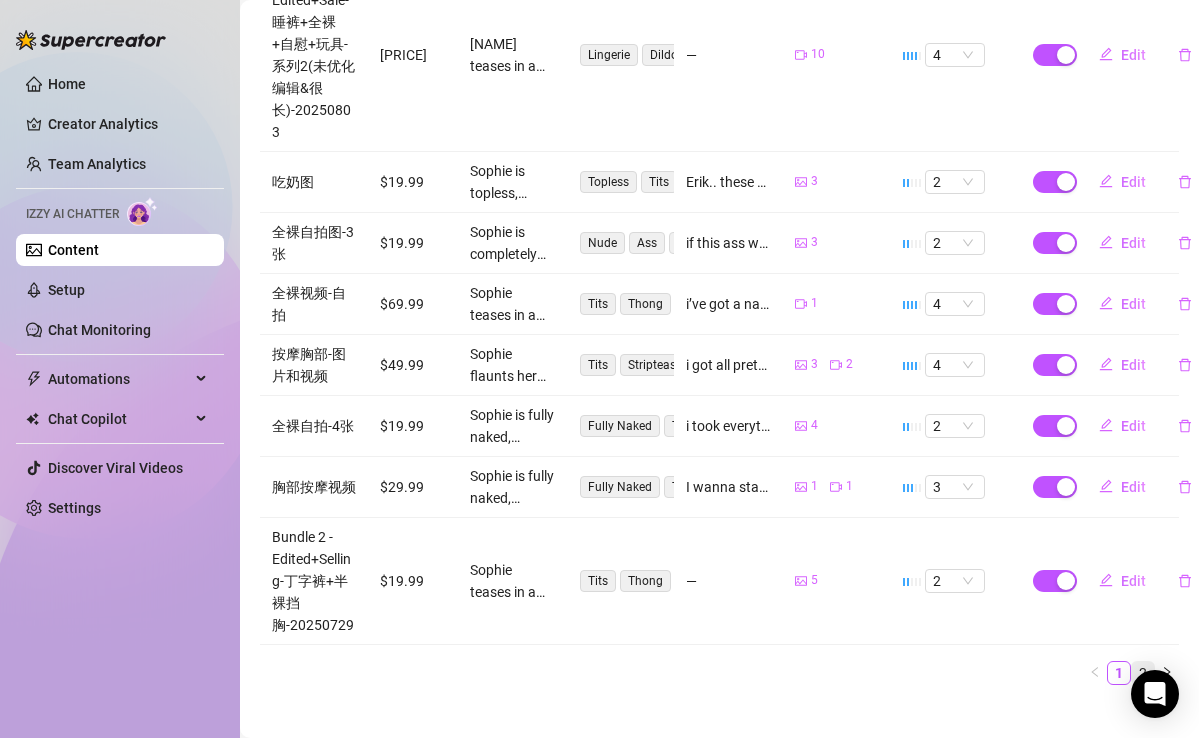 click on "2" at bounding box center [1143, 673] 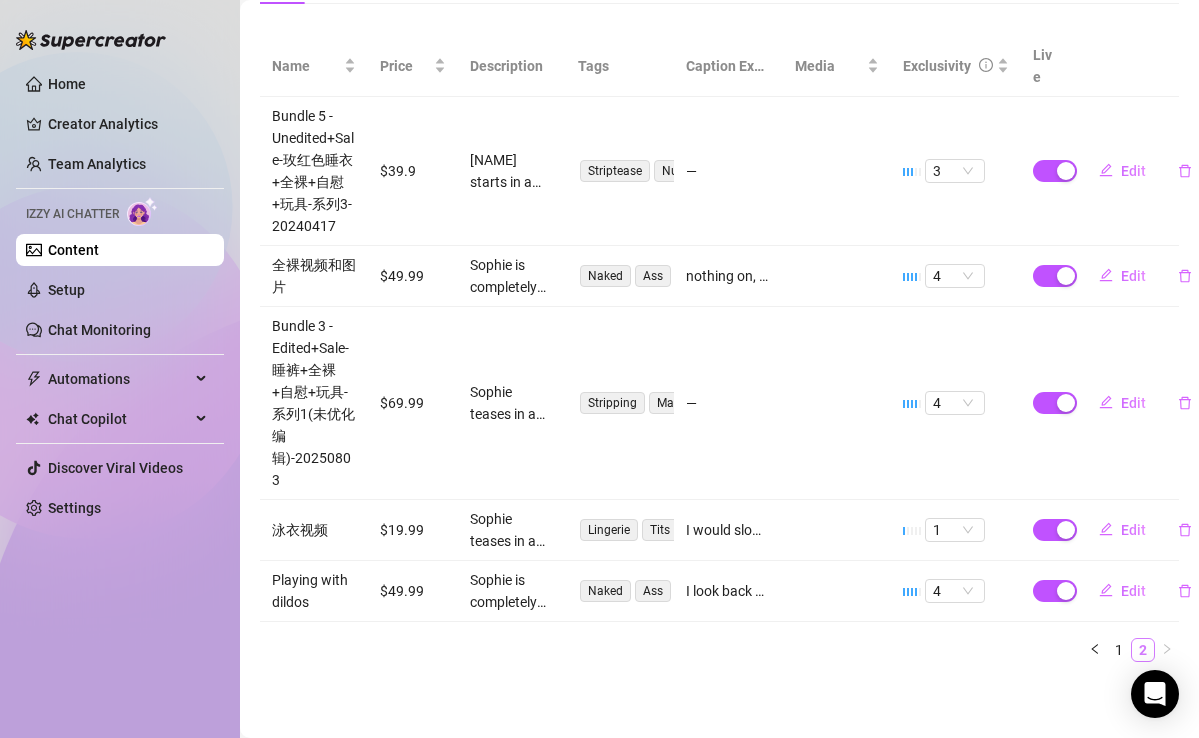 scroll, scrollTop: 385, scrollLeft: 0, axis: vertical 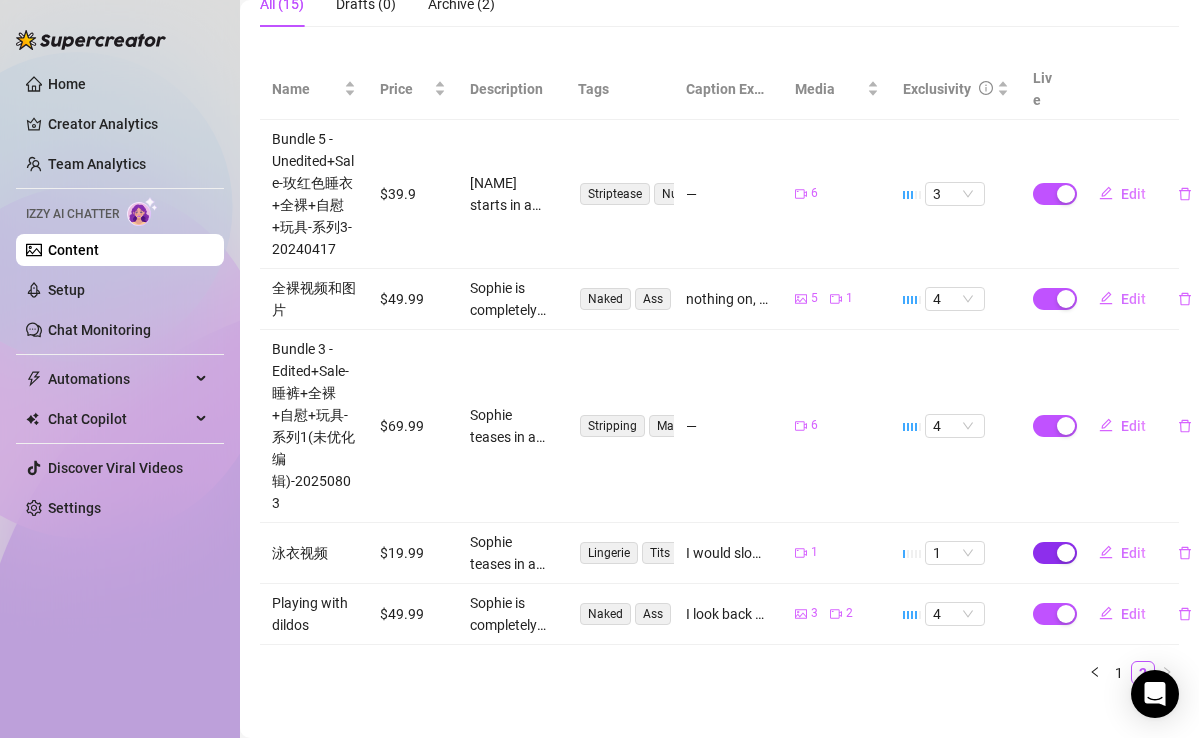 click at bounding box center (1055, 553) 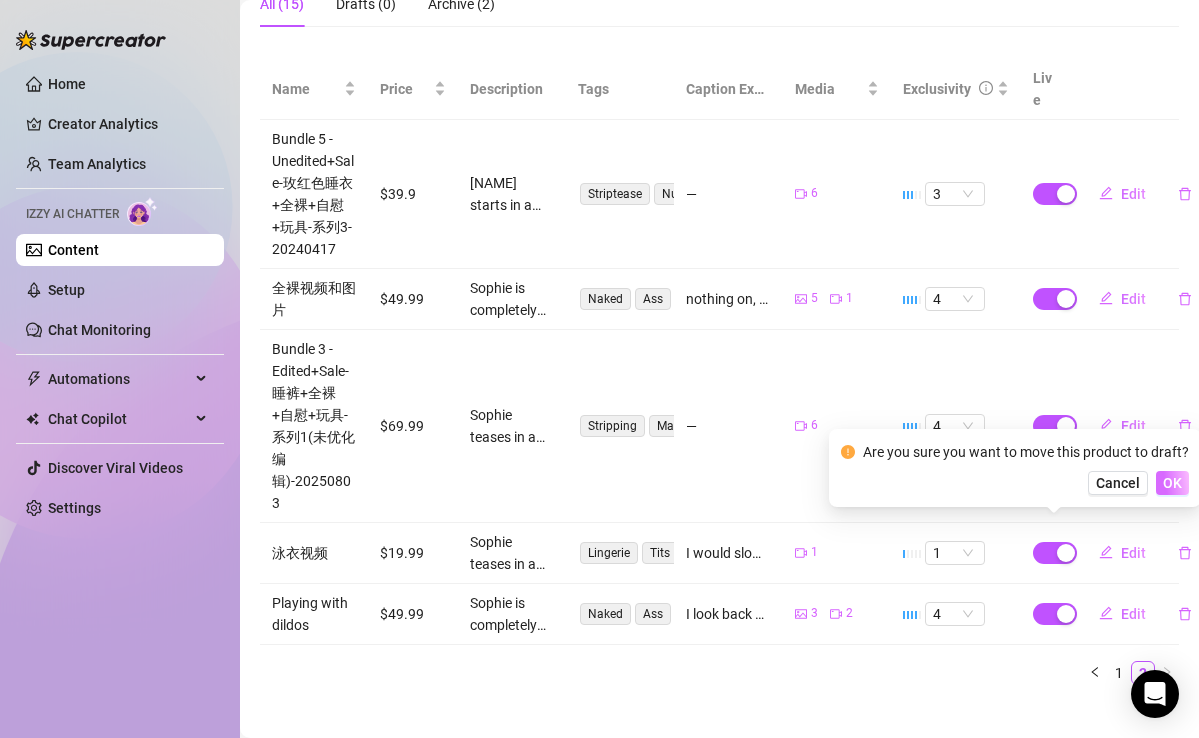 click on "OK" at bounding box center (1172, 483) 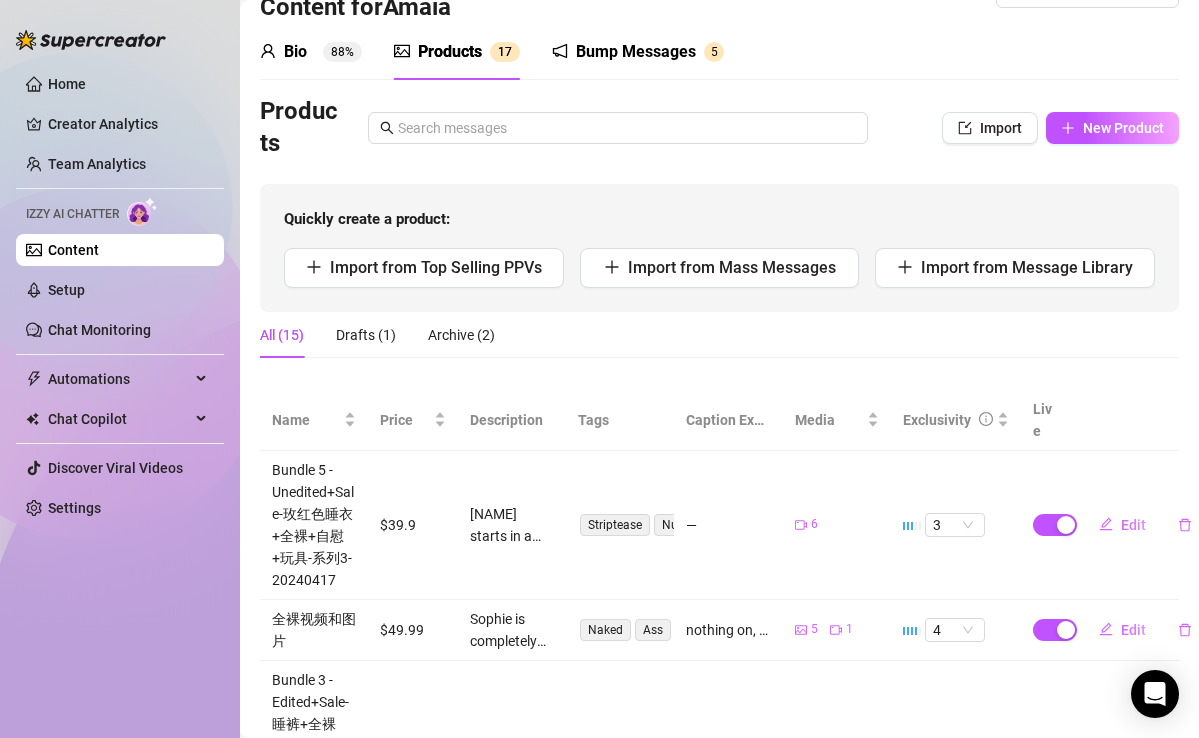 scroll, scrollTop: 0, scrollLeft: 0, axis: both 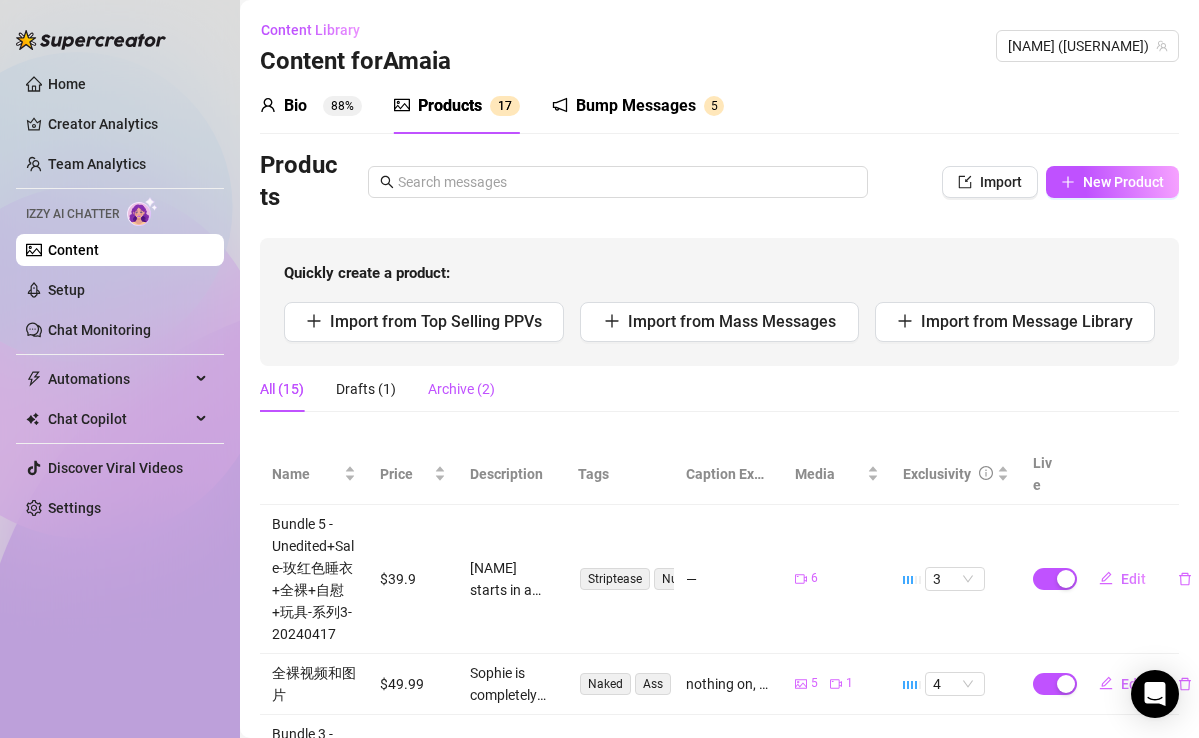 click on "Archive (2)" at bounding box center [461, 389] 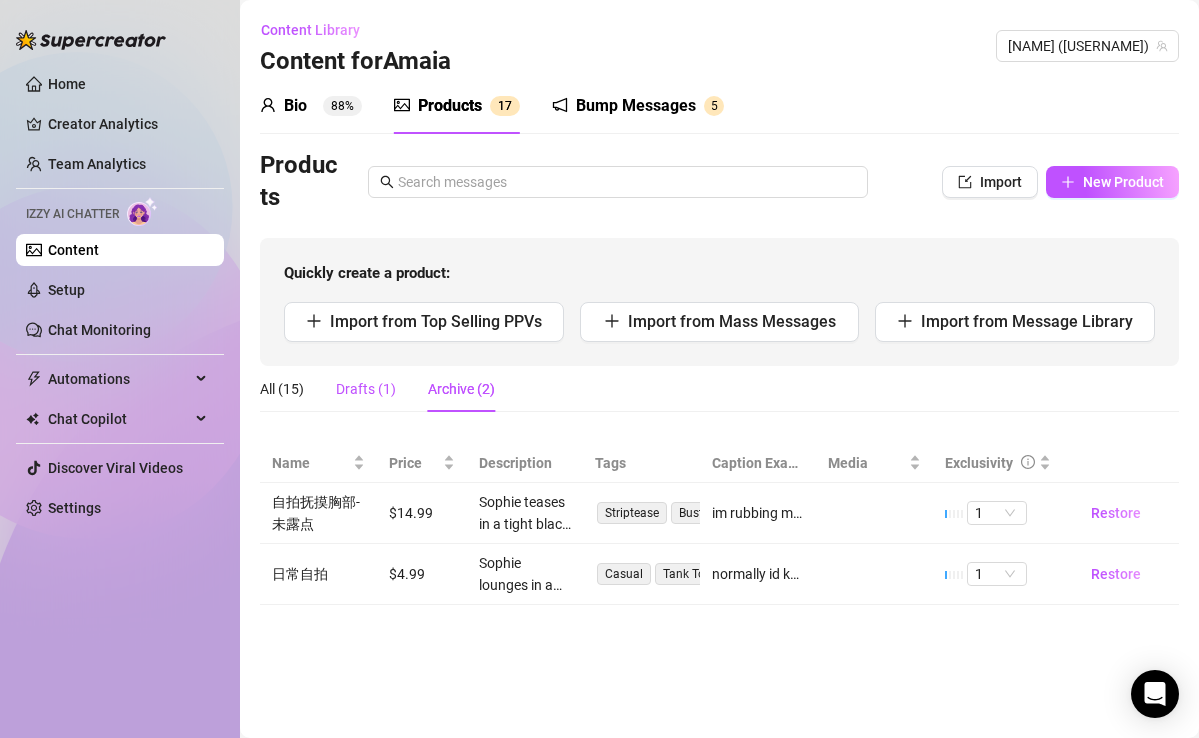 click on "Drafts (1)" at bounding box center [366, 389] 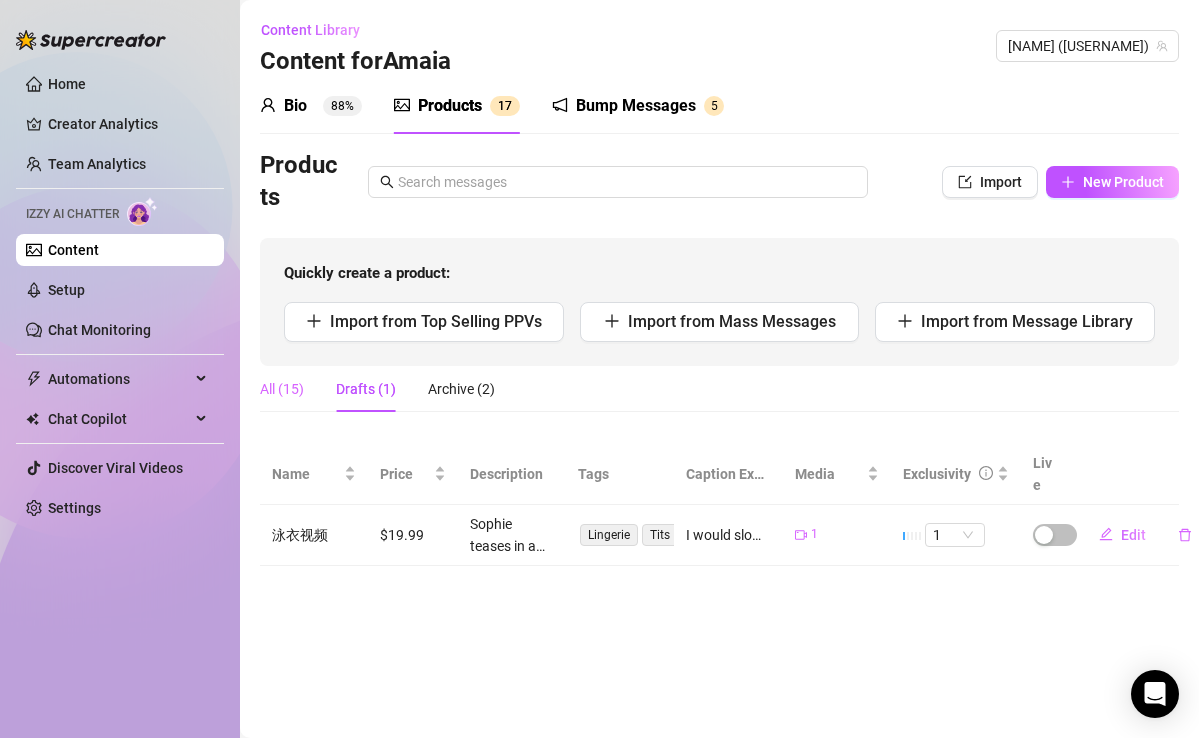 click on "All (15)" at bounding box center (282, 389) 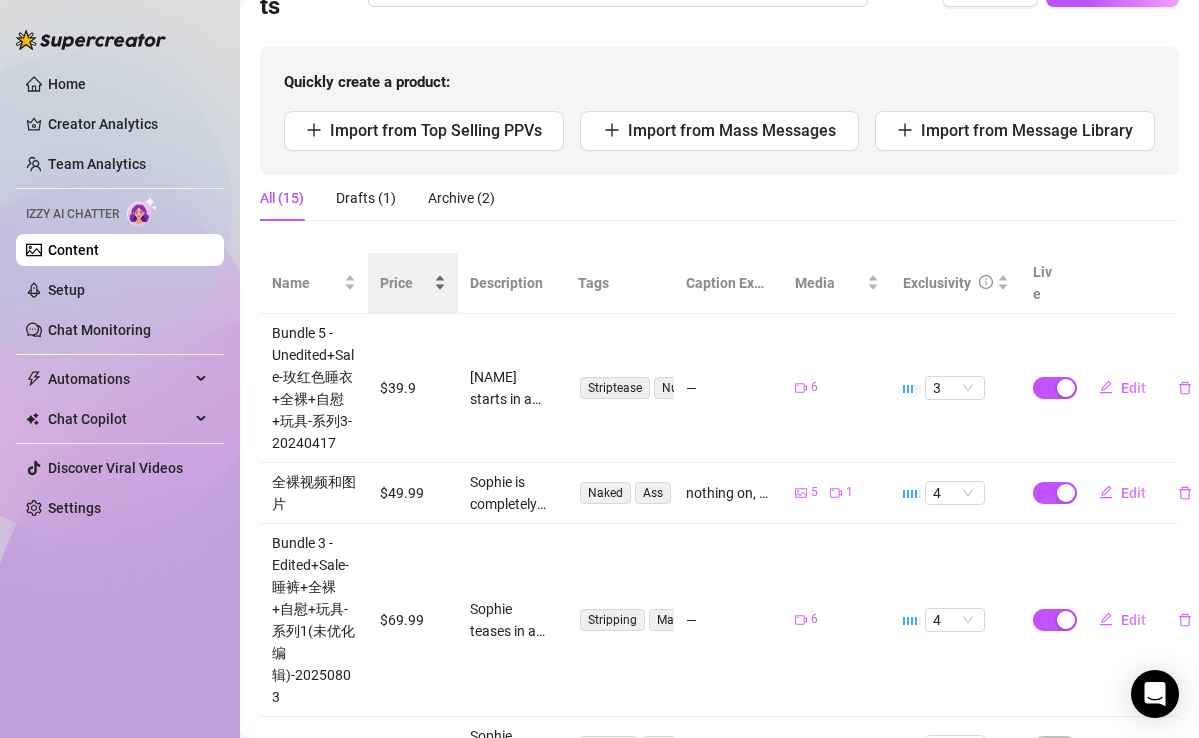 scroll, scrollTop: 218, scrollLeft: 0, axis: vertical 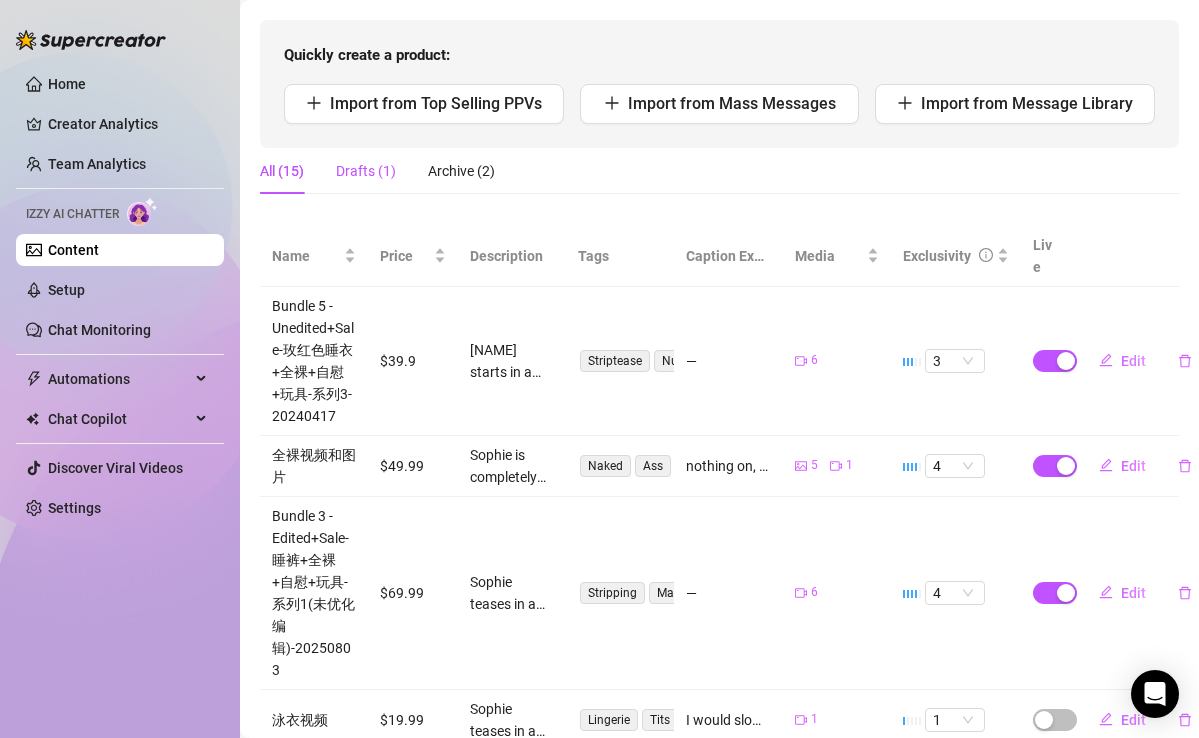 click on "Drafts (1)" at bounding box center [366, 171] 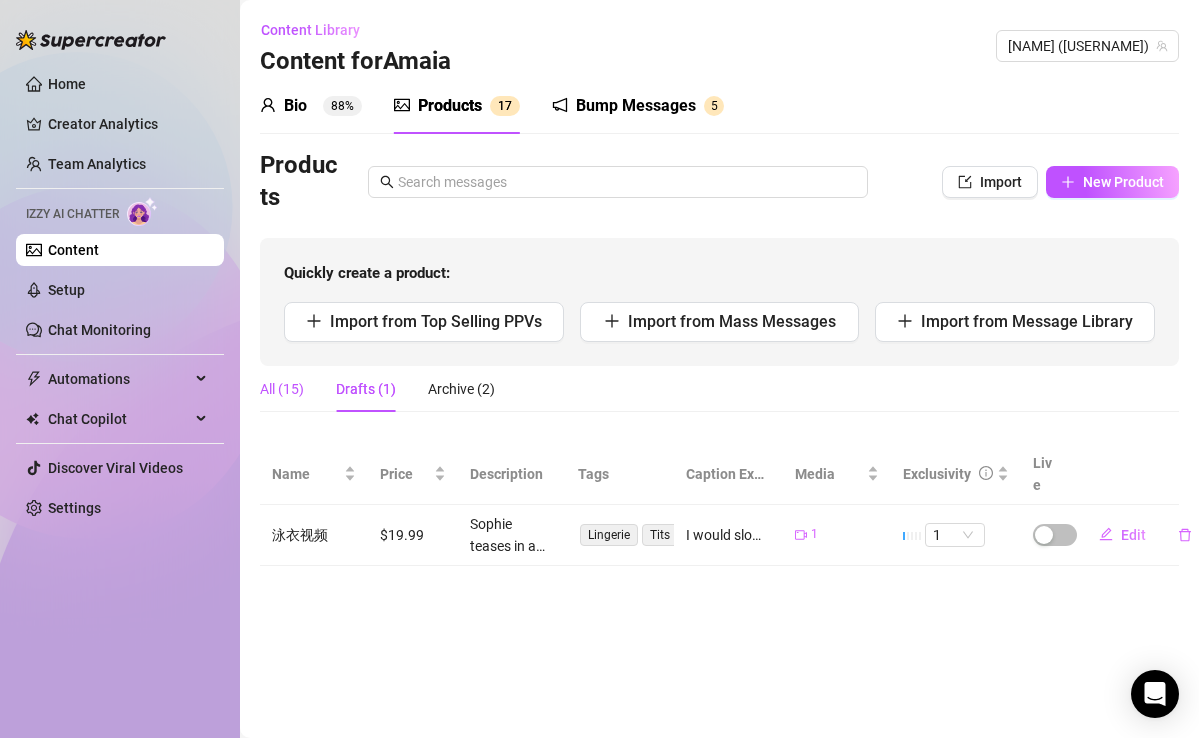 click on "All (15)" at bounding box center (282, 389) 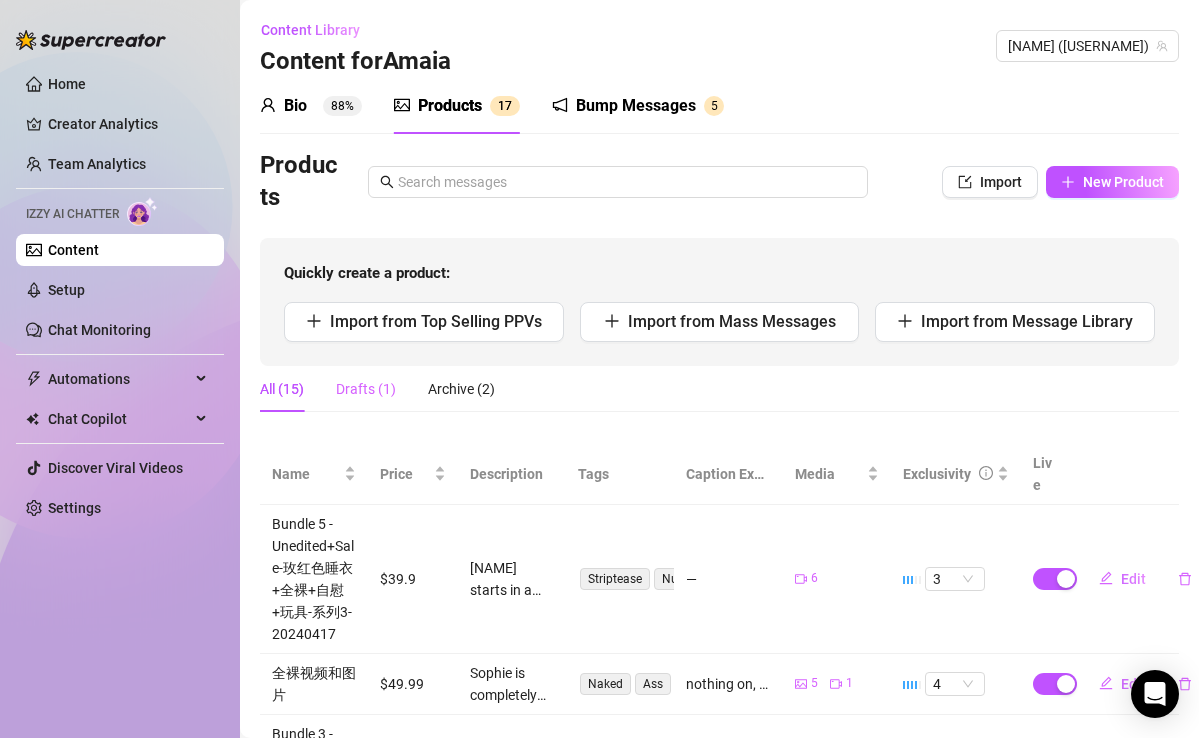 click on "Drafts (1)" at bounding box center (366, 389) 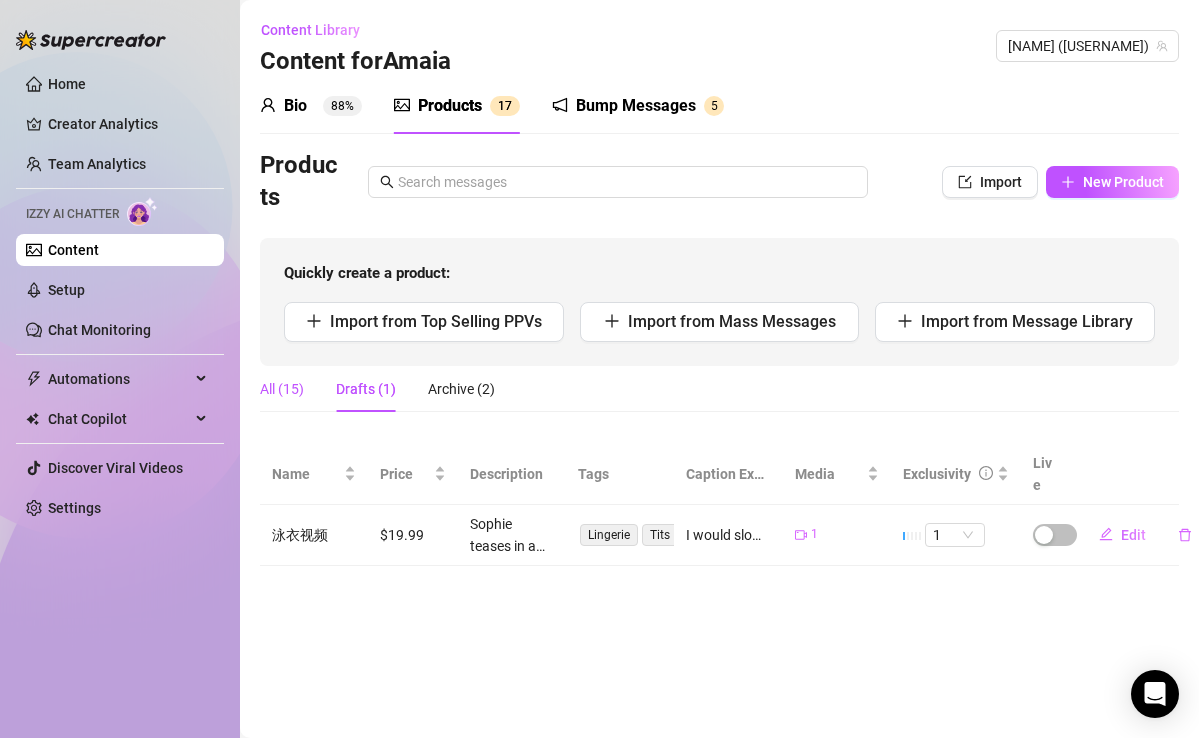 click on "All (15)" at bounding box center [282, 389] 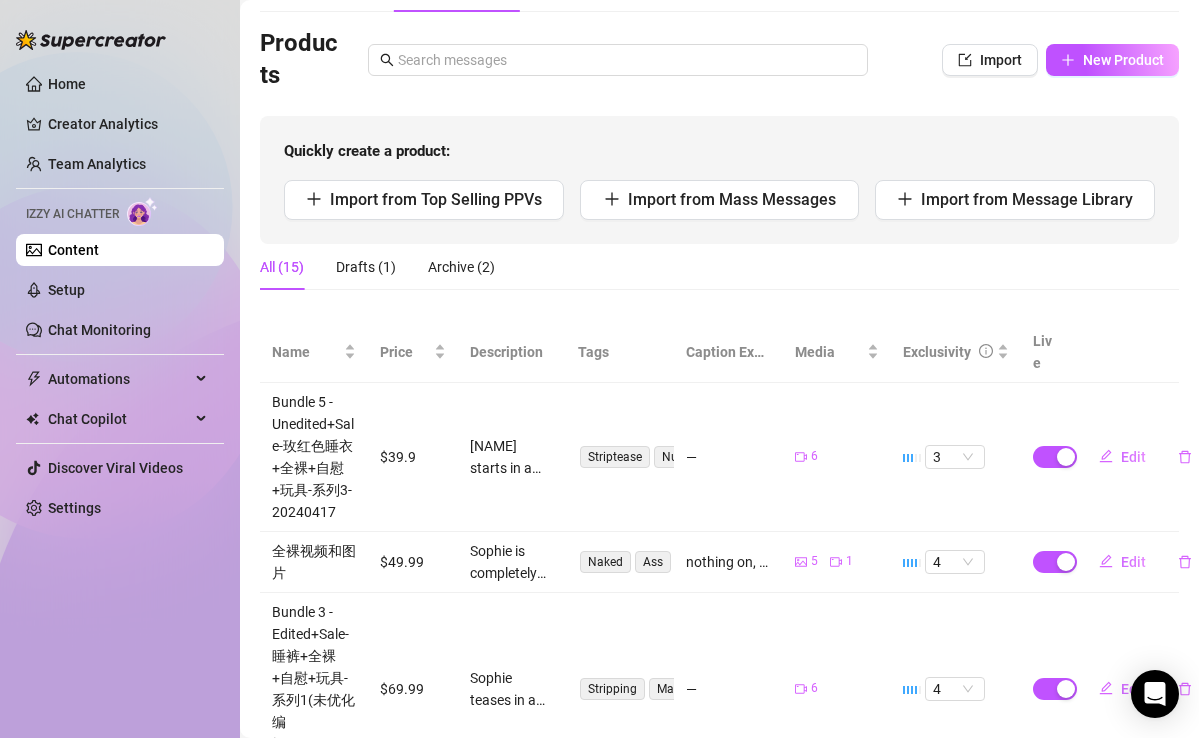 scroll, scrollTop: 196, scrollLeft: 0, axis: vertical 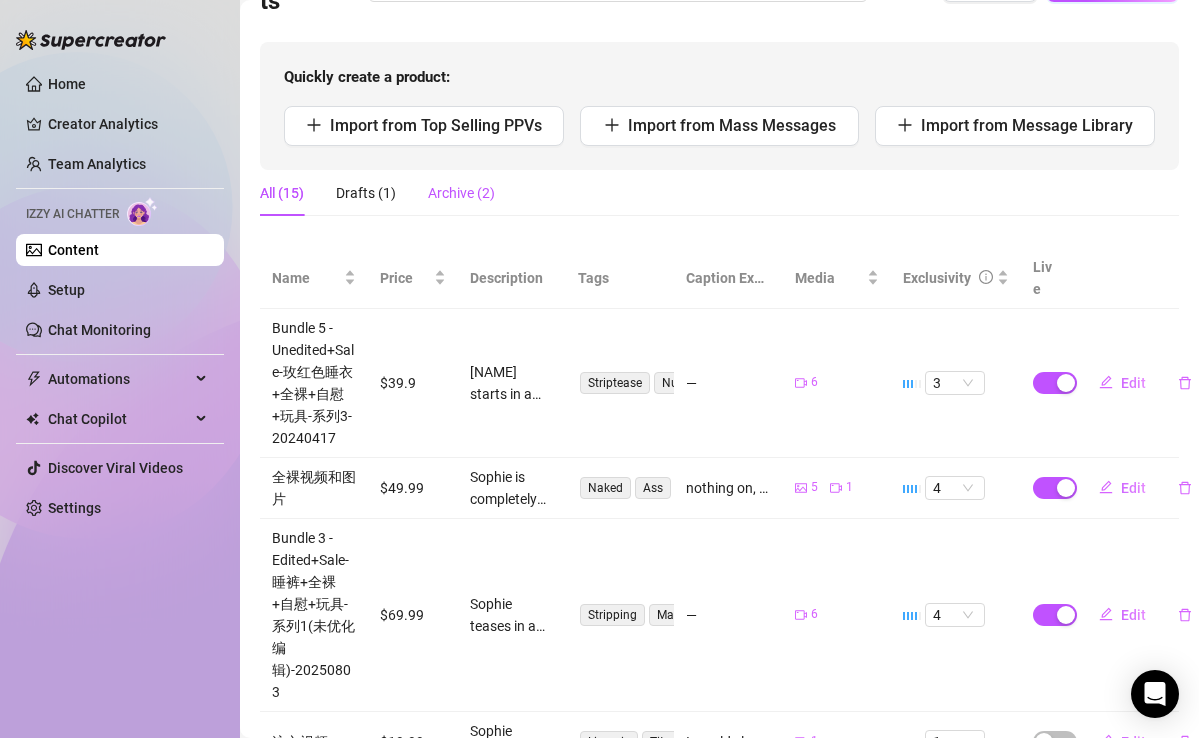 click on "Archive (2)" at bounding box center [461, 193] 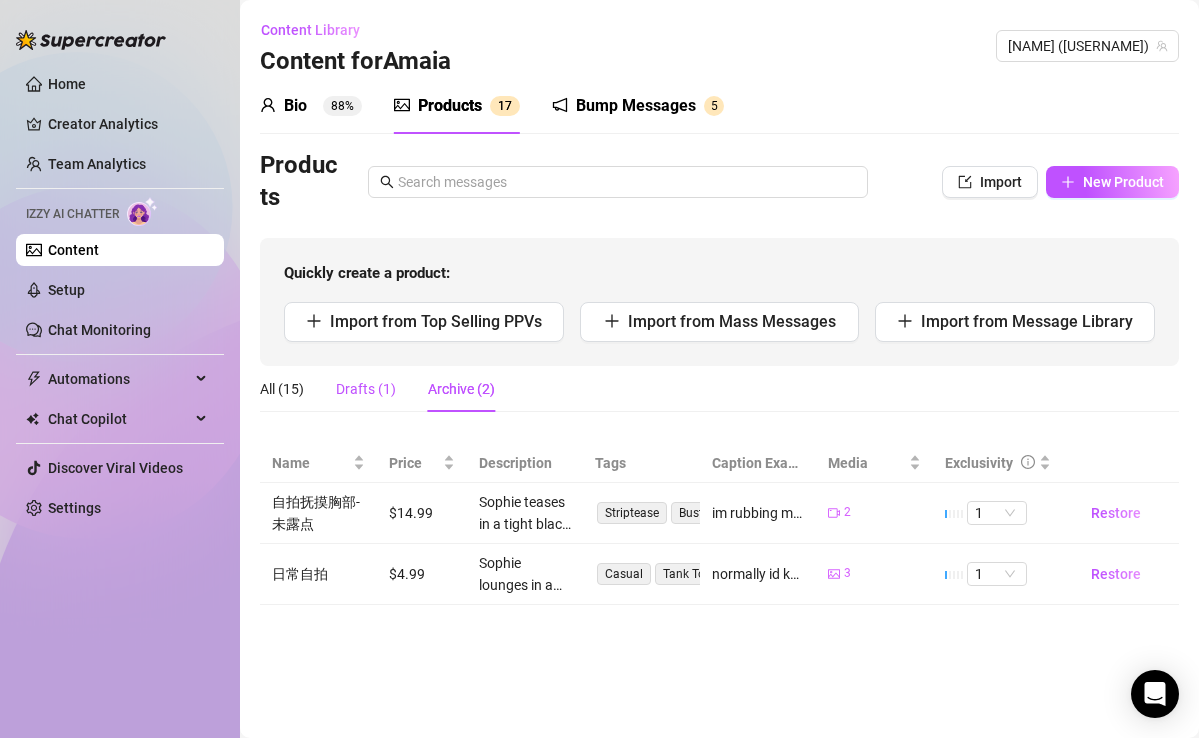 click on "Drafts (1)" at bounding box center (366, 389) 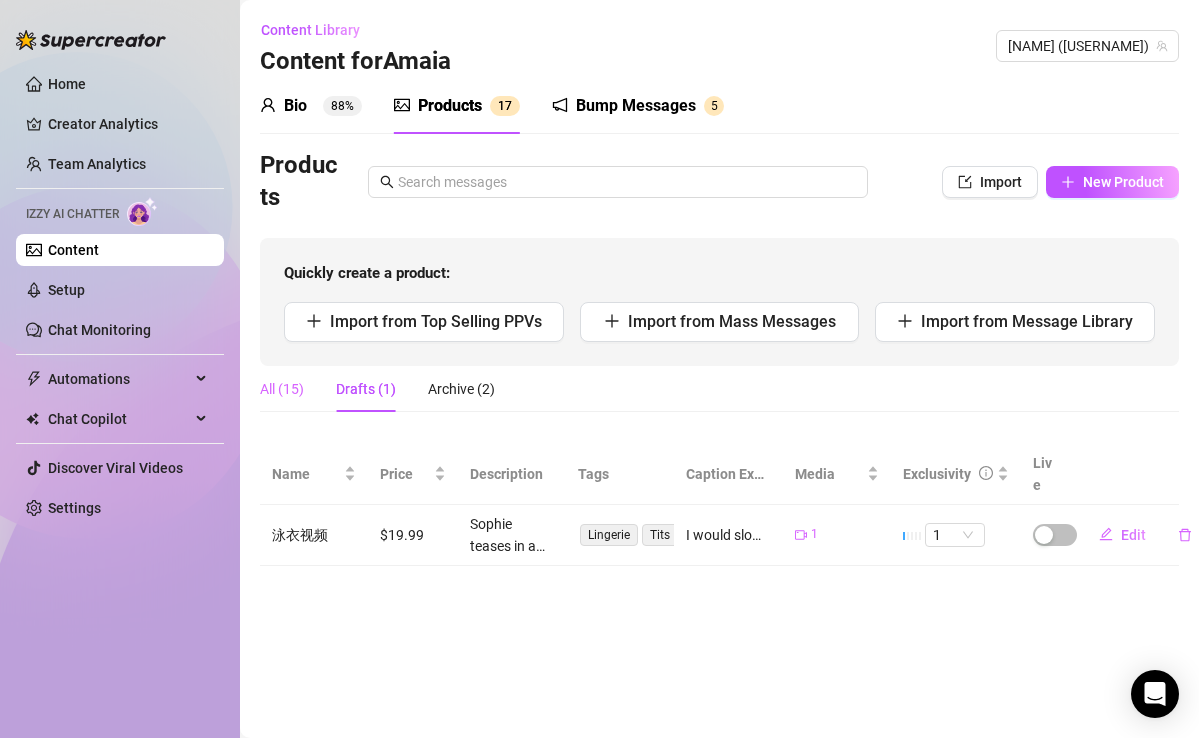 click on "All (15)" at bounding box center (282, 389) 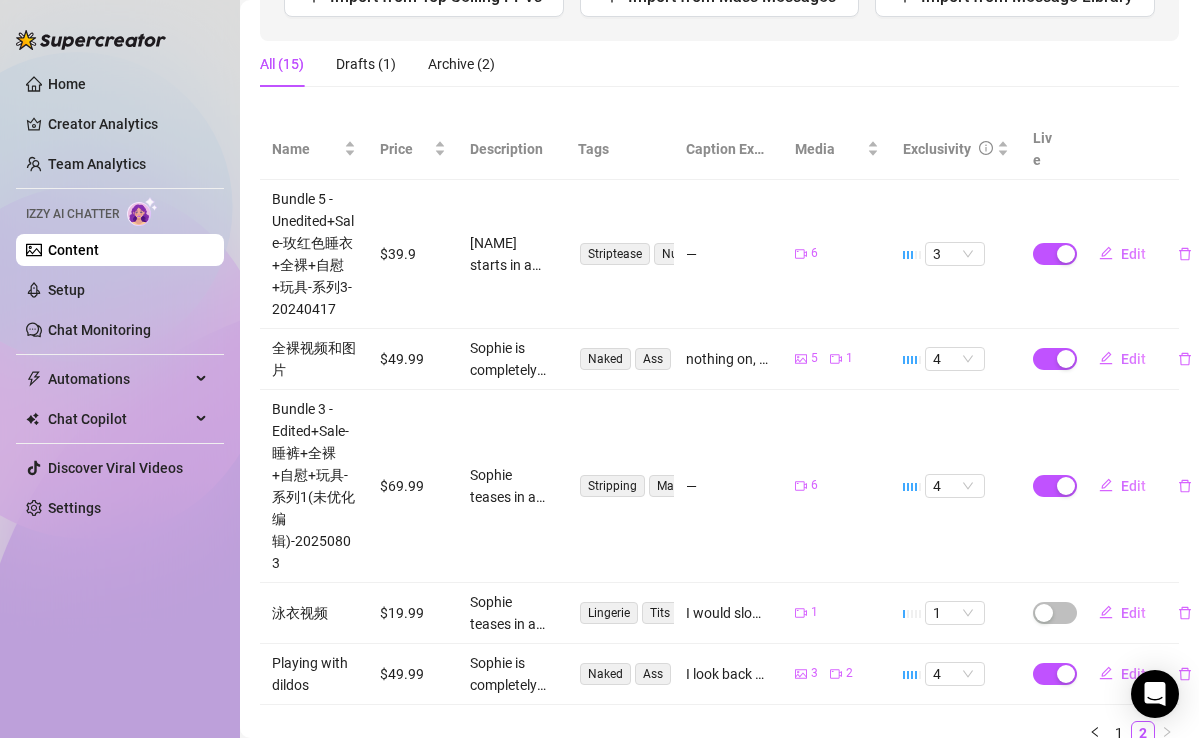 scroll, scrollTop: 385, scrollLeft: 0, axis: vertical 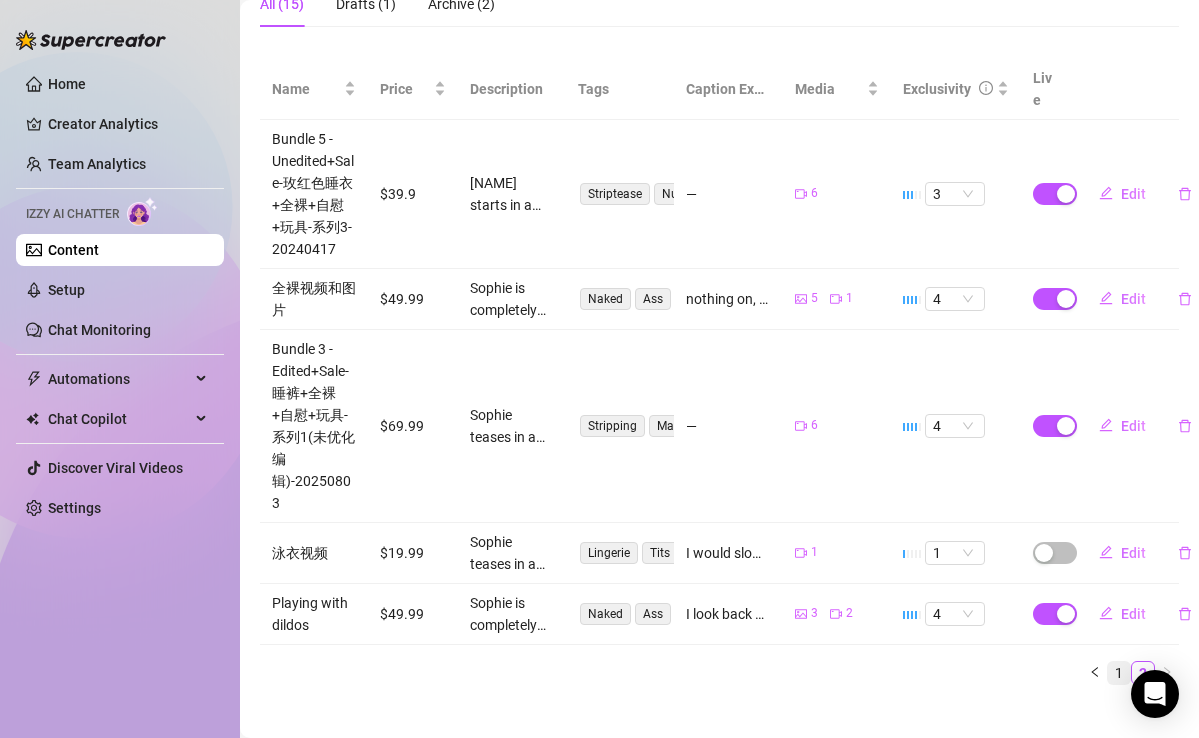 click on "1" at bounding box center [1119, 673] 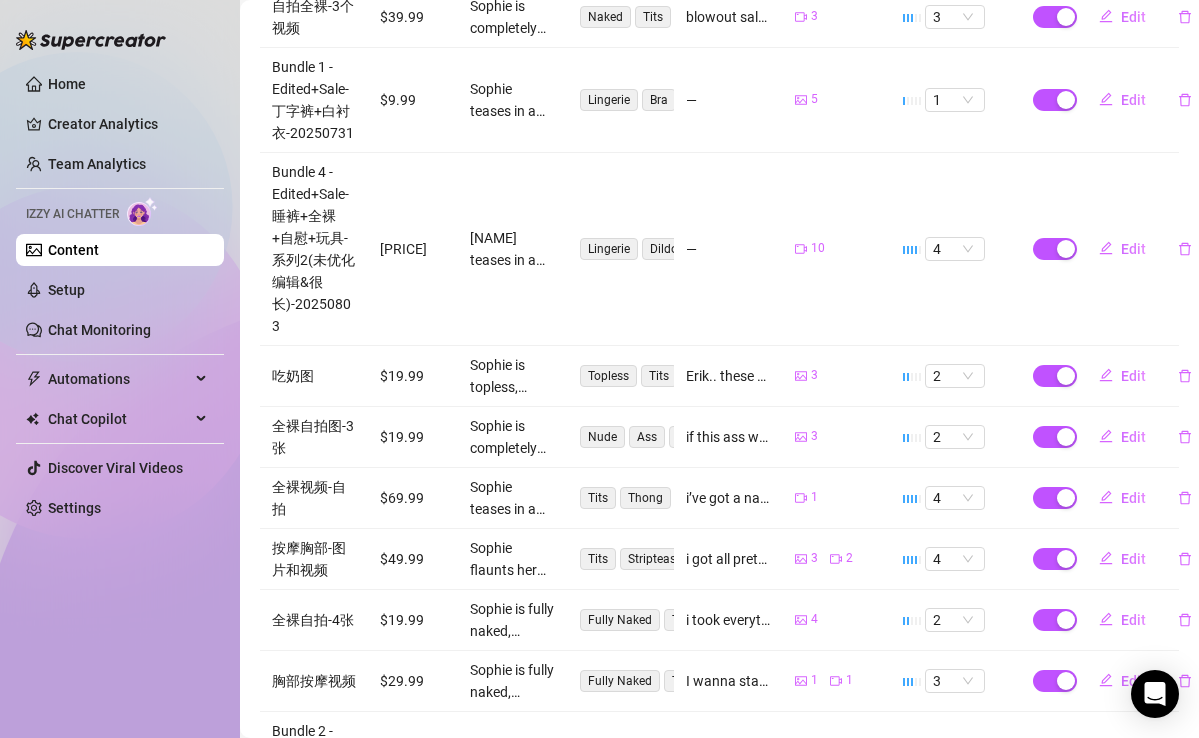 scroll, scrollTop: 712, scrollLeft: 0, axis: vertical 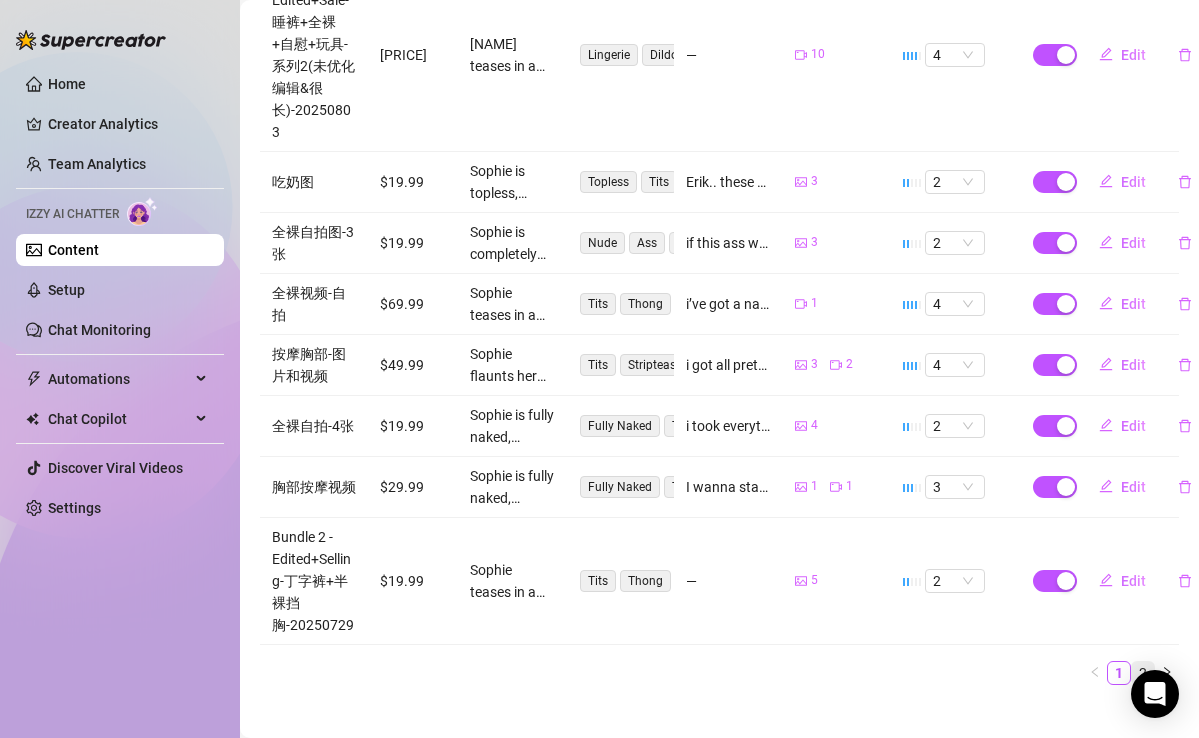 click on "2" at bounding box center (1143, 673) 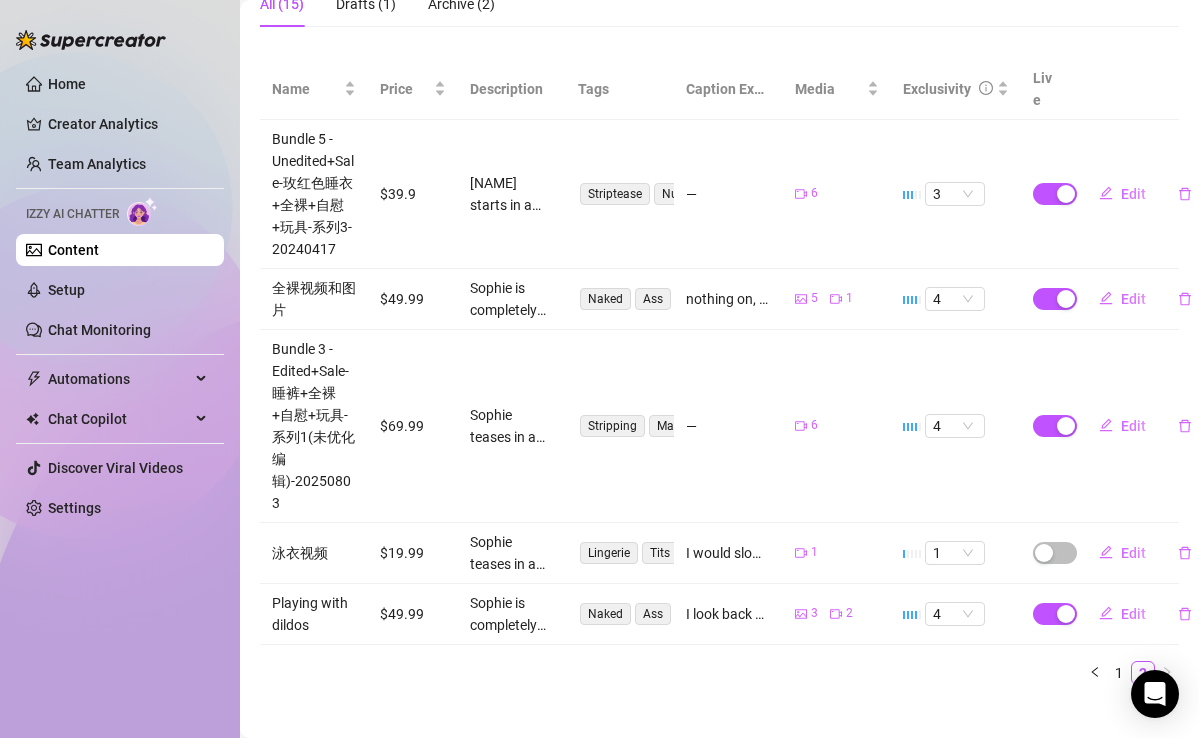 scroll, scrollTop: 385, scrollLeft: 7, axis: both 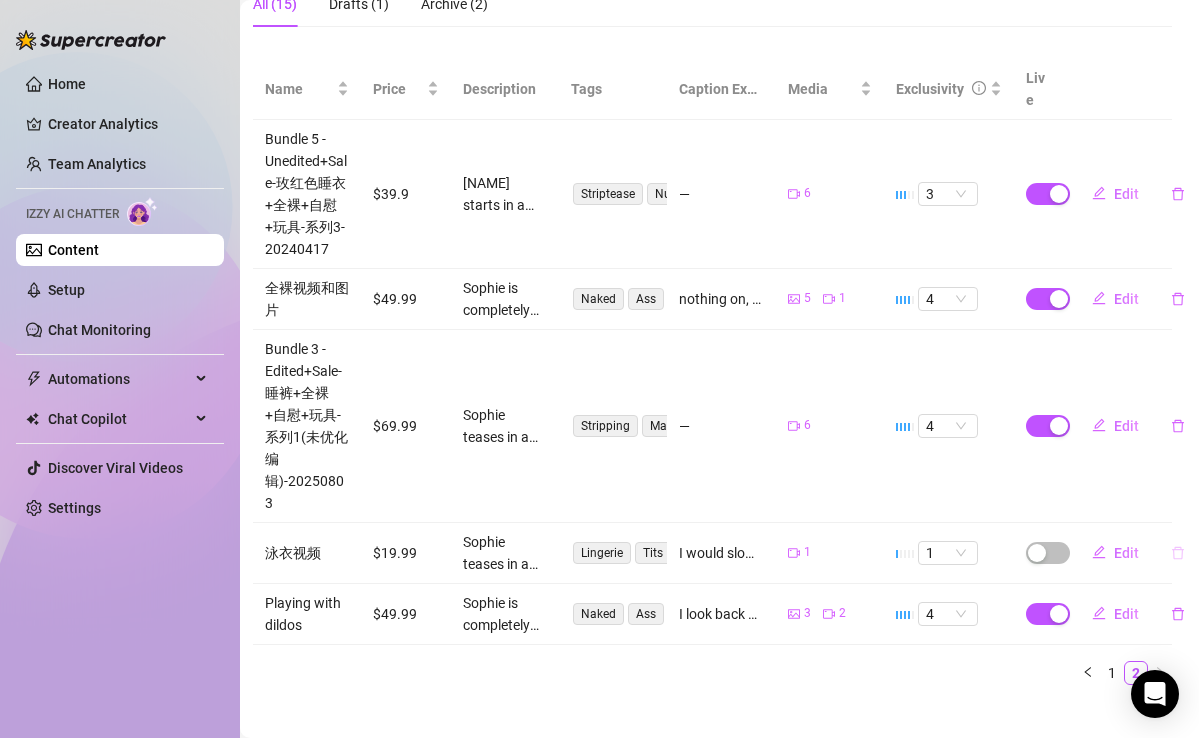 click 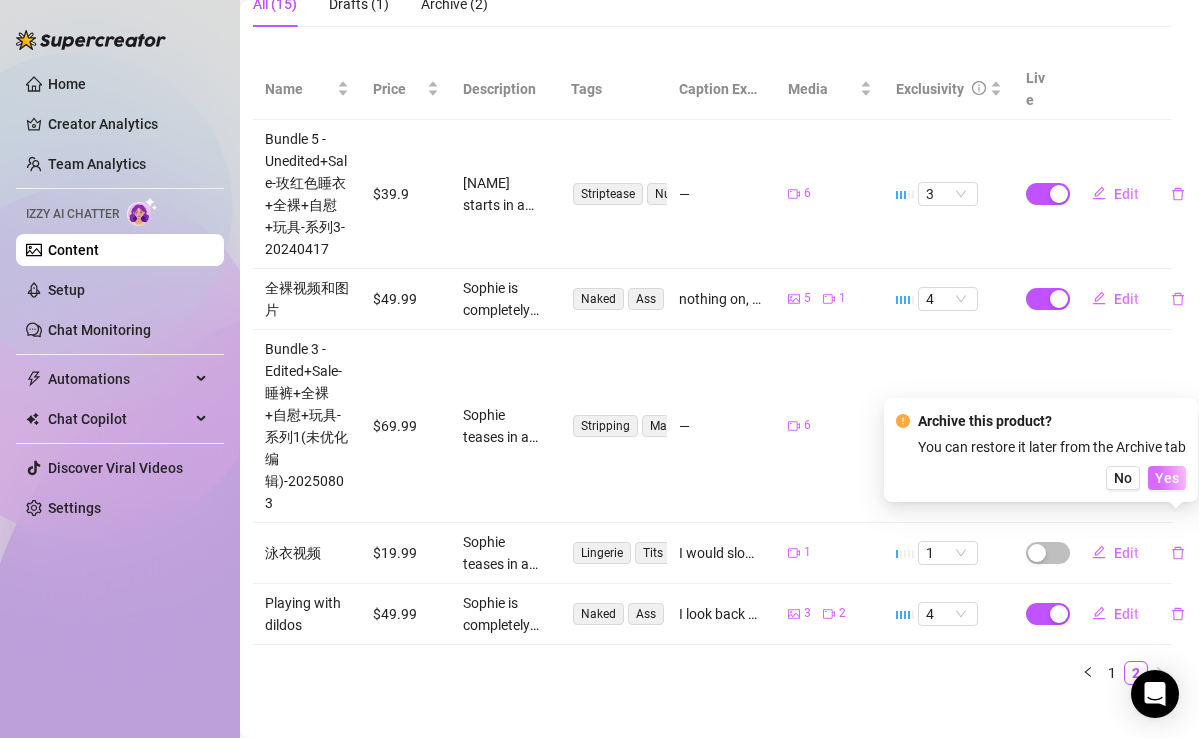 click on "Yes" at bounding box center [1167, 478] 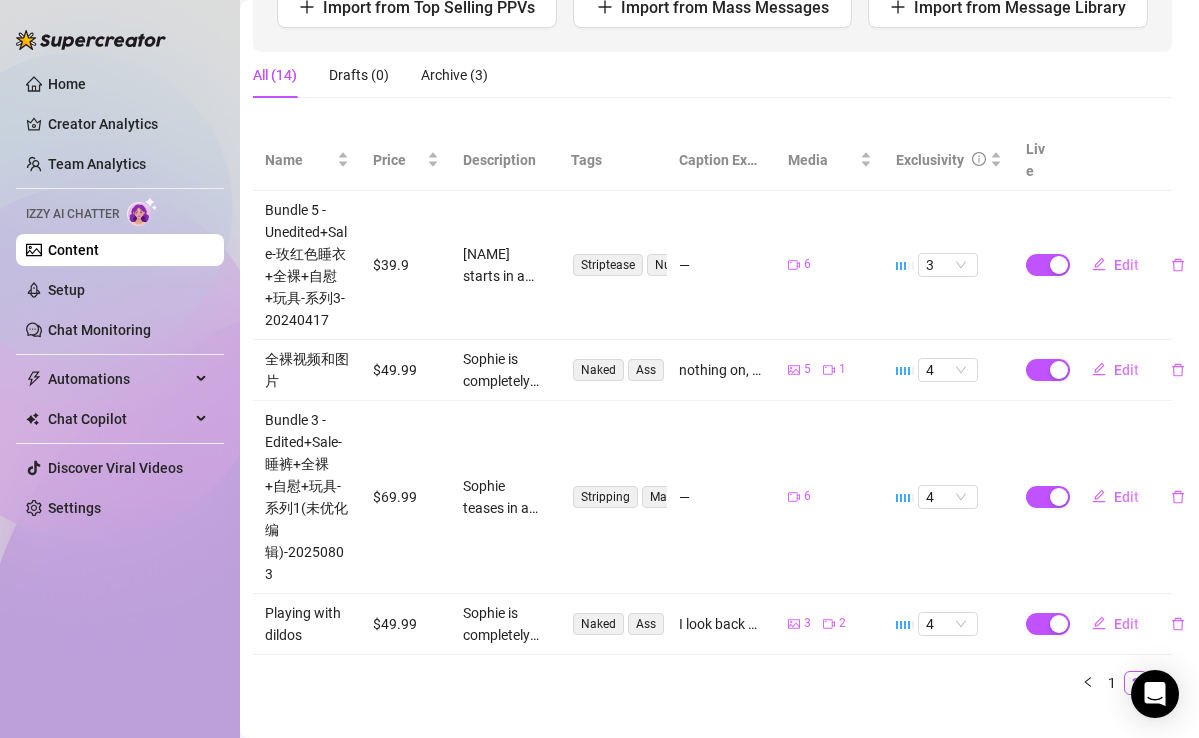 scroll, scrollTop: 324, scrollLeft: 7, axis: both 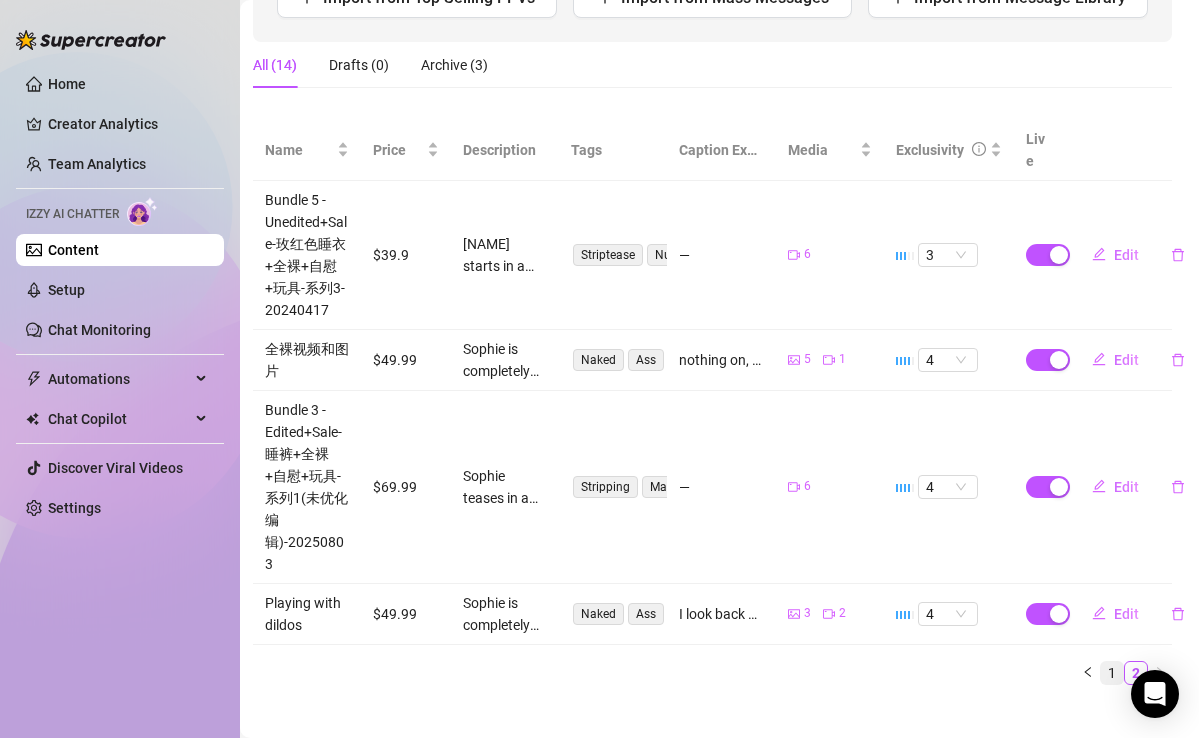 click on "1" at bounding box center (1112, 673) 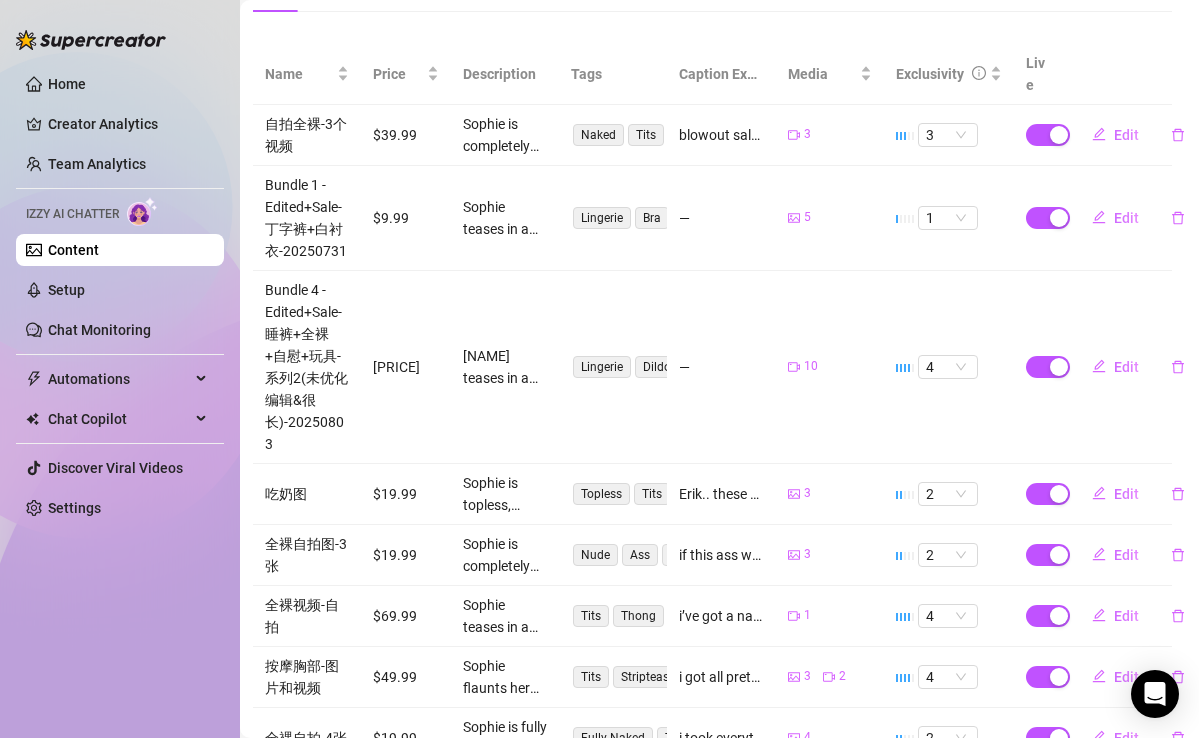 scroll, scrollTop: 400, scrollLeft: 5, axis: both 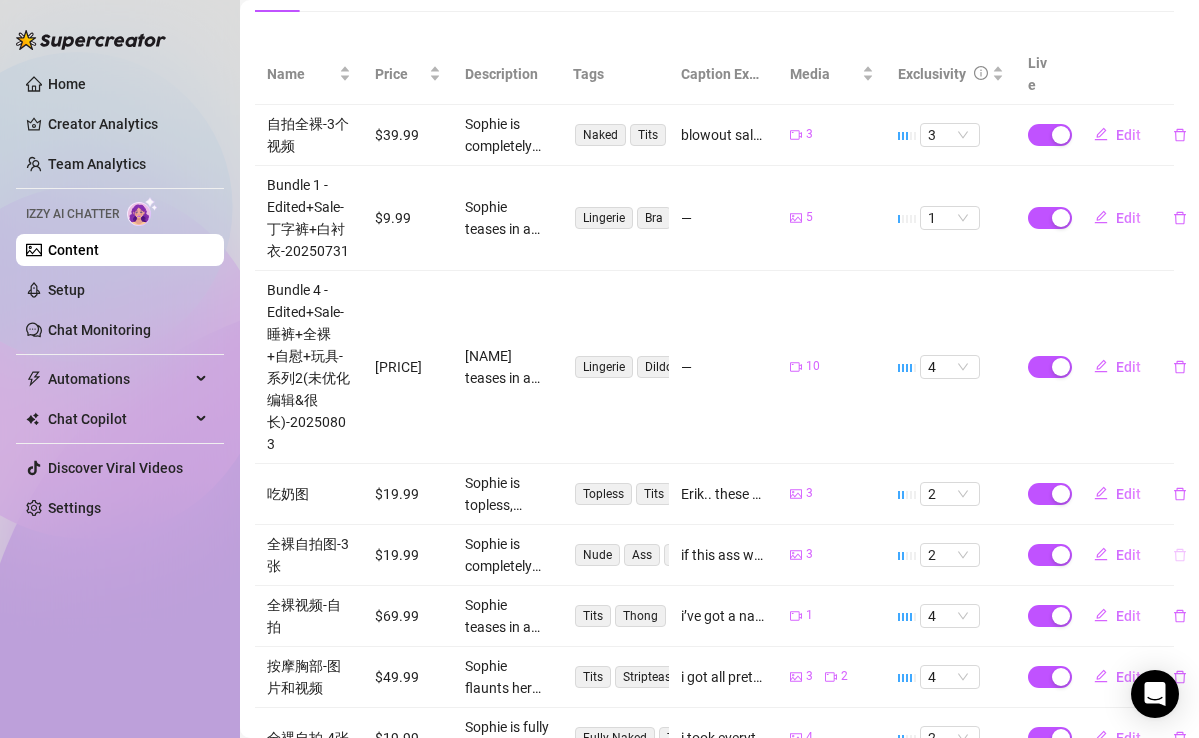 click 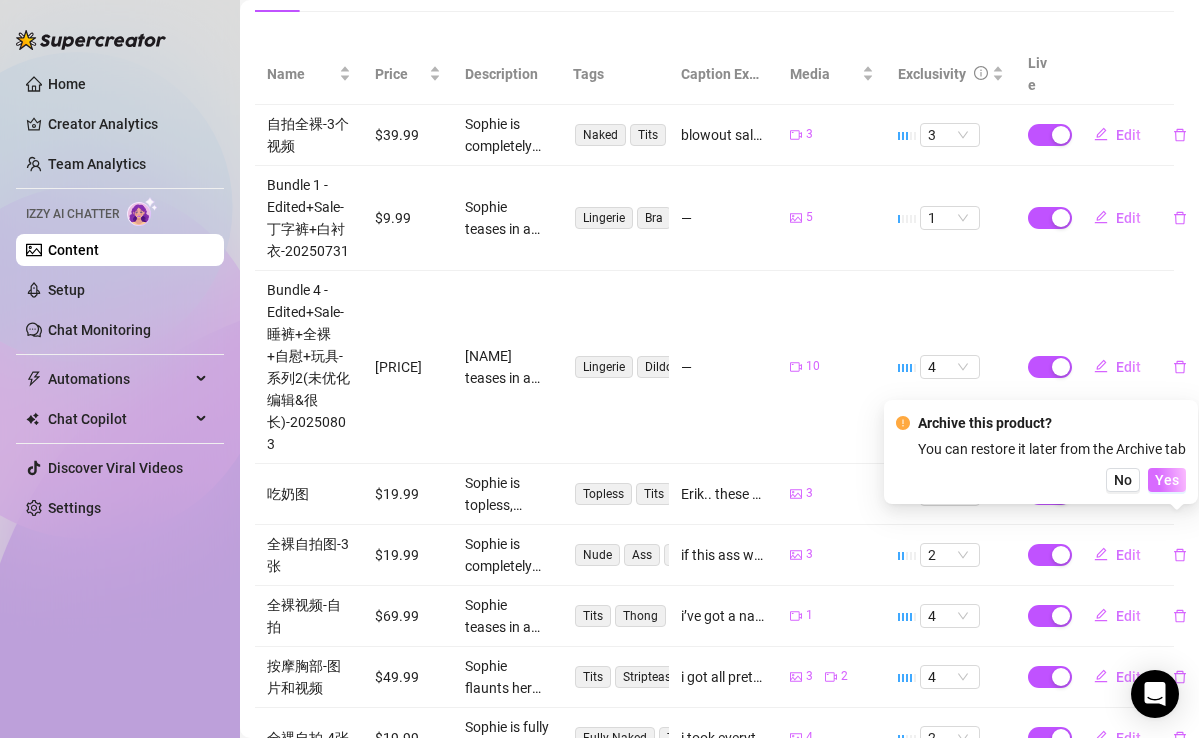 click on "Yes" at bounding box center (1167, 480) 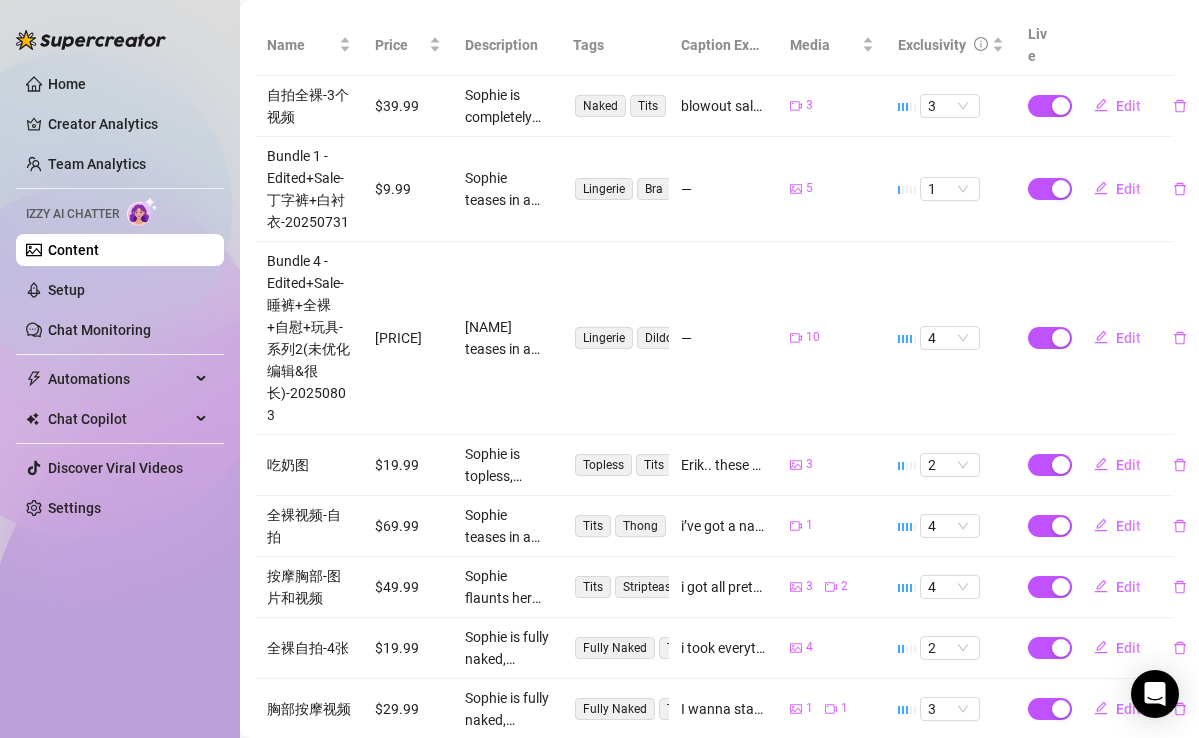 scroll, scrollTop: 421, scrollLeft: 5, axis: both 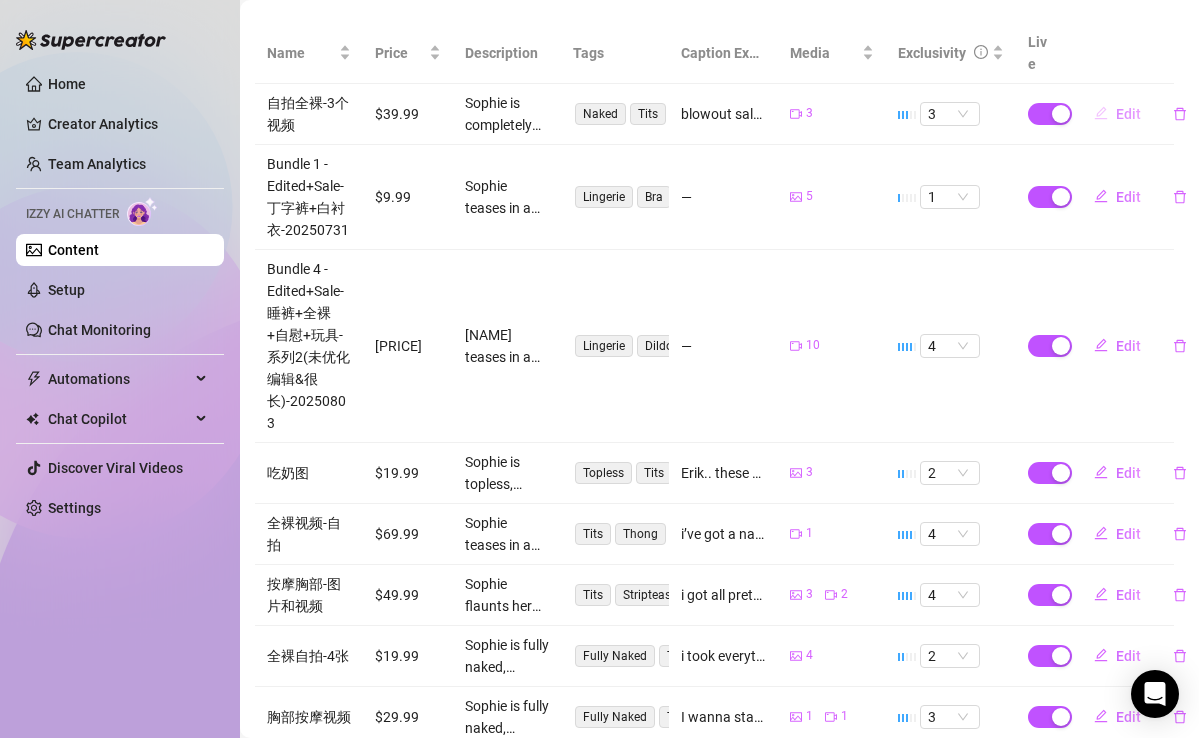 click on "Edit" at bounding box center (1128, 114) 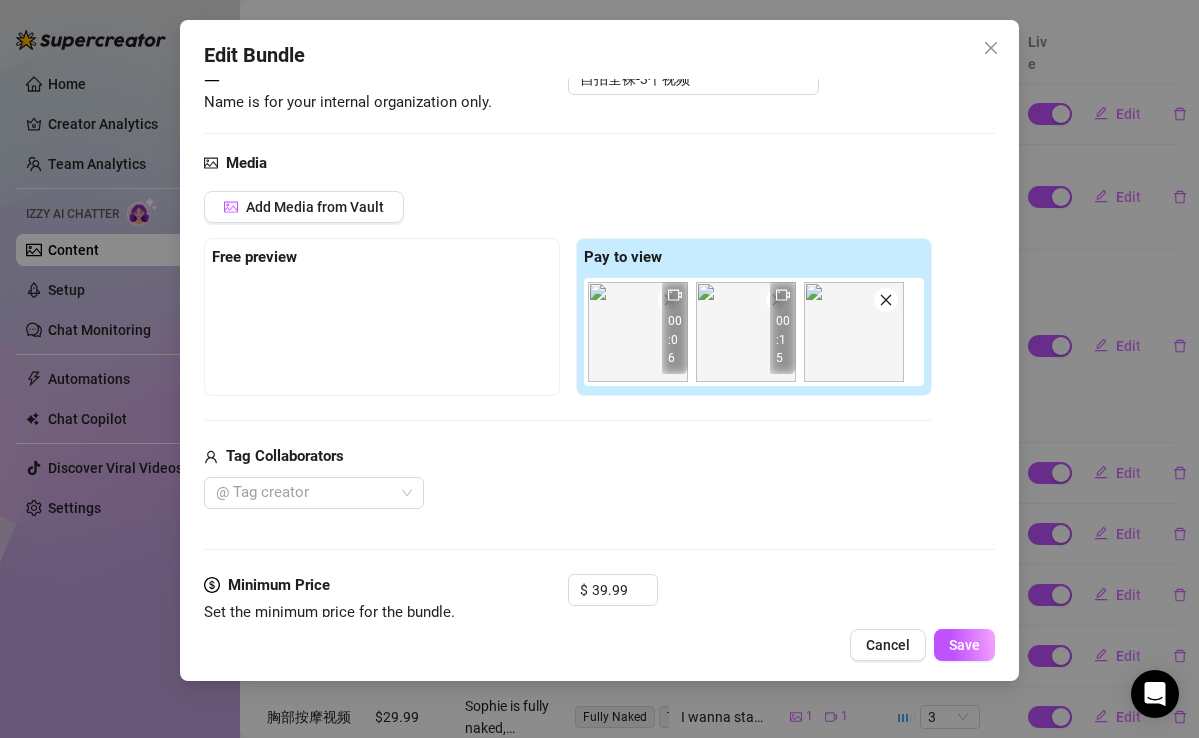 scroll, scrollTop: 170, scrollLeft: 0, axis: vertical 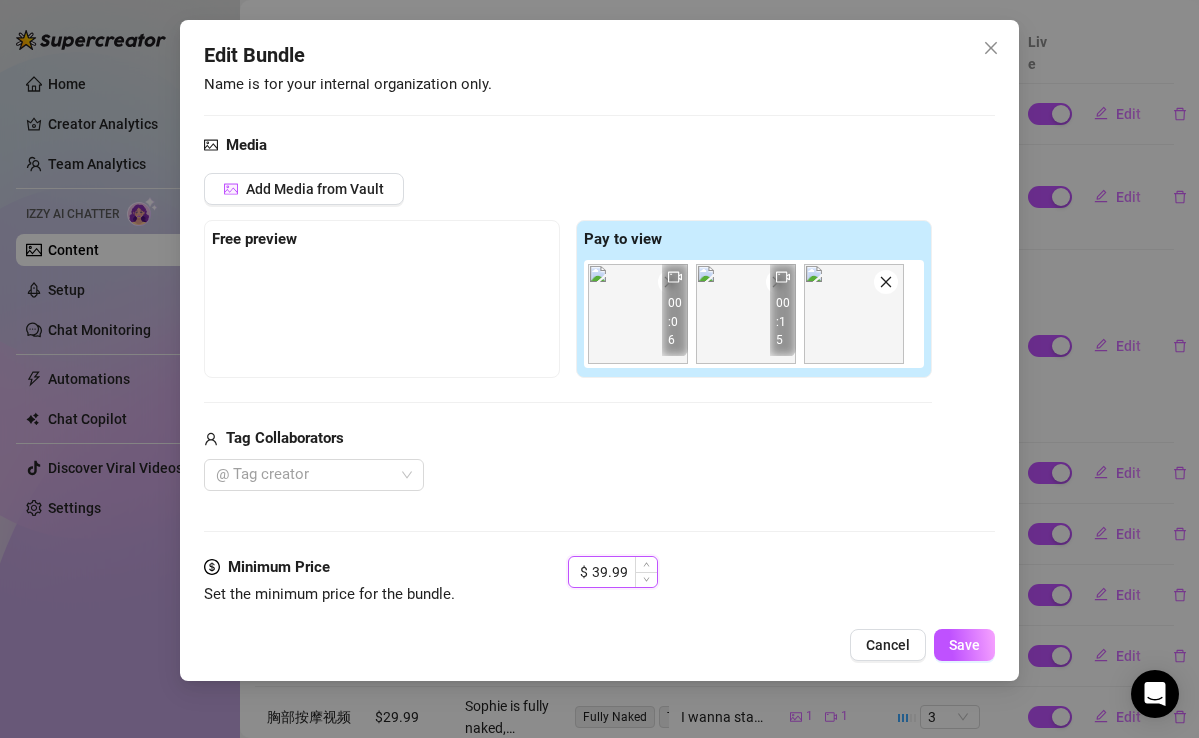 click on "39.99" at bounding box center [624, 572] 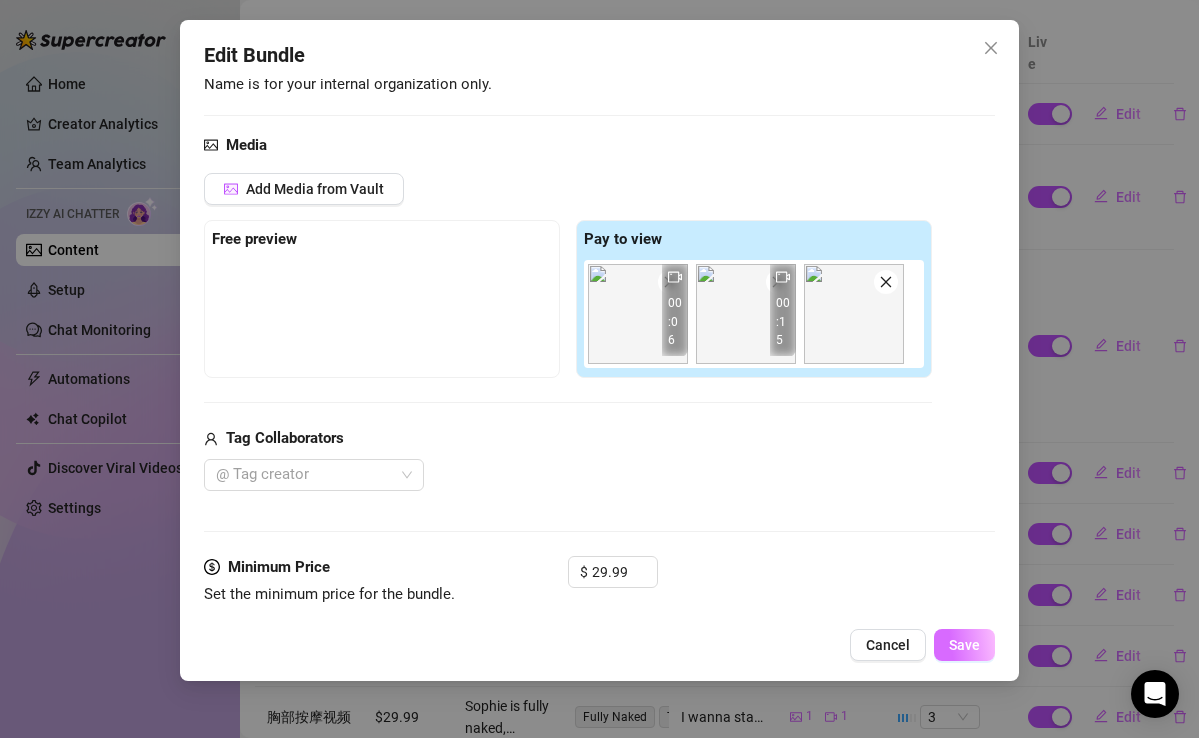 click on "Save" at bounding box center (964, 645) 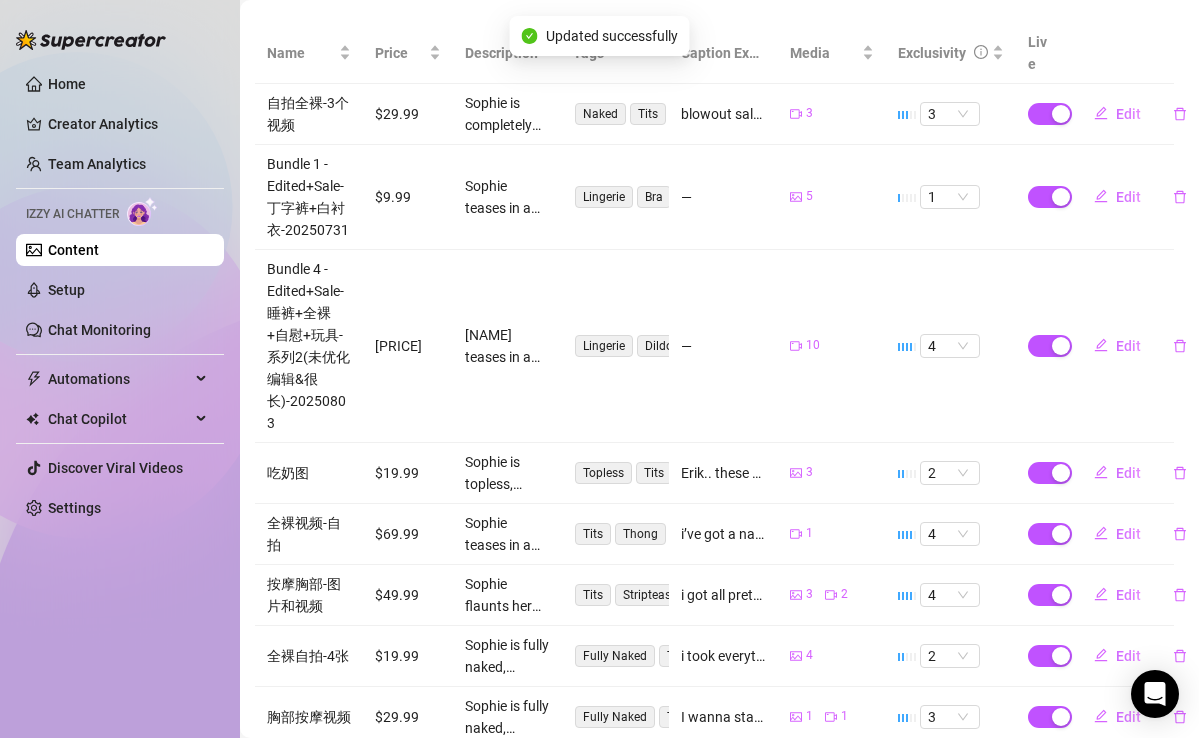 scroll, scrollTop: 422, scrollLeft: 5, axis: both 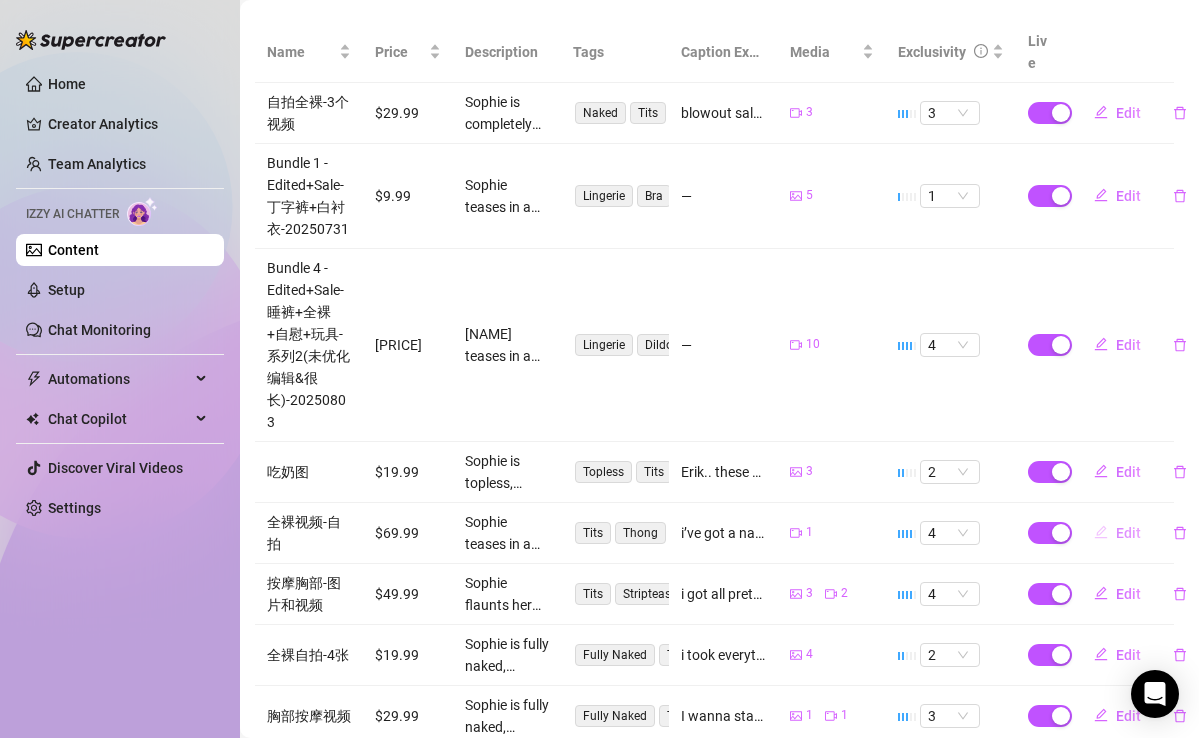 click on "Edit" at bounding box center (1128, 533) 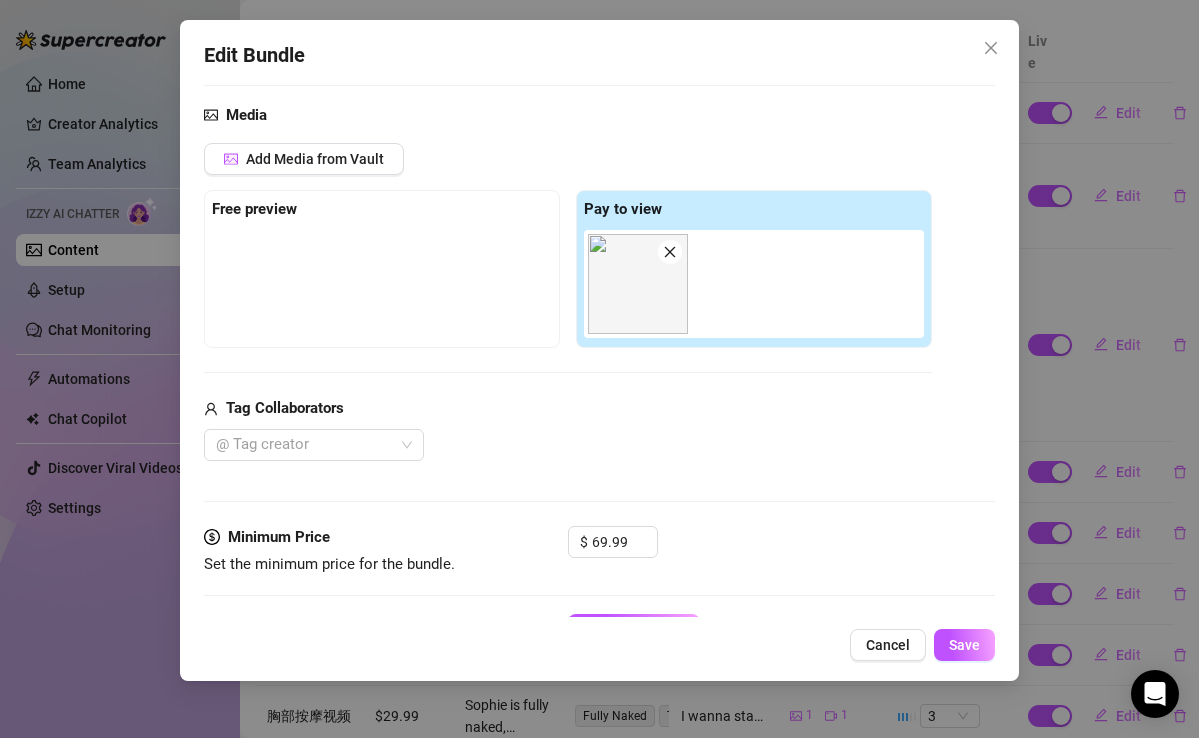scroll, scrollTop: 226, scrollLeft: 0, axis: vertical 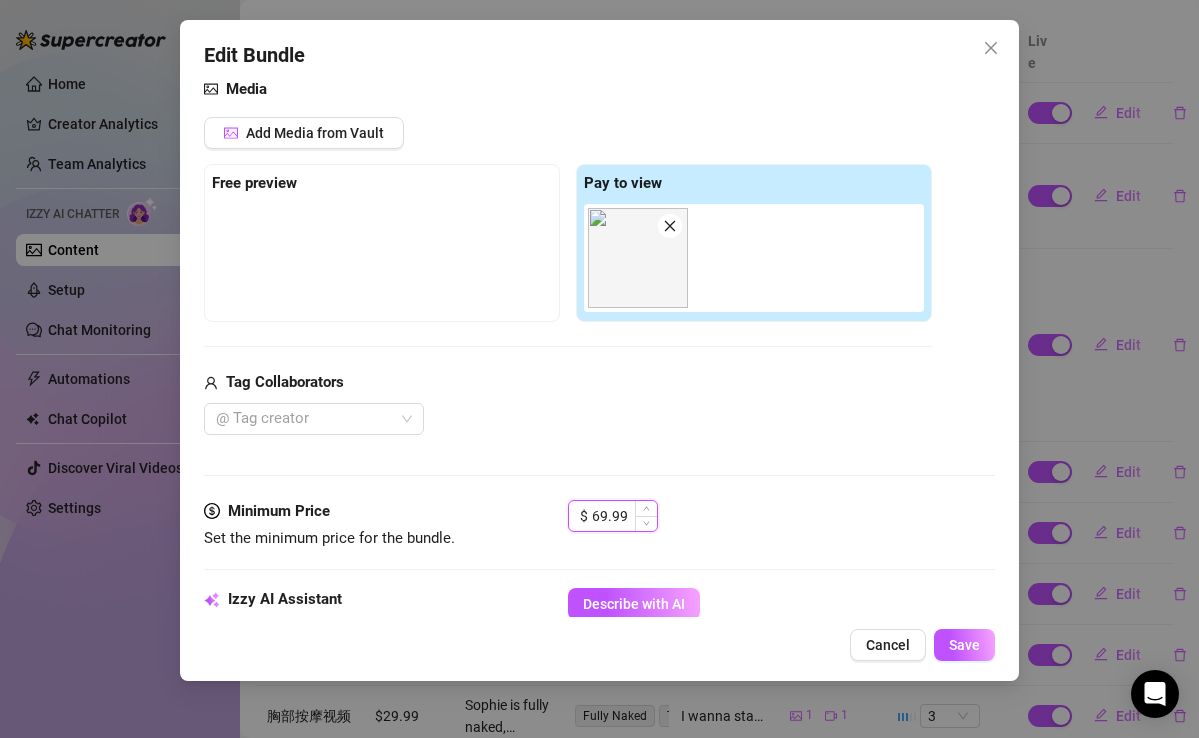 click on "69.99" at bounding box center [624, 516] 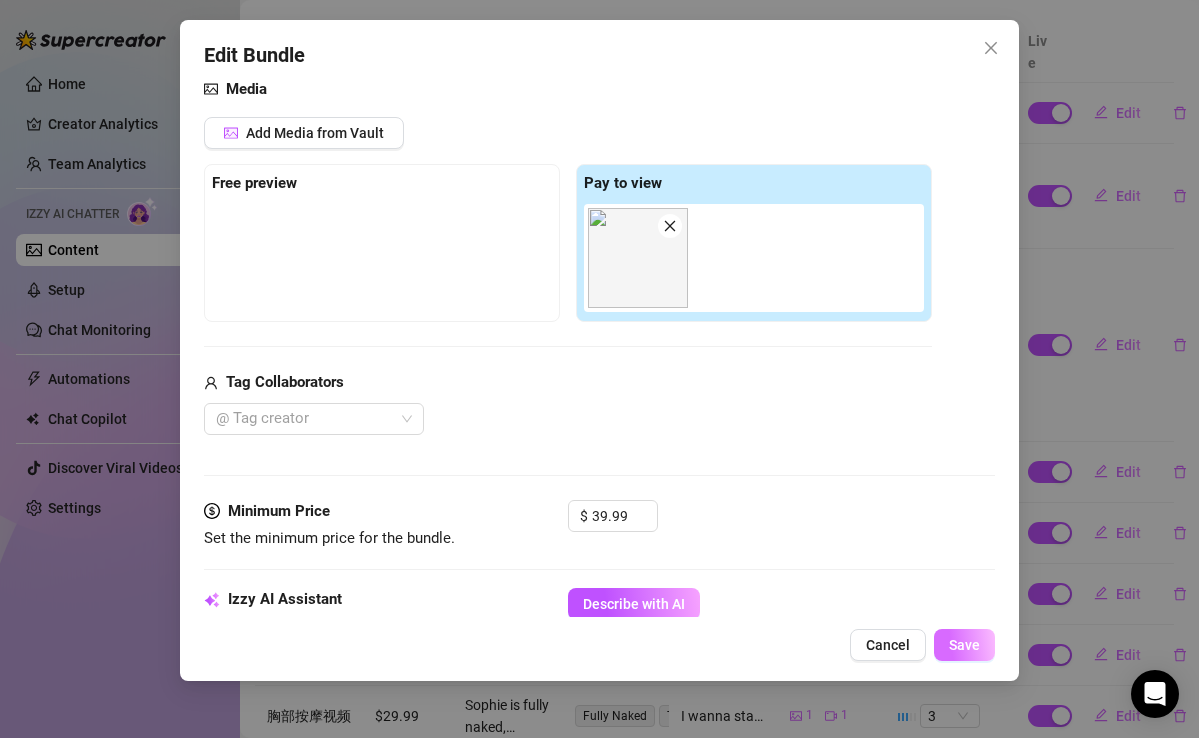 click on "Save" at bounding box center (964, 645) 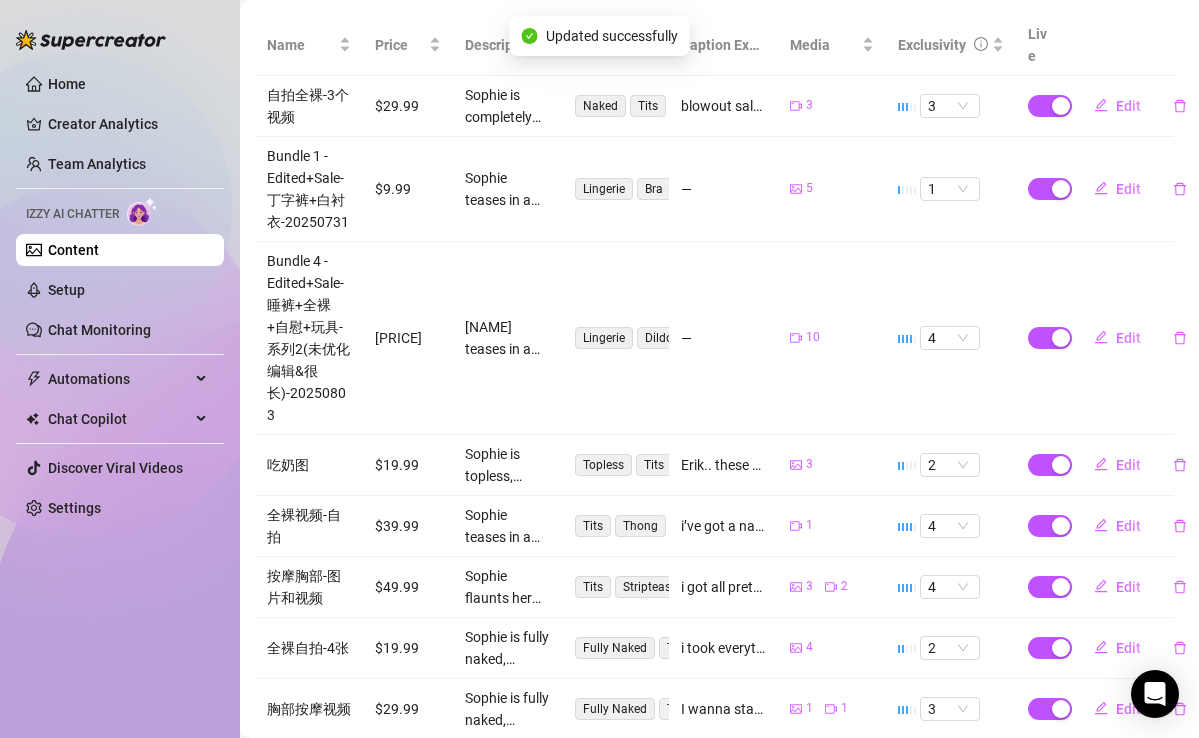 scroll, scrollTop: 437, scrollLeft: 5, axis: both 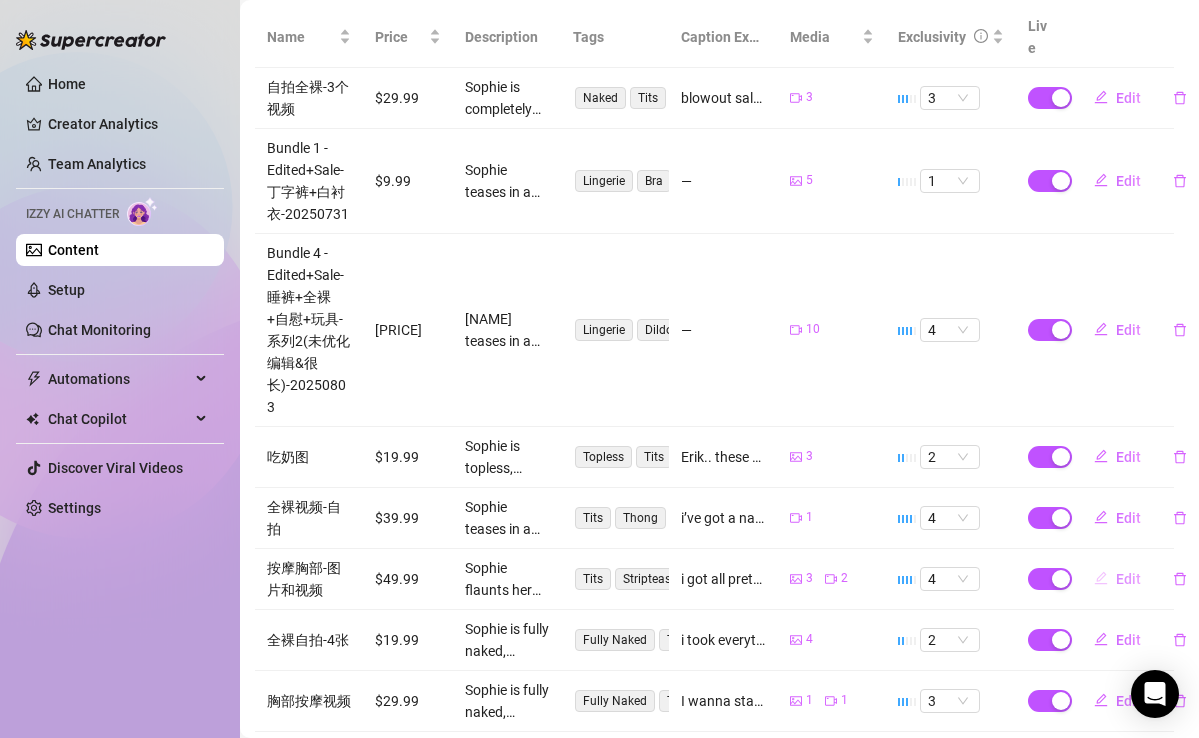 click on "Edit" at bounding box center [1128, 579] 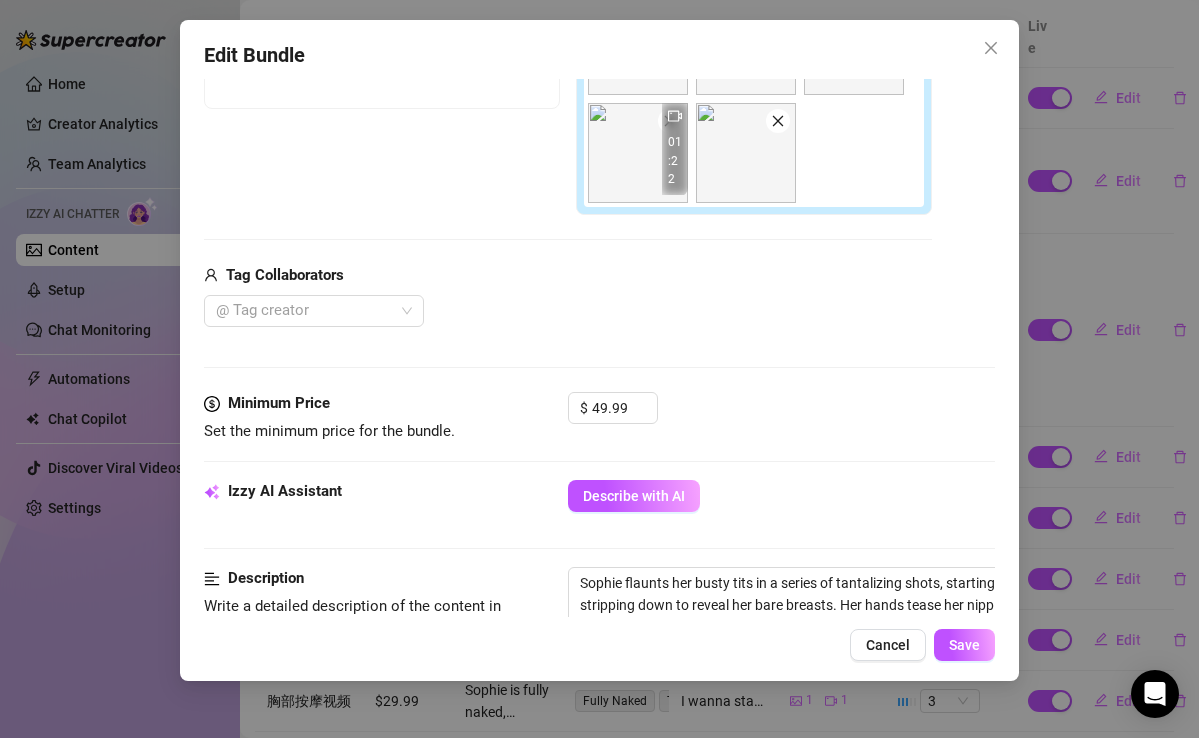 scroll, scrollTop: 475, scrollLeft: 0, axis: vertical 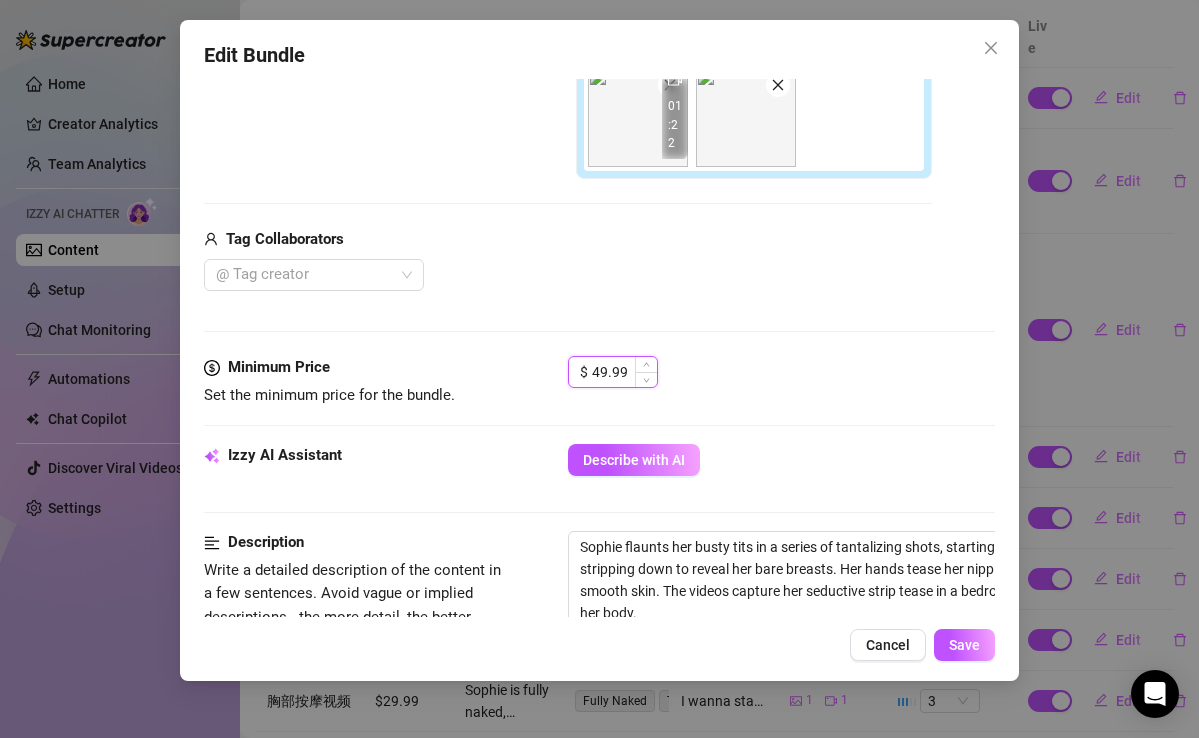 click on "49.99" at bounding box center (624, 372) 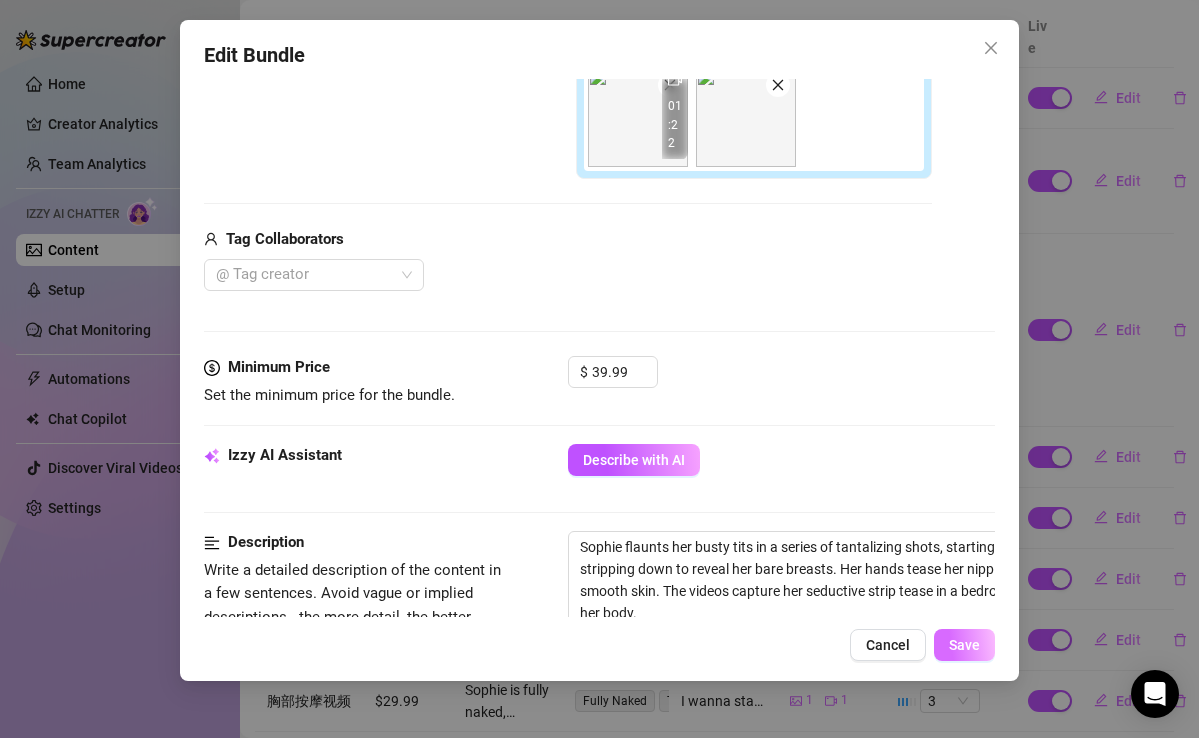 click on "Save" at bounding box center [964, 645] 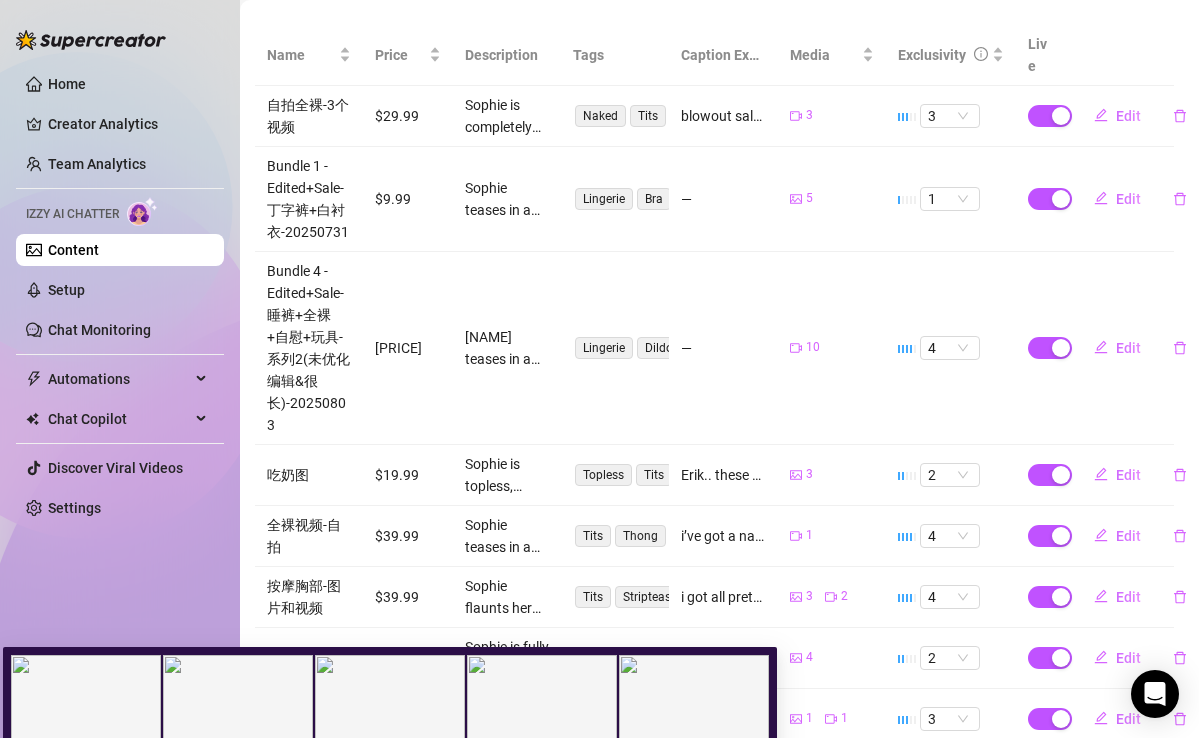 scroll, scrollTop: 235, scrollLeft: 5, axis: both 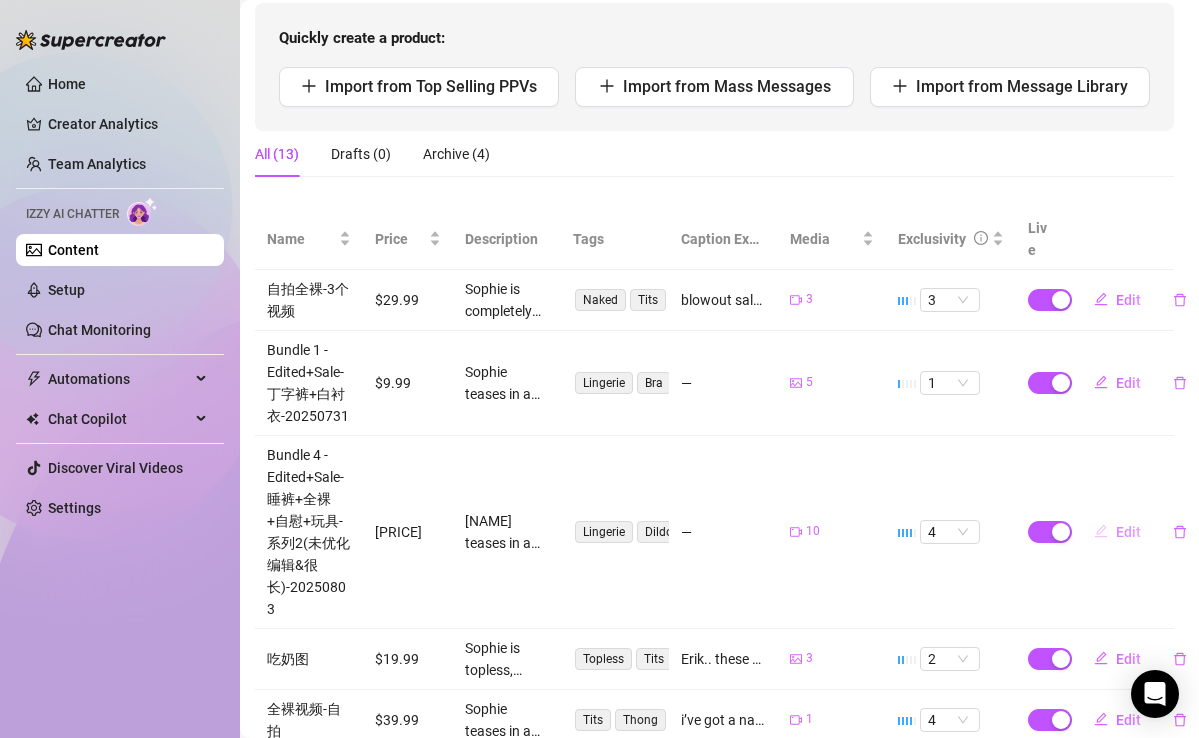 click on "Edit" at bounding box center [1128, 532] 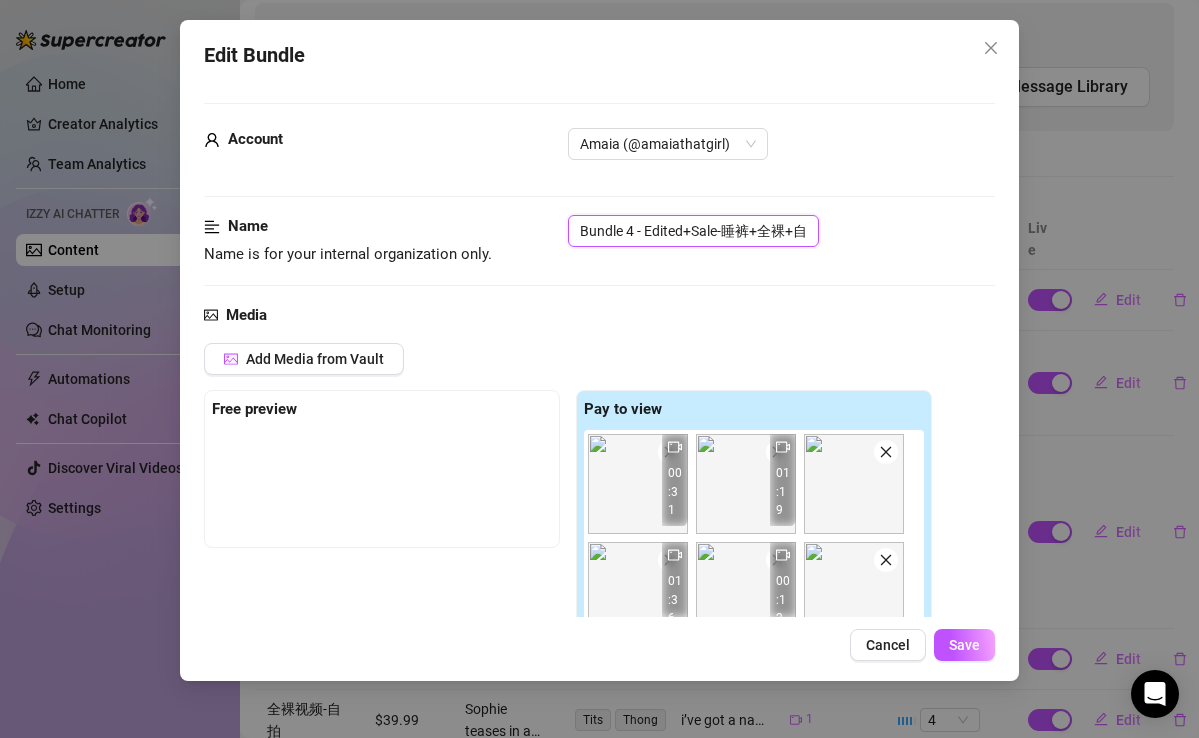 click on "Bundle 4 - Edited+Sale-睡裤+全裸+自慰+玩具-系列2(未优化编辑&很长)-20250803" at bounding box center [693, 231] 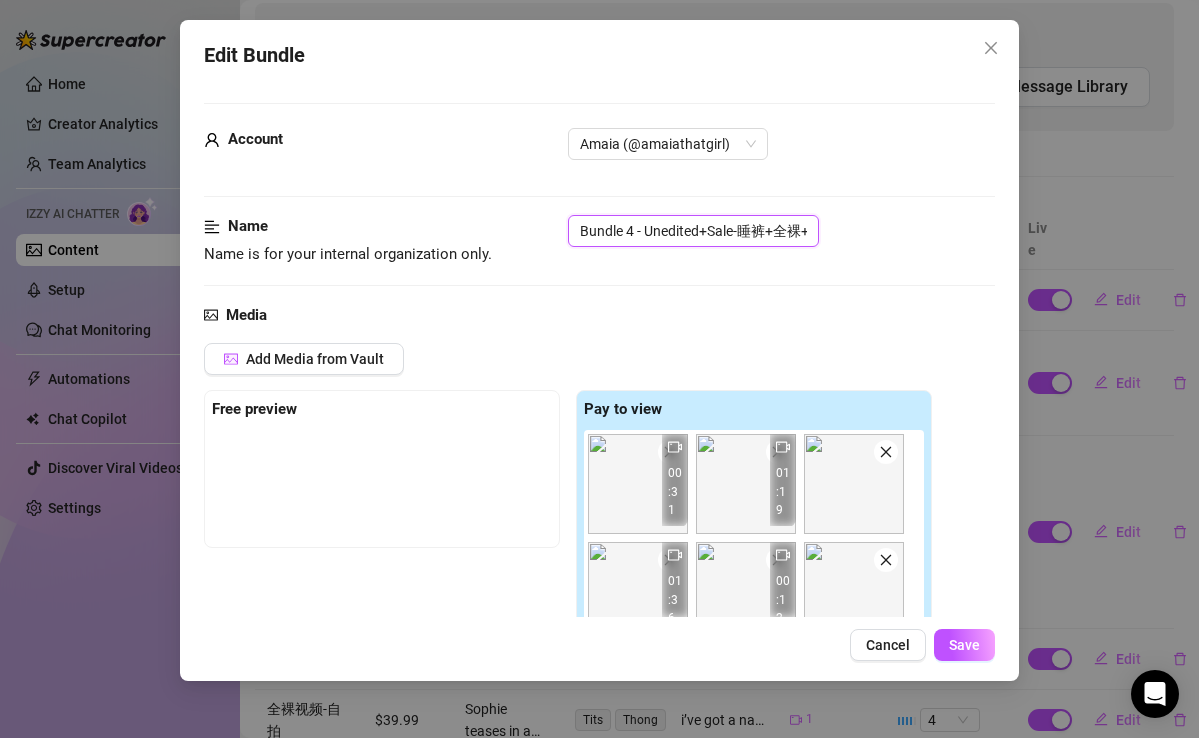 scroll, scrollTop: 0, scrollLeft: 174, axis: horizontal 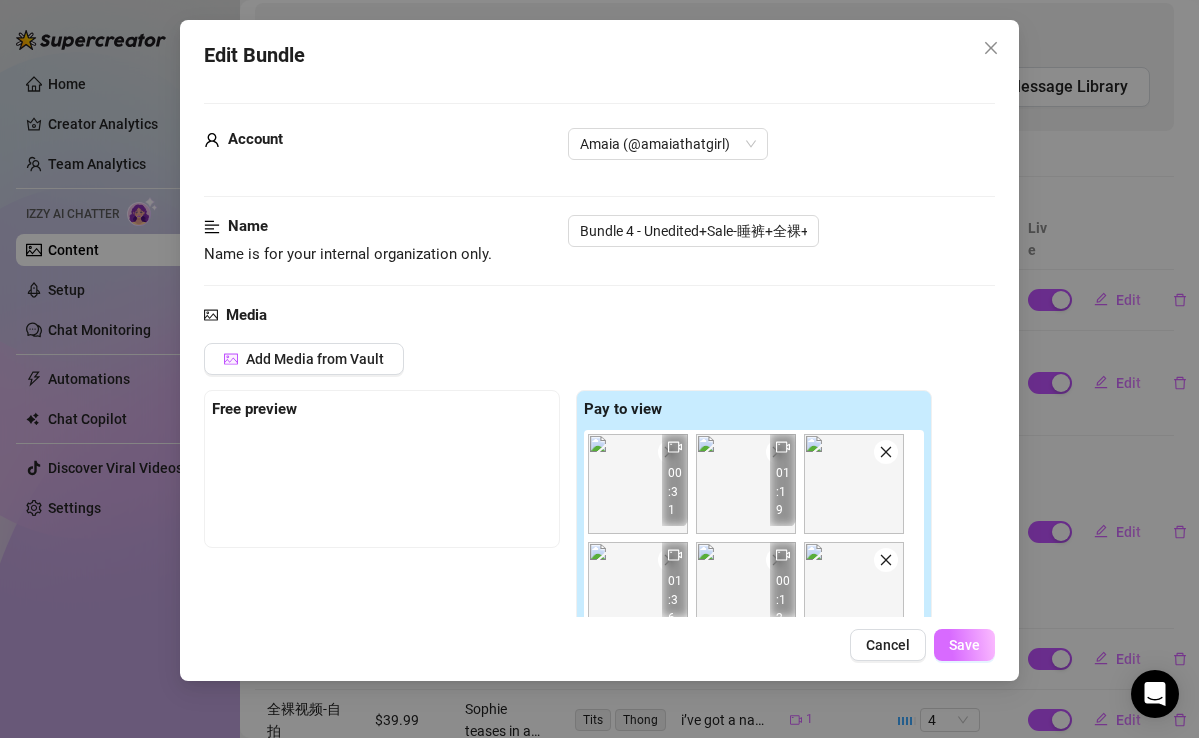 click on "Save" at bounding box center [964, 645] 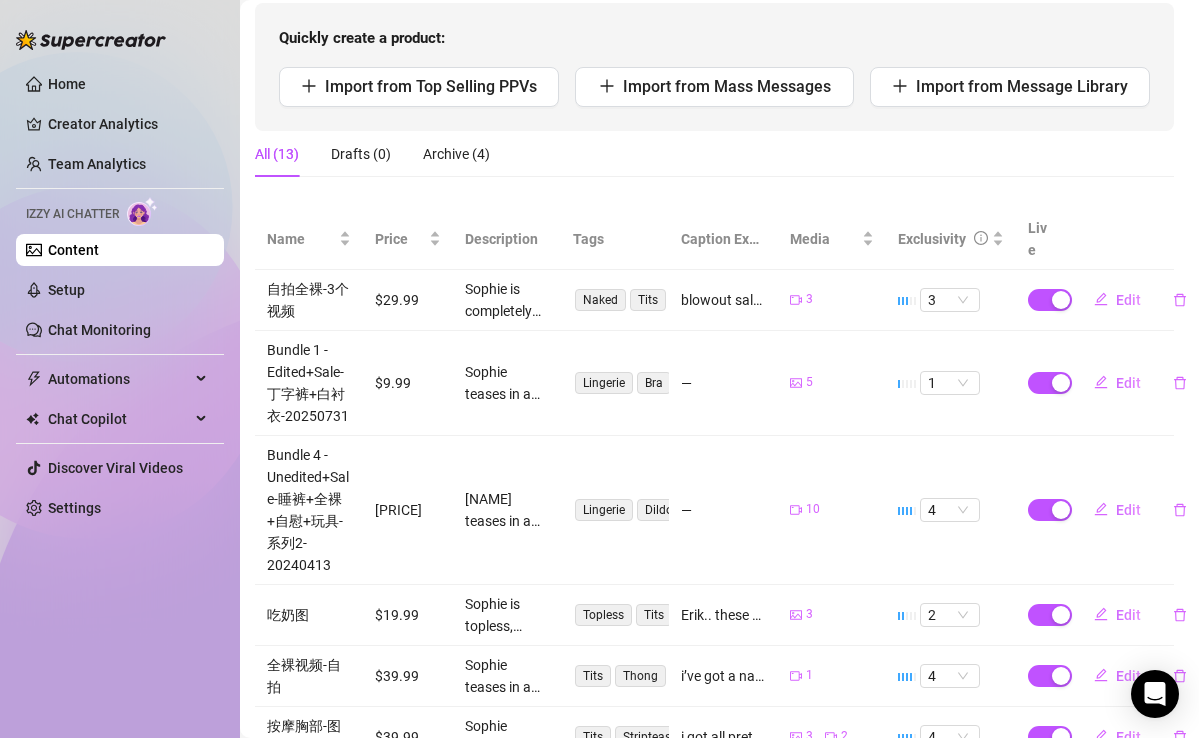 click on "Bundle 1 - Edited+Sale-丁字裤+白衬衣-20250731" at bounding box center [309, 383] 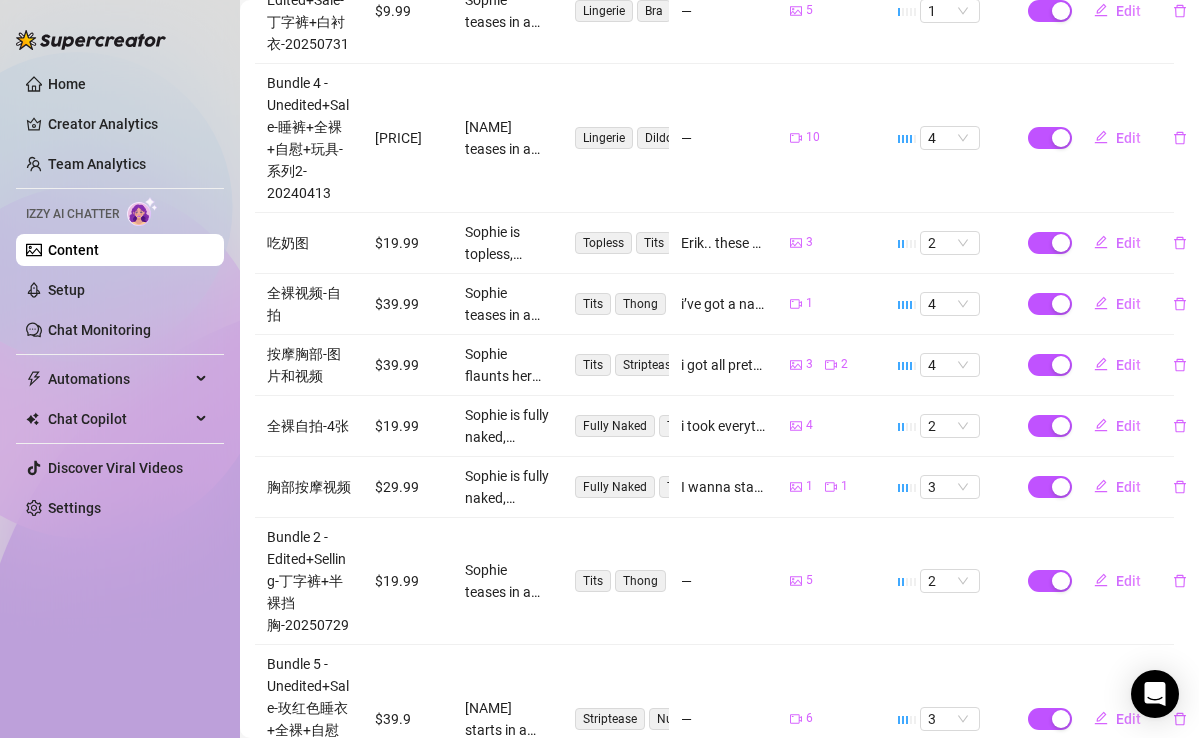 scroll, scrollTop: 627, scrollLeft: 5, axis: both 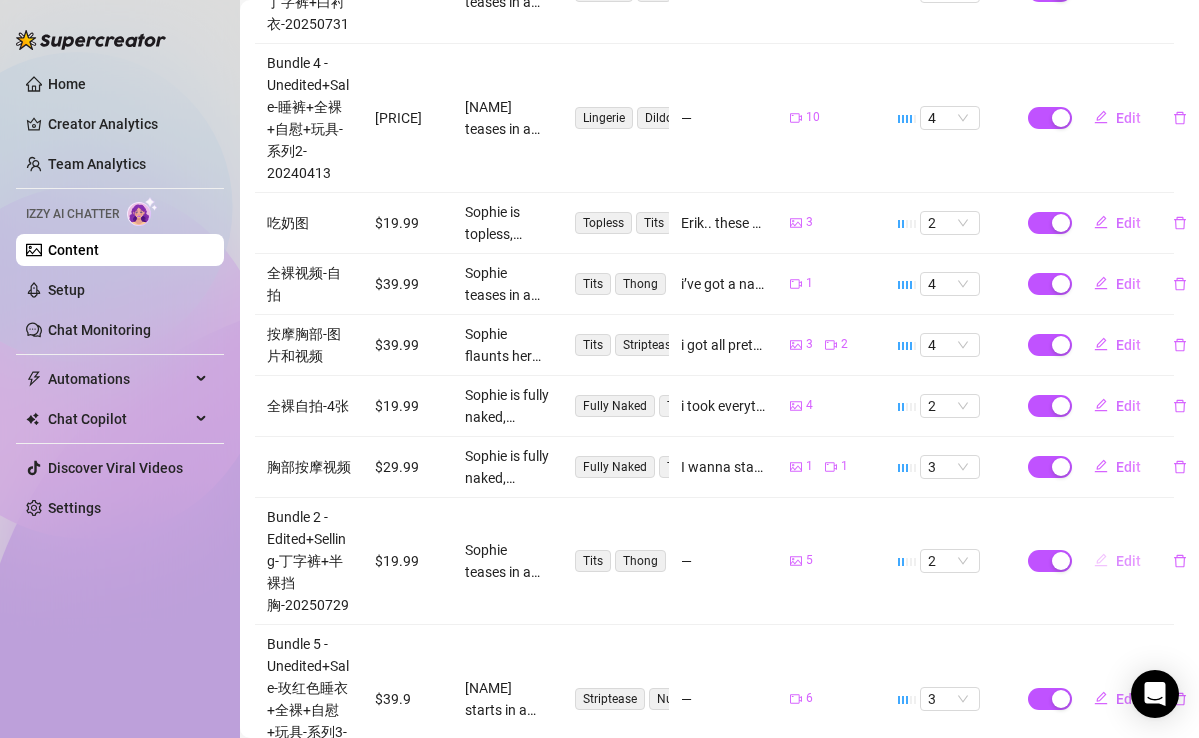 click on "Edit" at bounding box center (1117, 561) 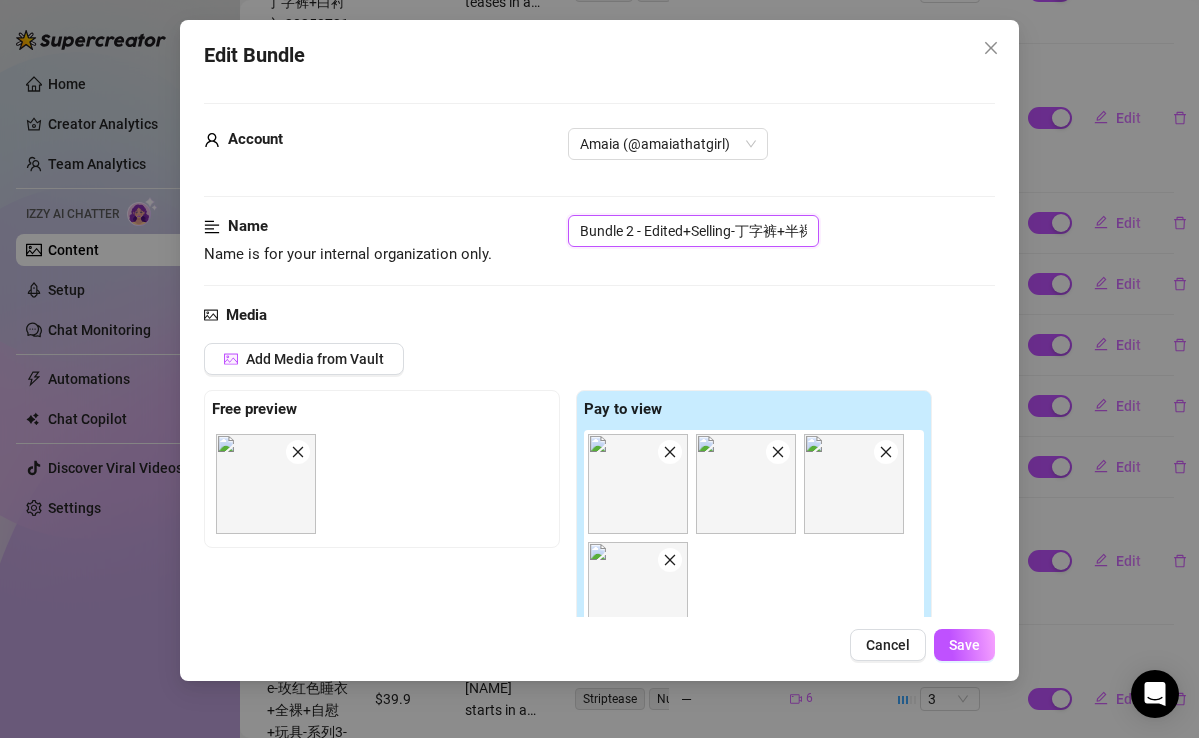 click on "Bundle 2 - Edited+Selling-丁字裤+半裸挡胸-20250729" at bounding box center (693, 231) 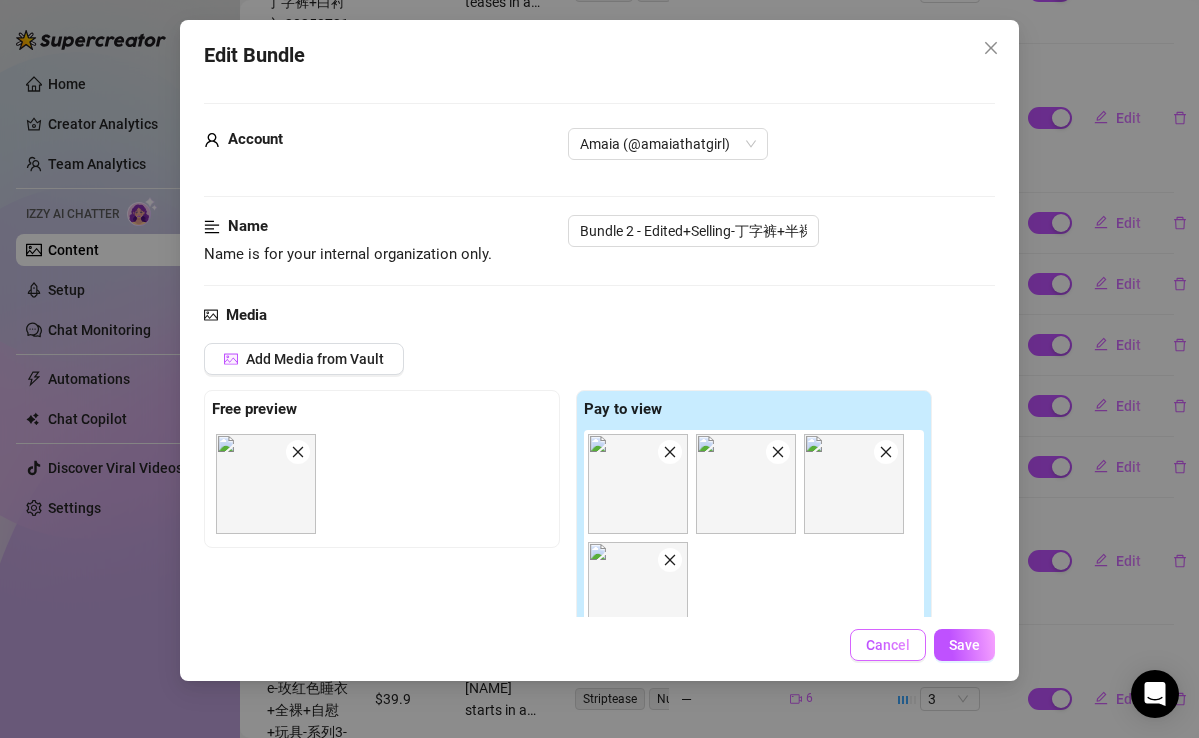 click on "Cancel" at bounding box center [888, 645] 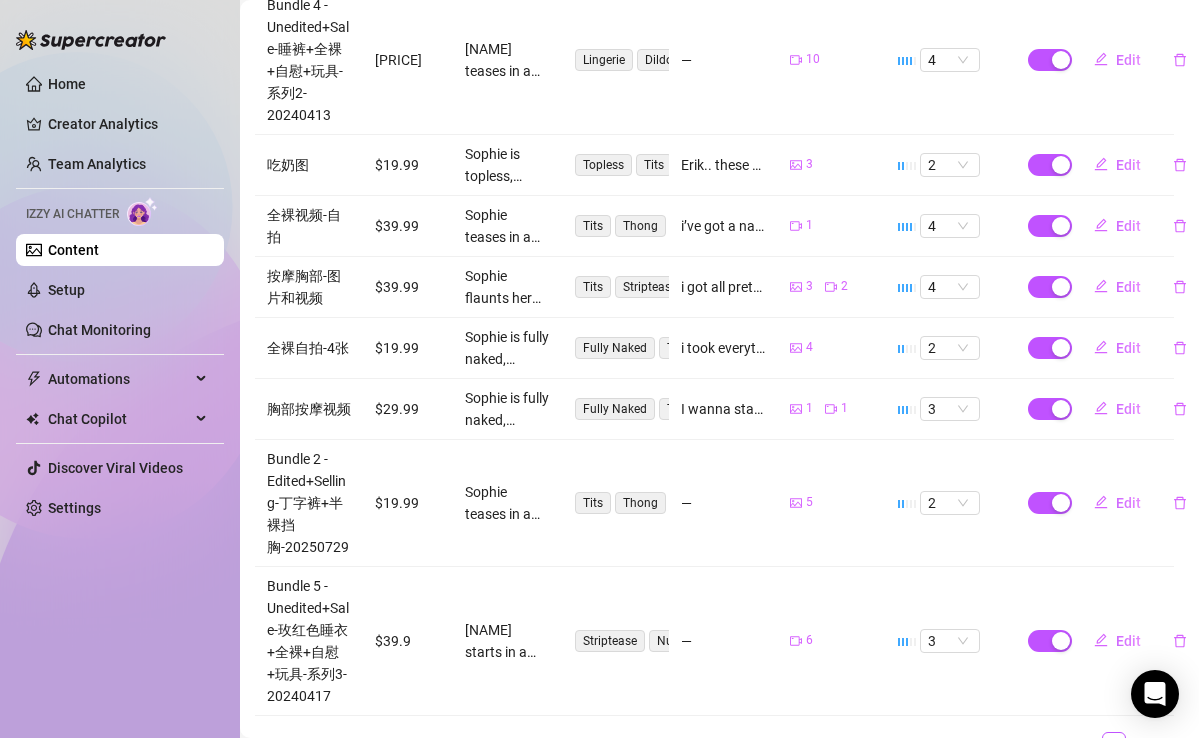 scroll, scrollTop: 756, scrollLeft: 5, axis: both 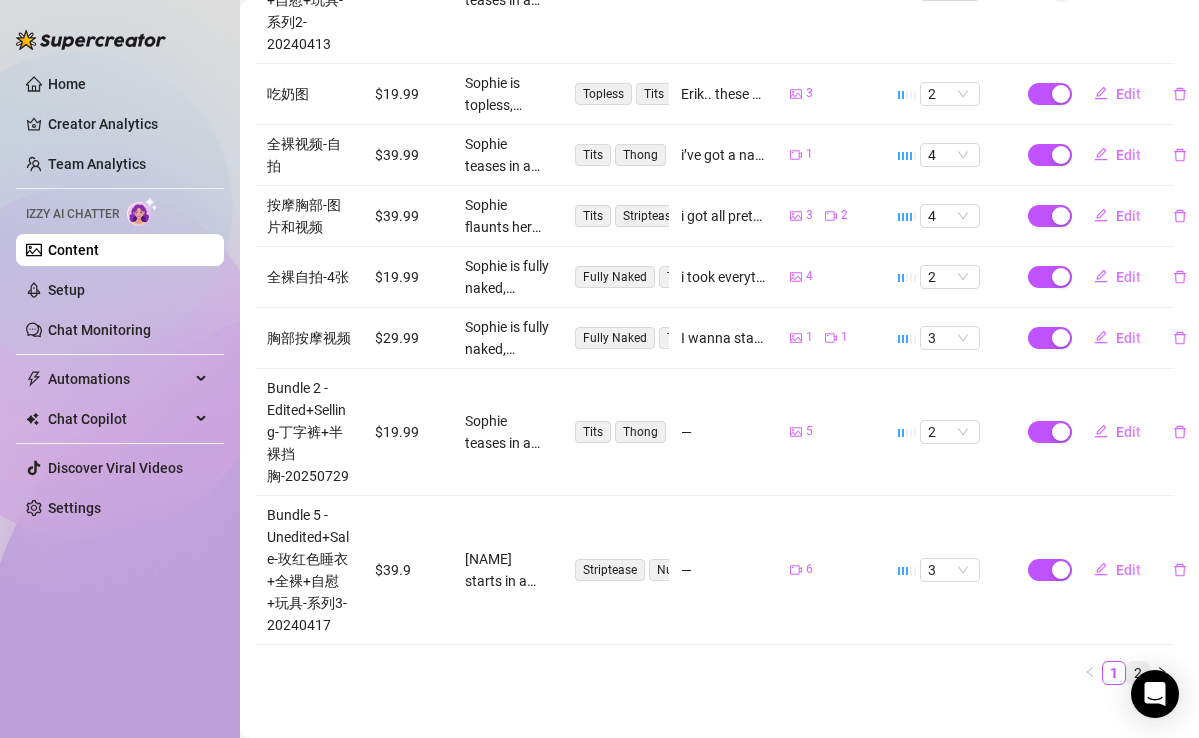 click on "2" at bounding box center [1138, 673] 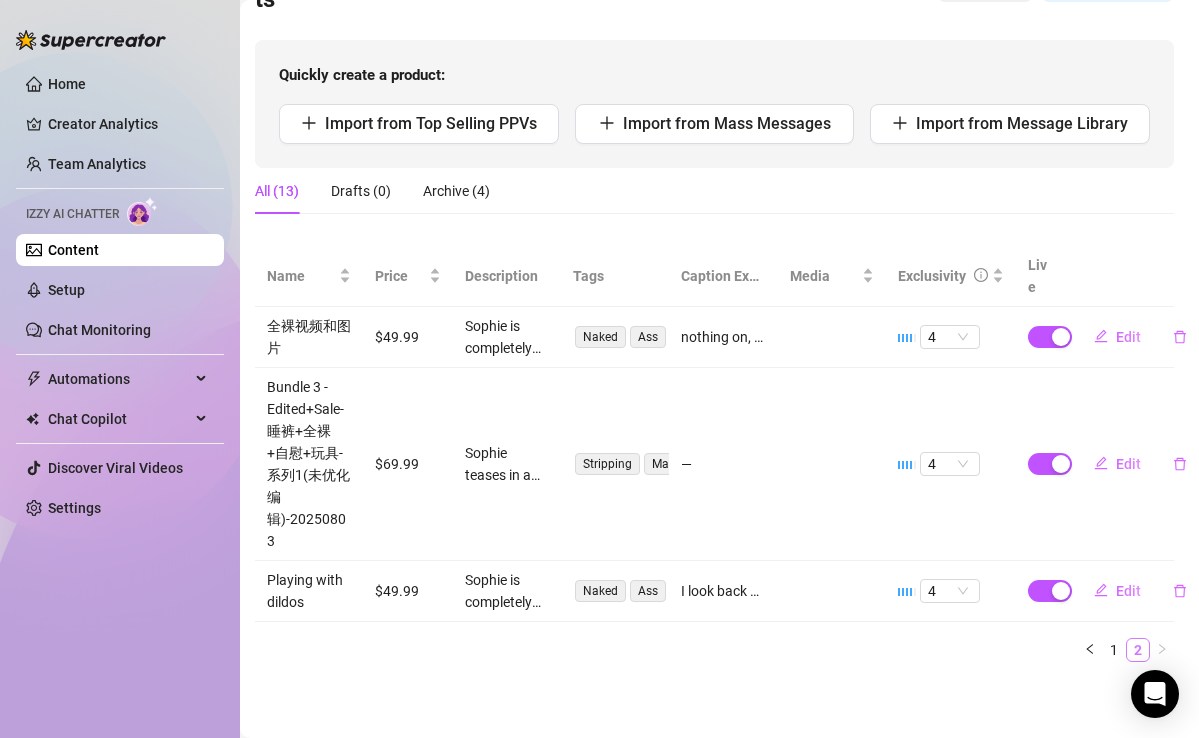 scroll, scrollTop: 175, scrollLeft: 5, axis: both 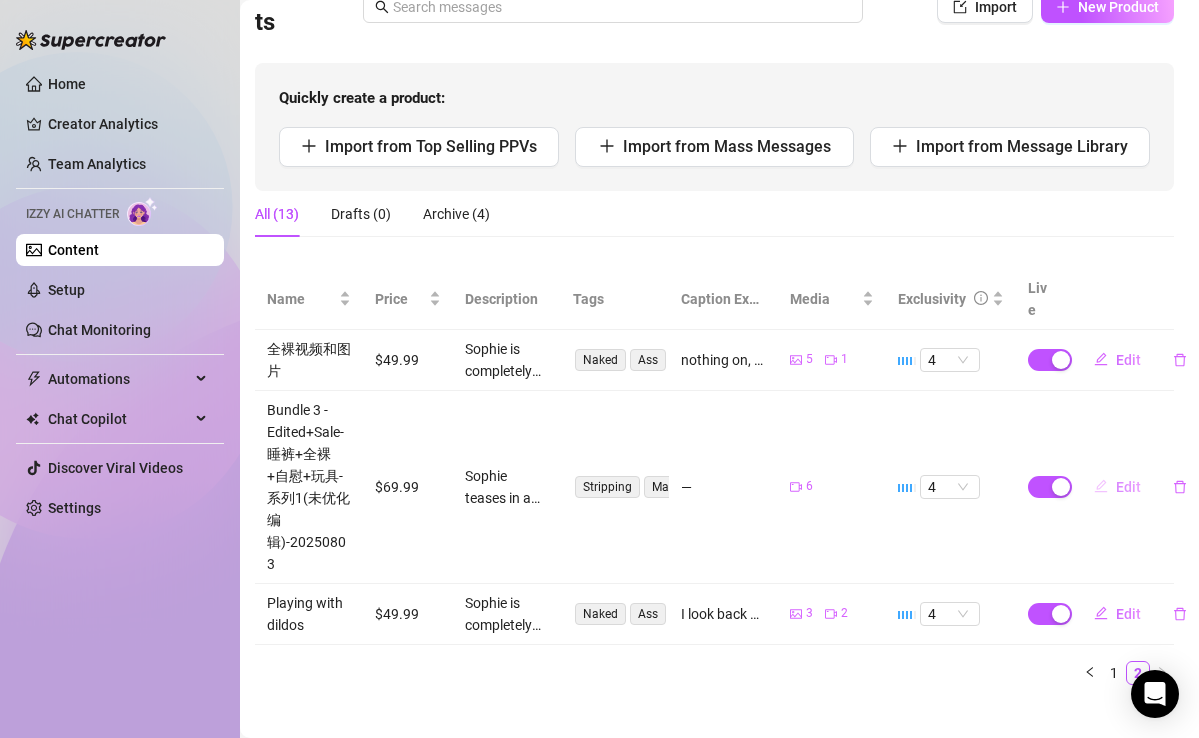 click 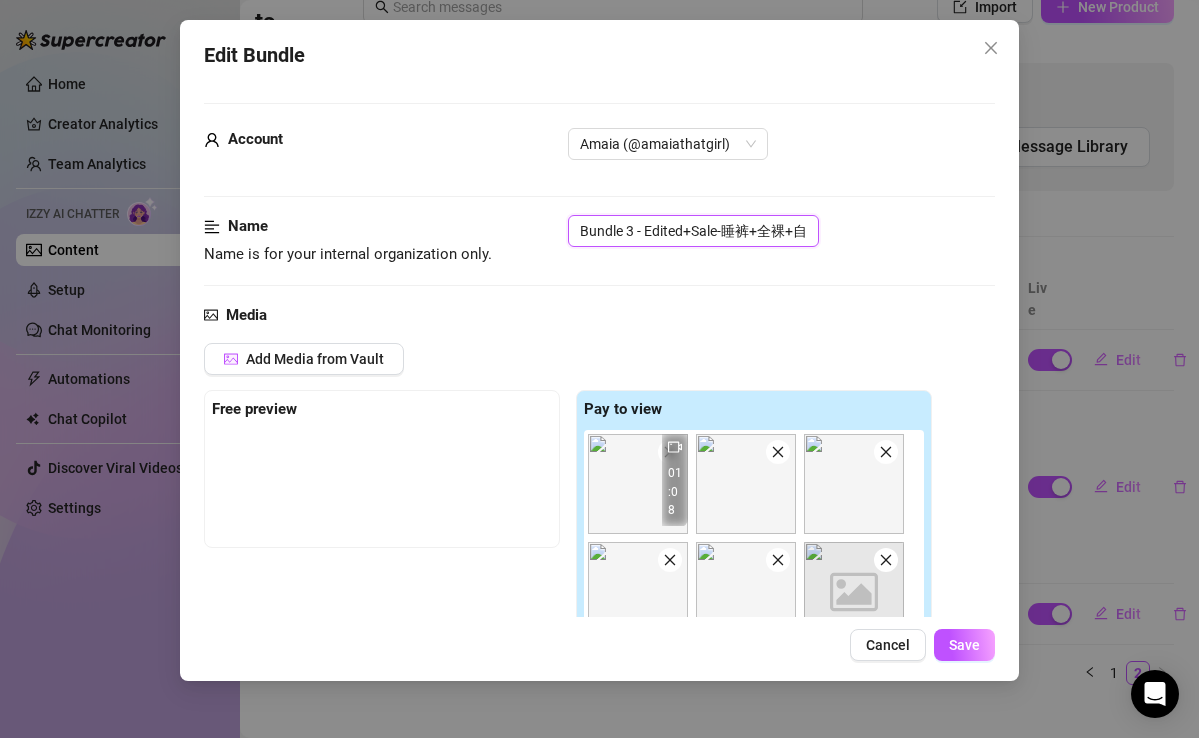 click on "Bundle 3 - Edited+Sale-睡裤+全裸+自慰+玩具-系列1(未优化编辑)-20250803" at bounding box center (693, 231) 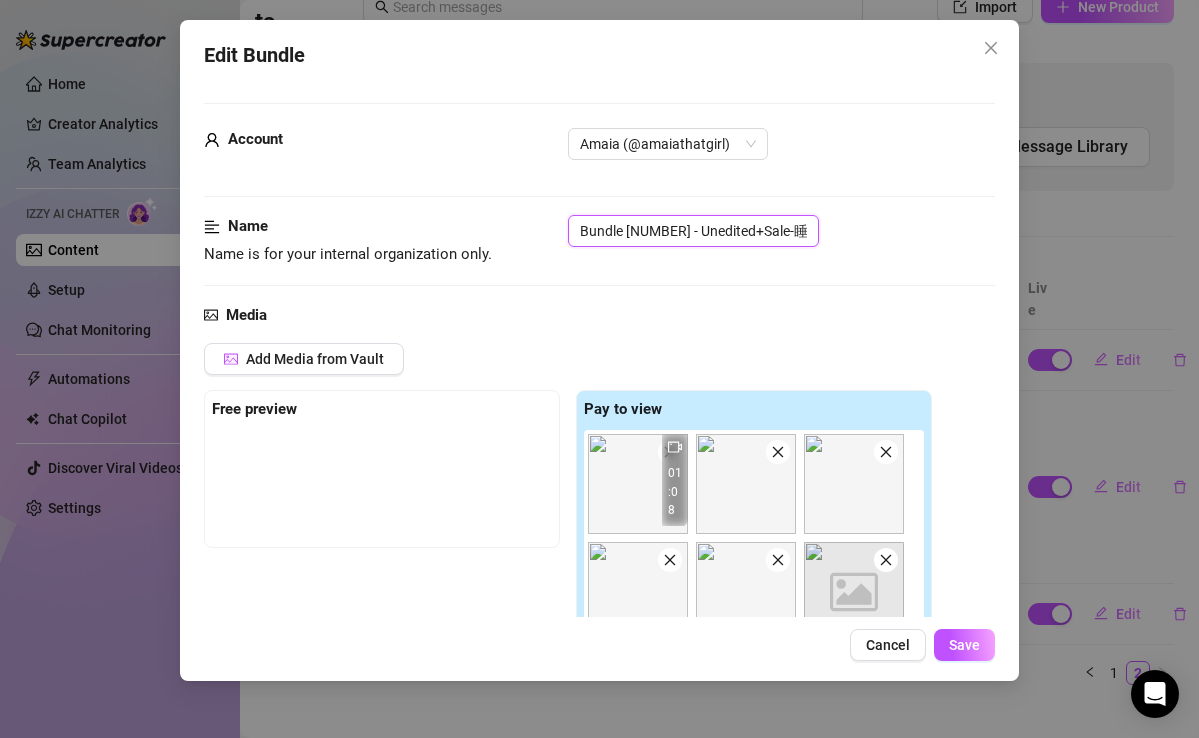 scroll, scrollTop: 0, scrollLeft: 174, axis: horizontal 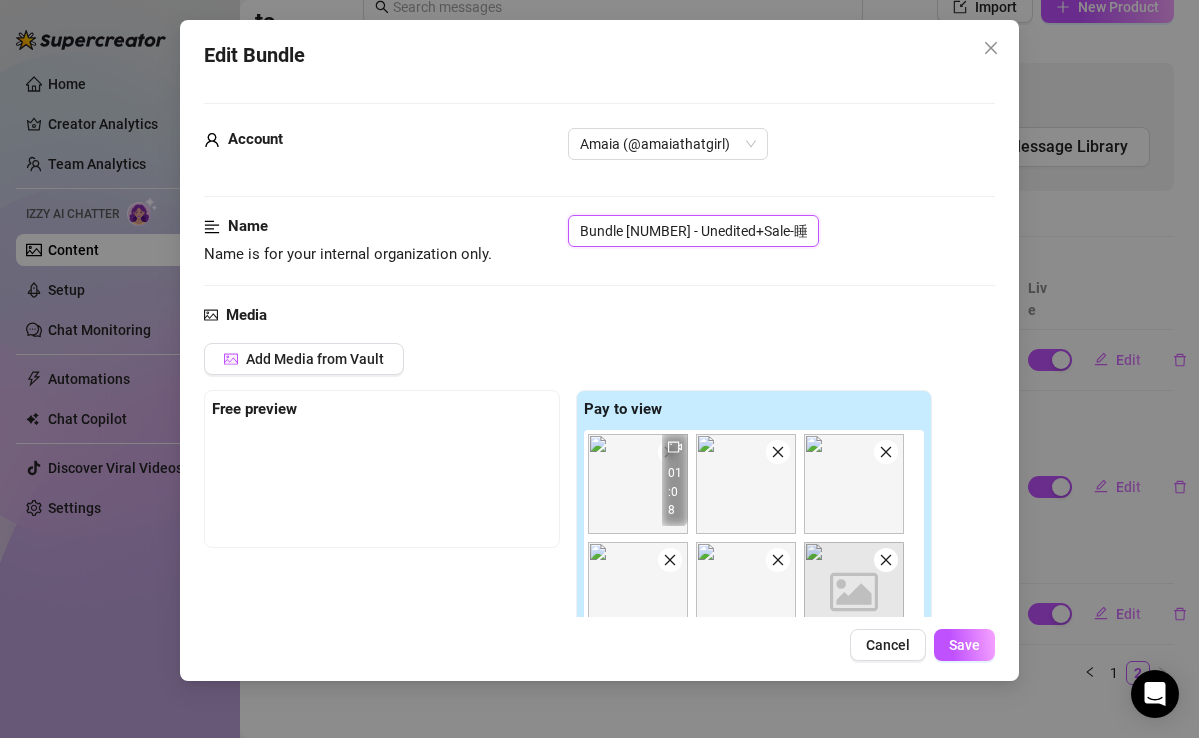 drag, startPoint x: 731, startPoint y: 228, endPoint x: 490, endPoint y: 209, distance: 241.7478 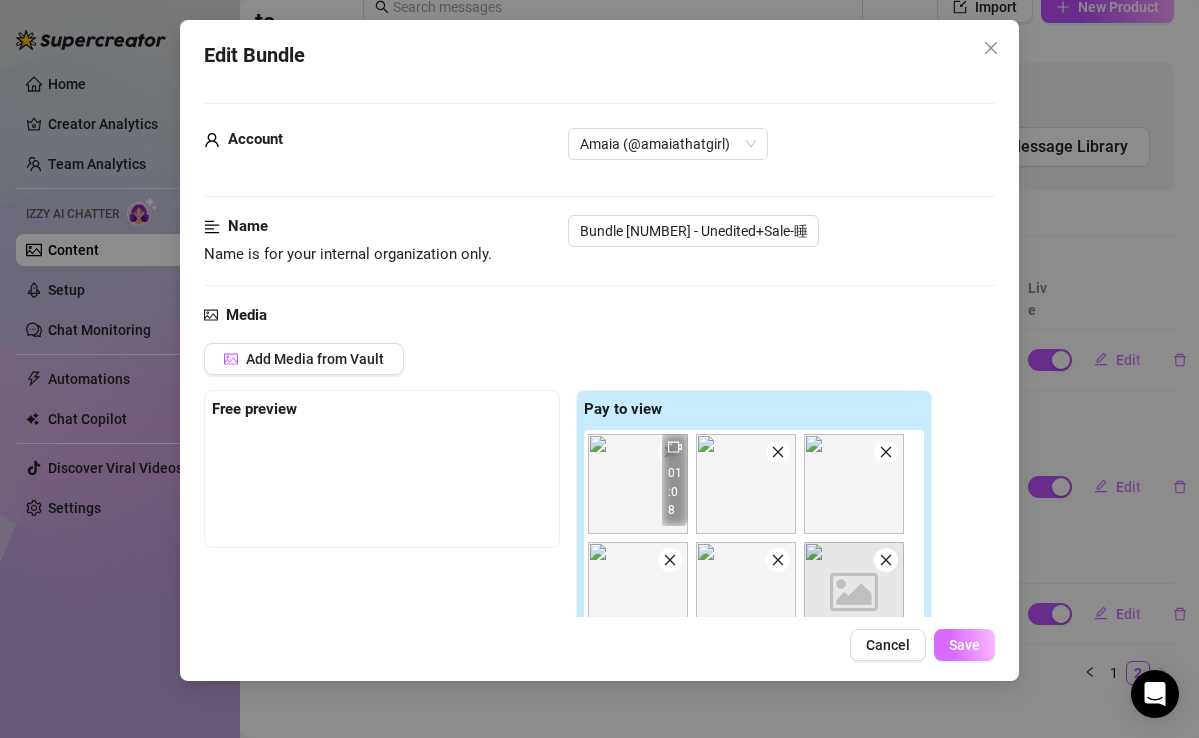 click on "Save" at bounding box center [964, 645] 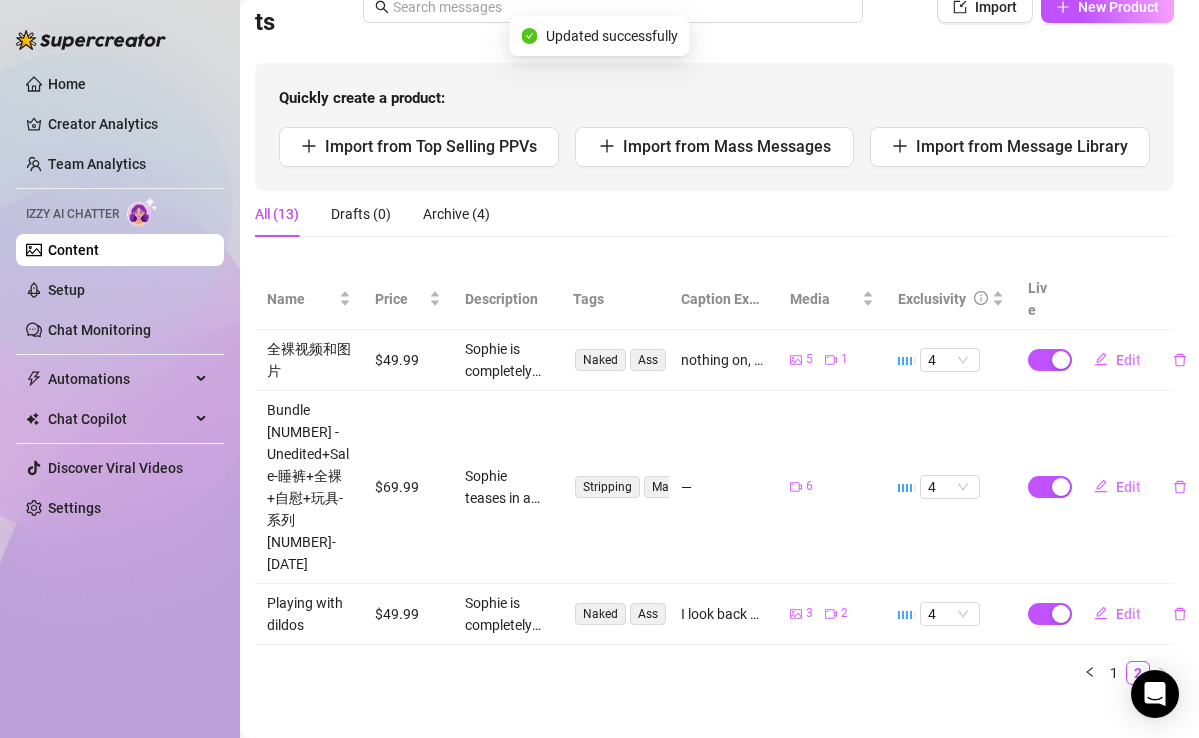 scroll, scrollTop: 131, scrollLeft: 5, axis: both 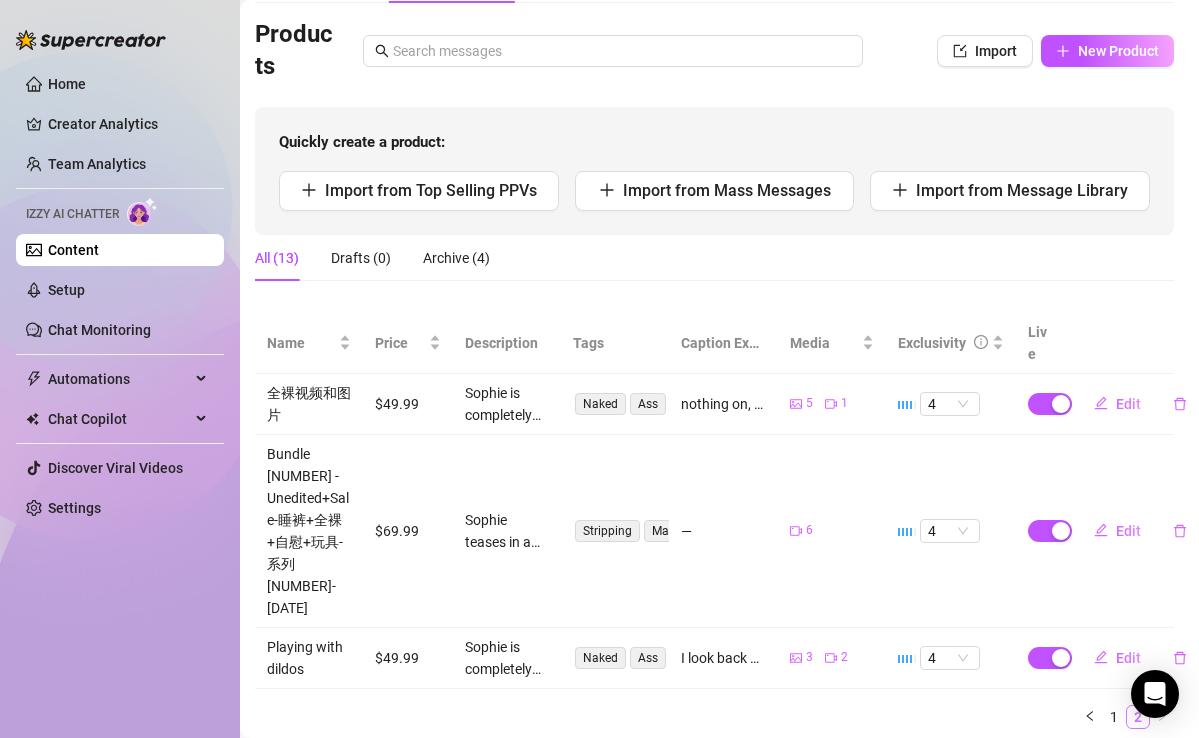 click on "2" at bounding box center (1138, 717) 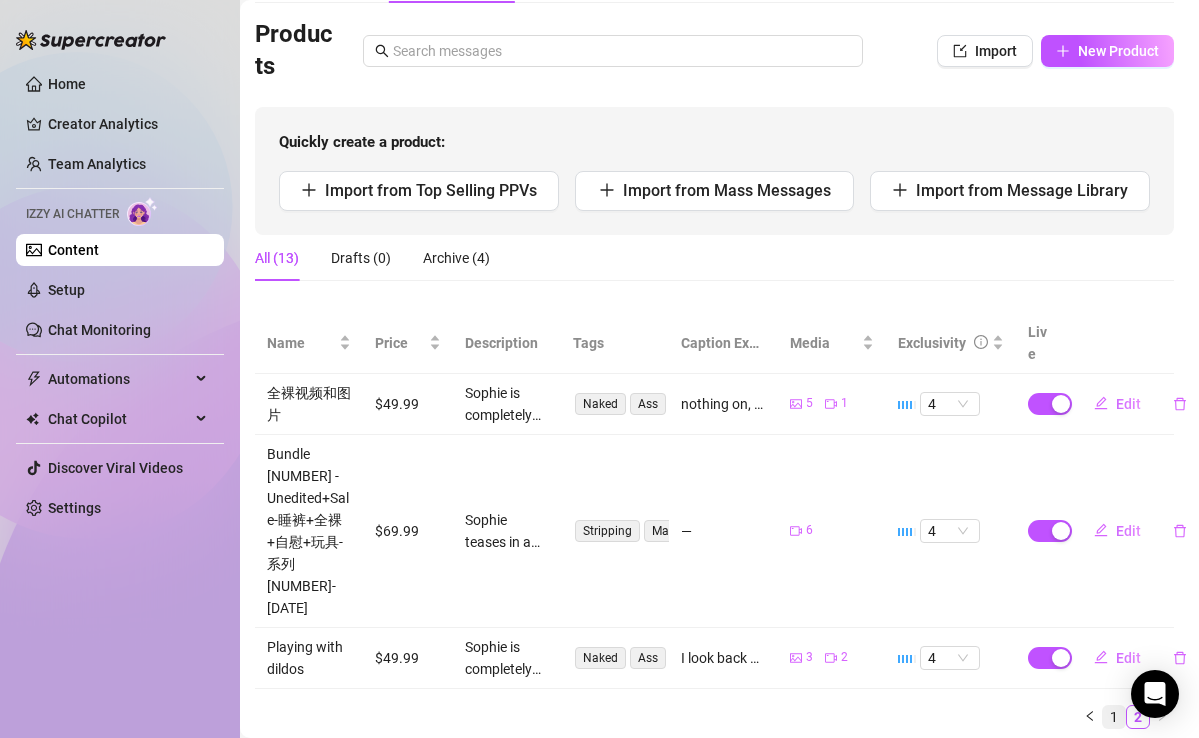 click on "1" at bounding box center [1114, 717] 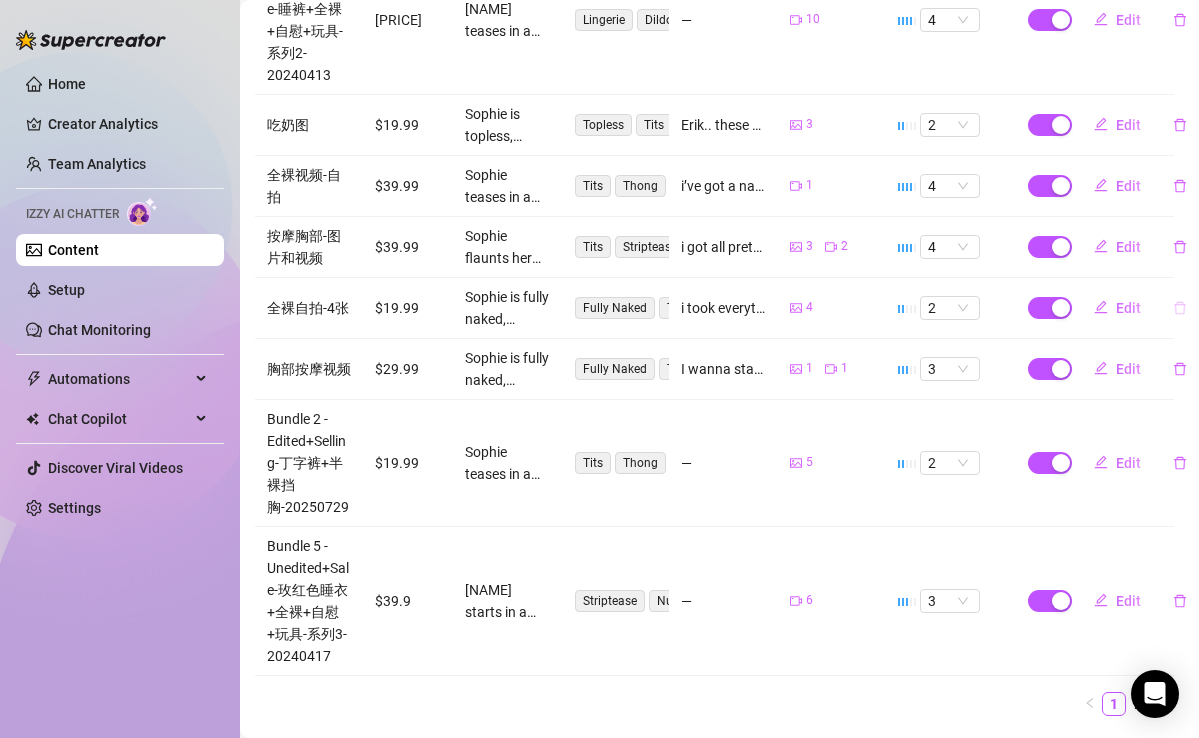 scroll, scrollTop: 746, scrollLeft: 5, axis: both 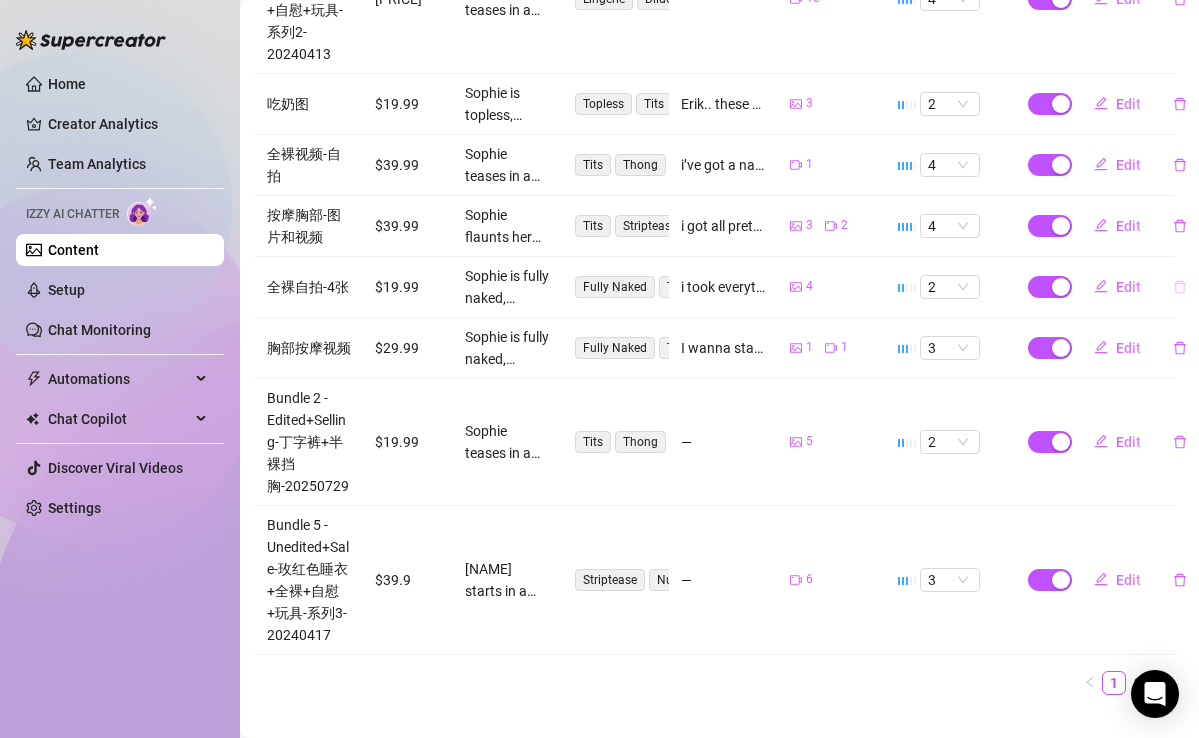 click at bounding box center (1180, 287) 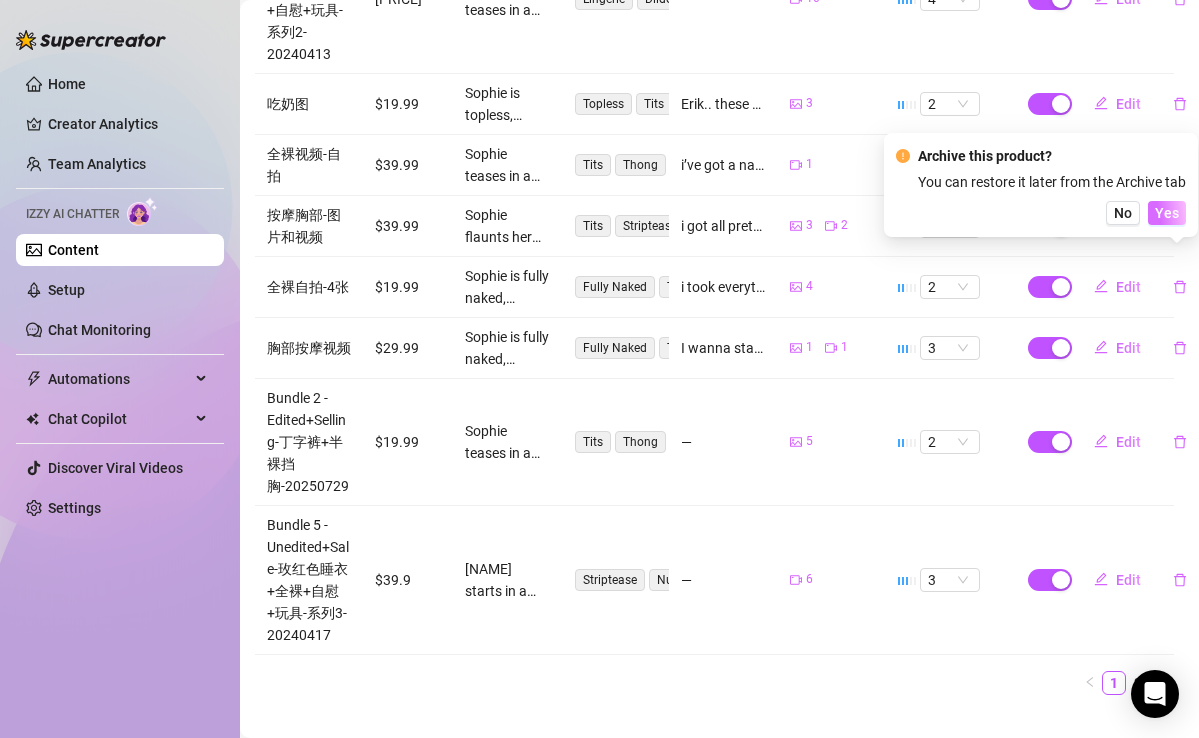 click on "Yes" at bounding box center [1167, 213] 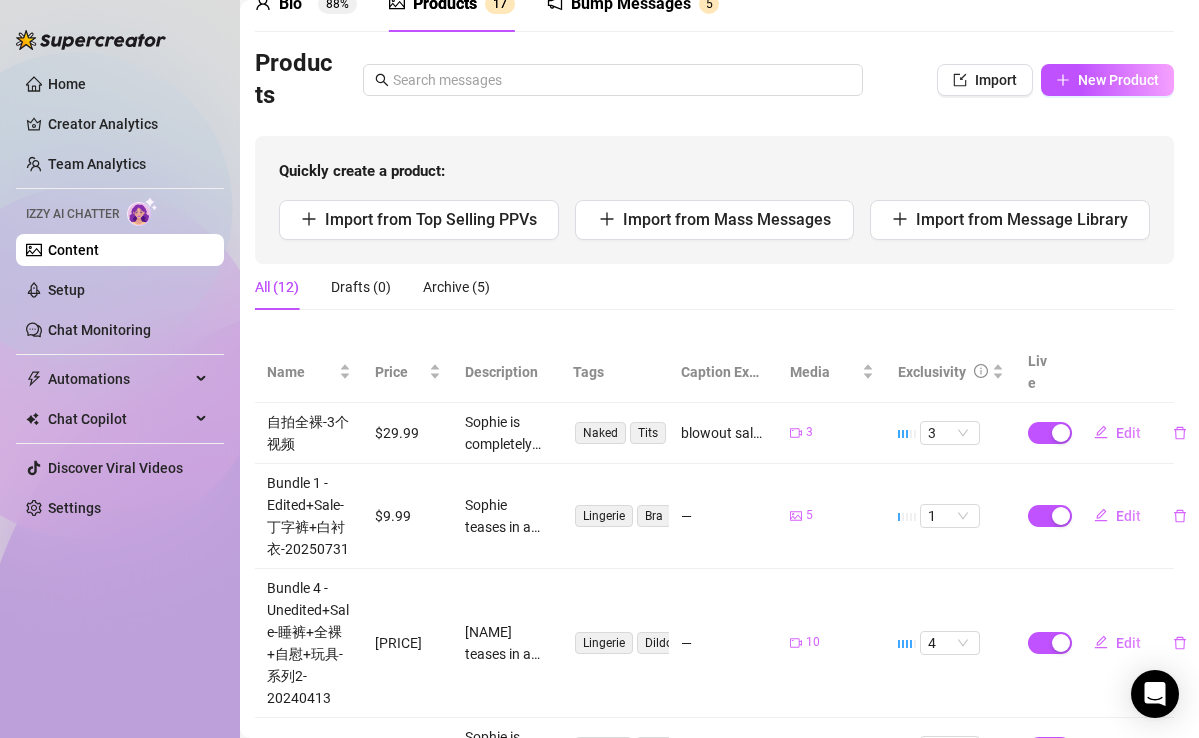 scroll, scrollTop: 96, scrollLeft: 5, axis: both 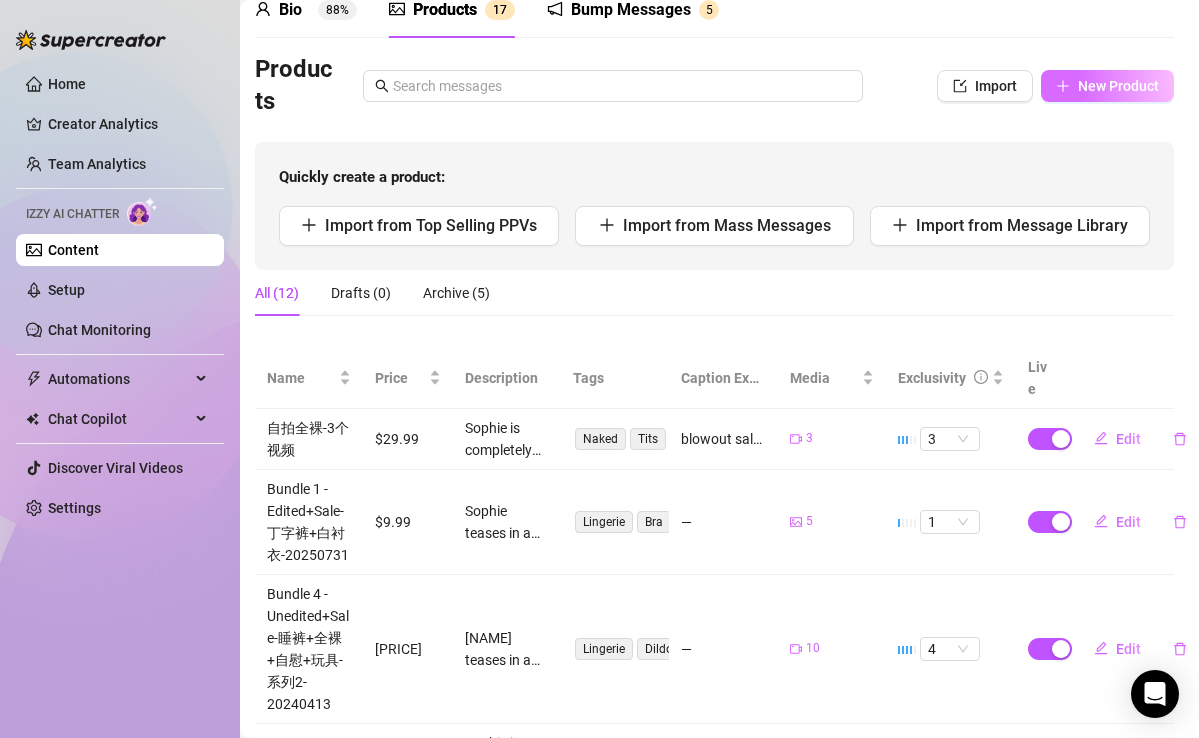click on "New Product" at bounding box center (1118, 86) 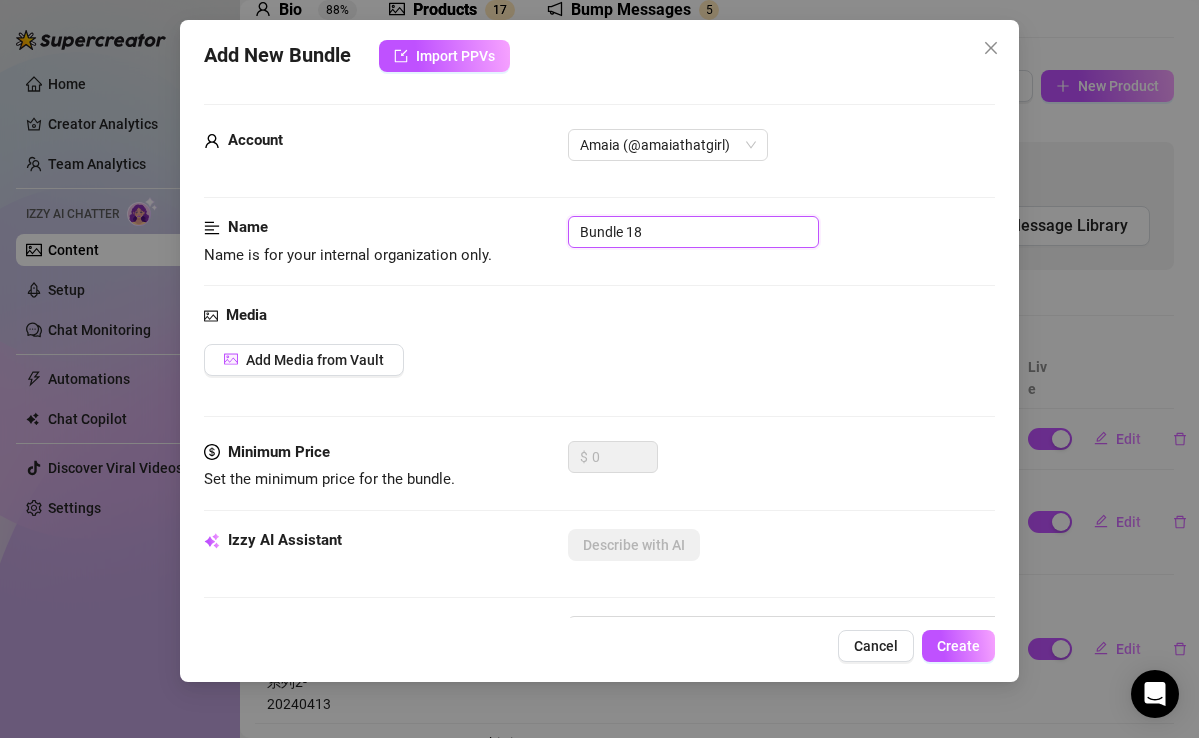 drag, startPoint x: 666, startPoint y: 234, endPoint x: 572, endPoint y: 234, distance: 94 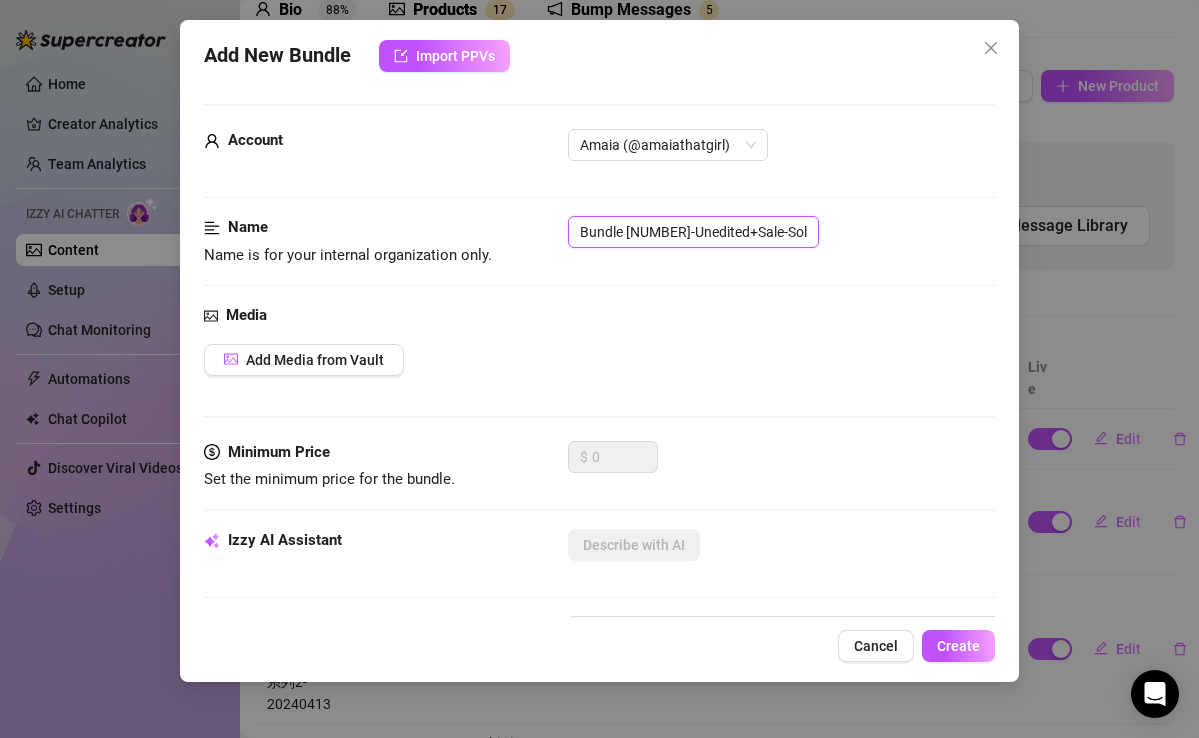 scroll, scrollTop: 0, scrollLeft: 49, axis: horizontal 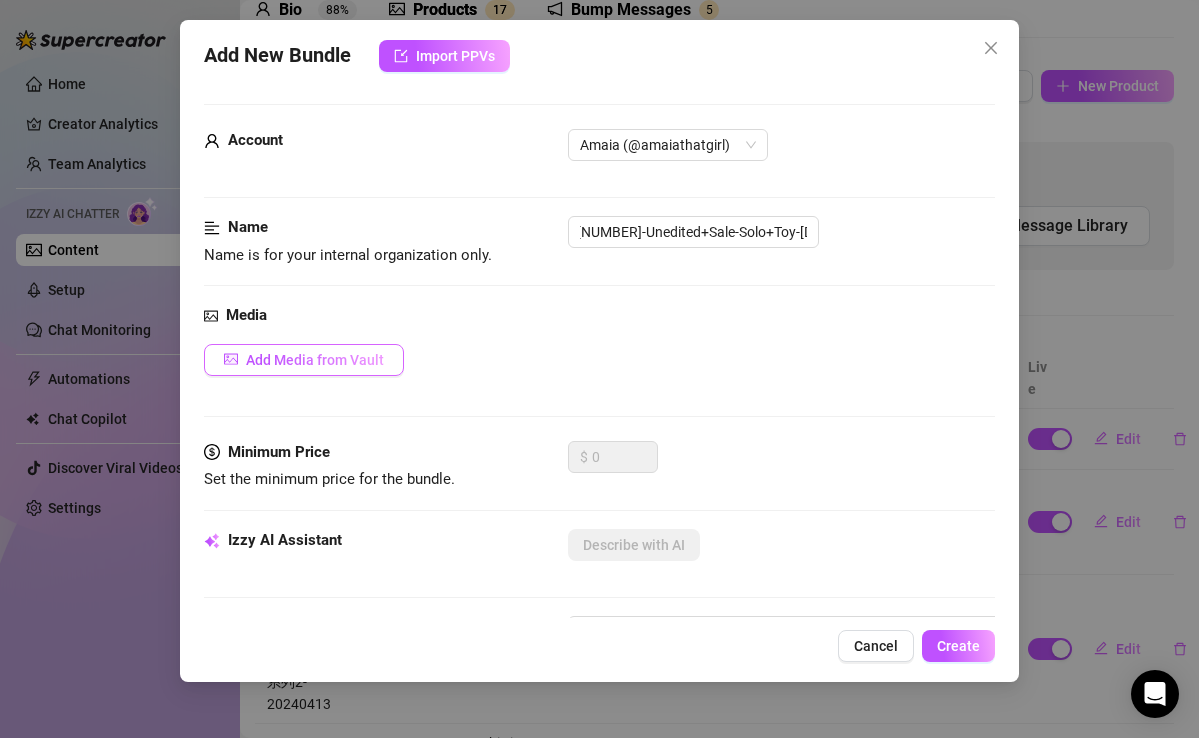 click on "Add Media from Vault" at bounding box center (304, 360) 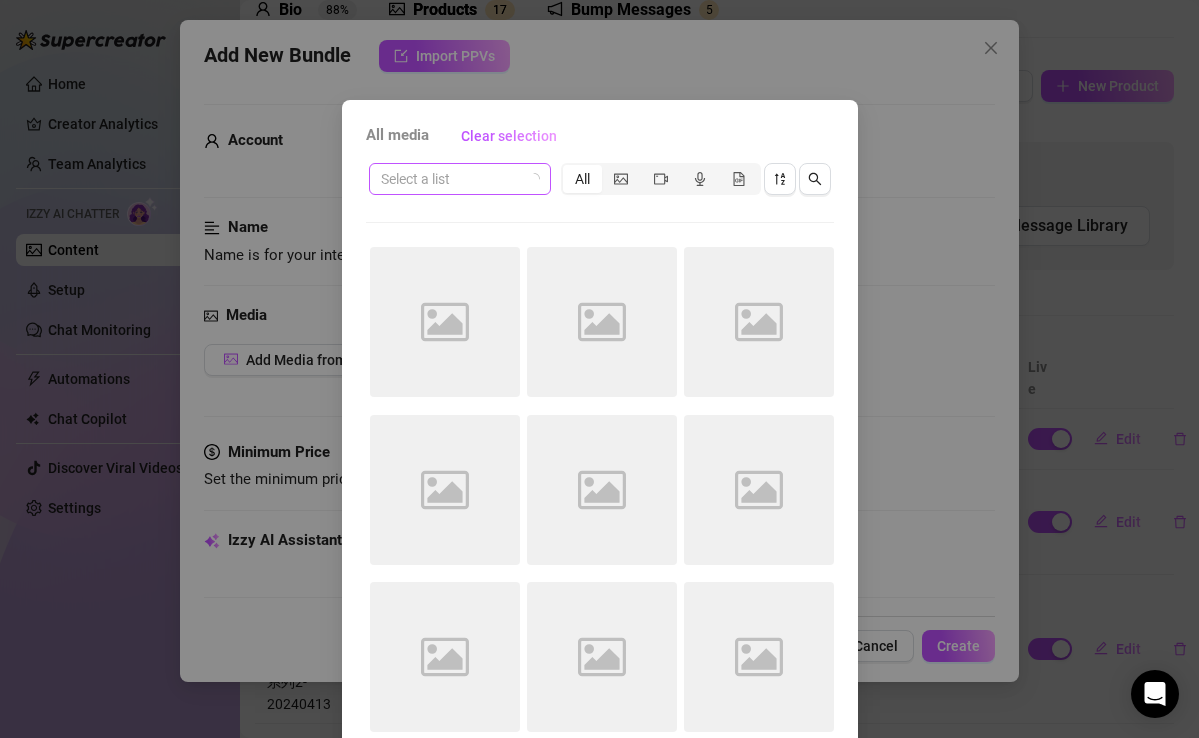 click at bounding box center [451, 179] 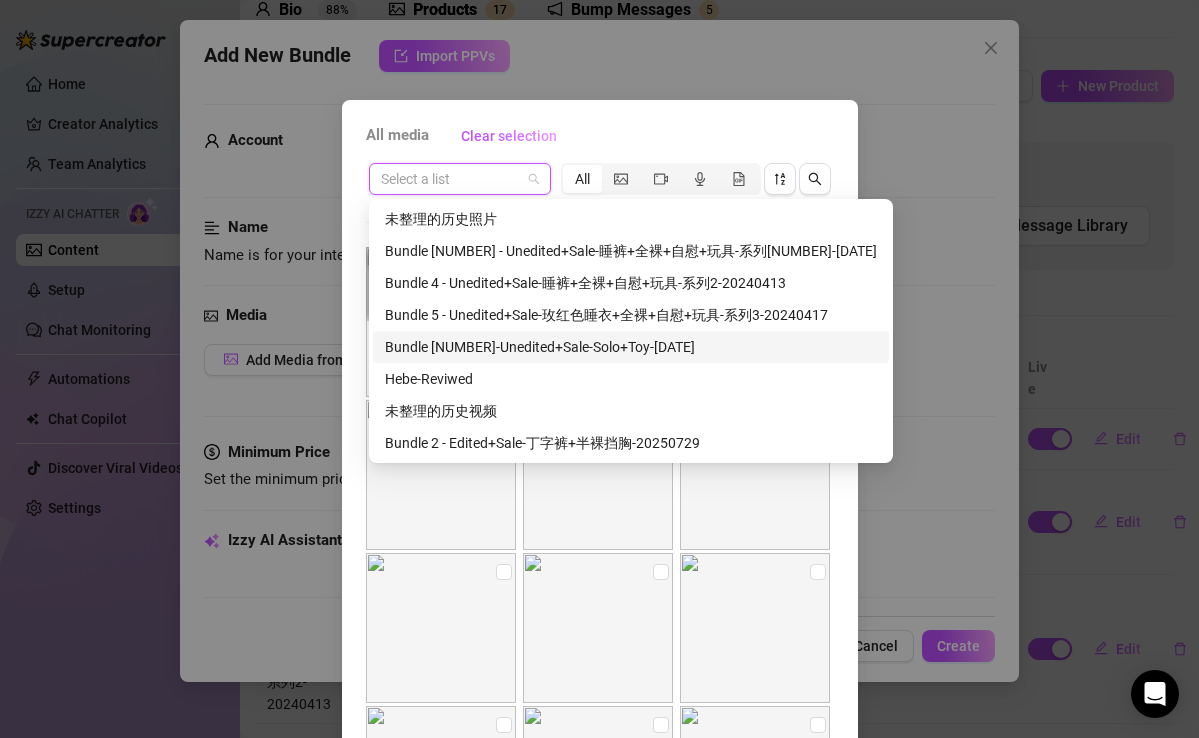 click on "Bundle [NUMBER]-Unedited+Sale-Solo+Toy-[DATE]" at bounding box center [631, 347] 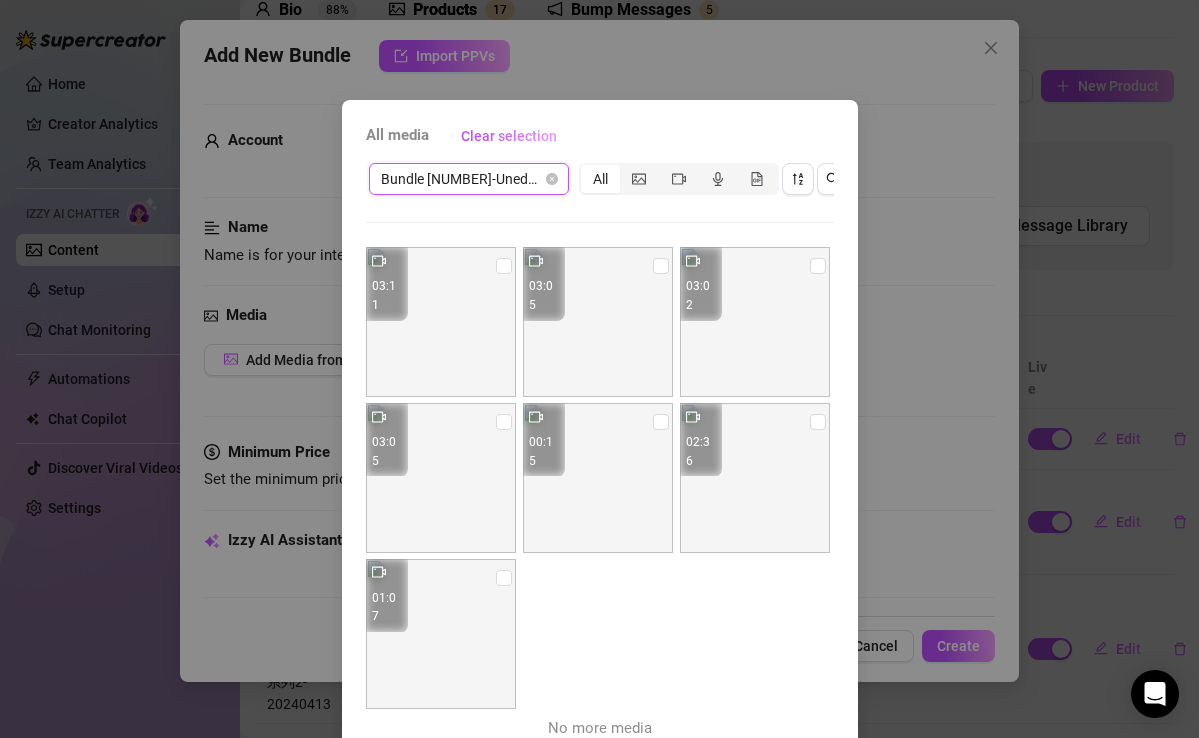 click on "All" at bounding box center [600, 179] 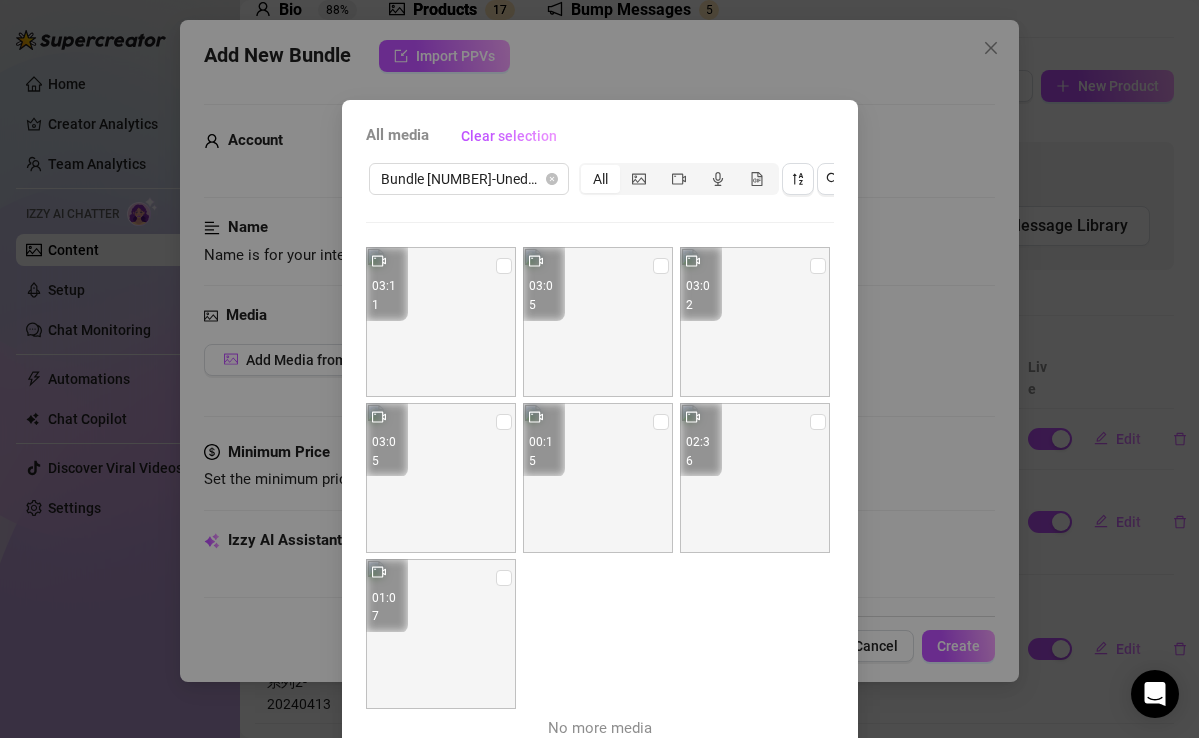 click on "All" at bounding box center [600, 179] 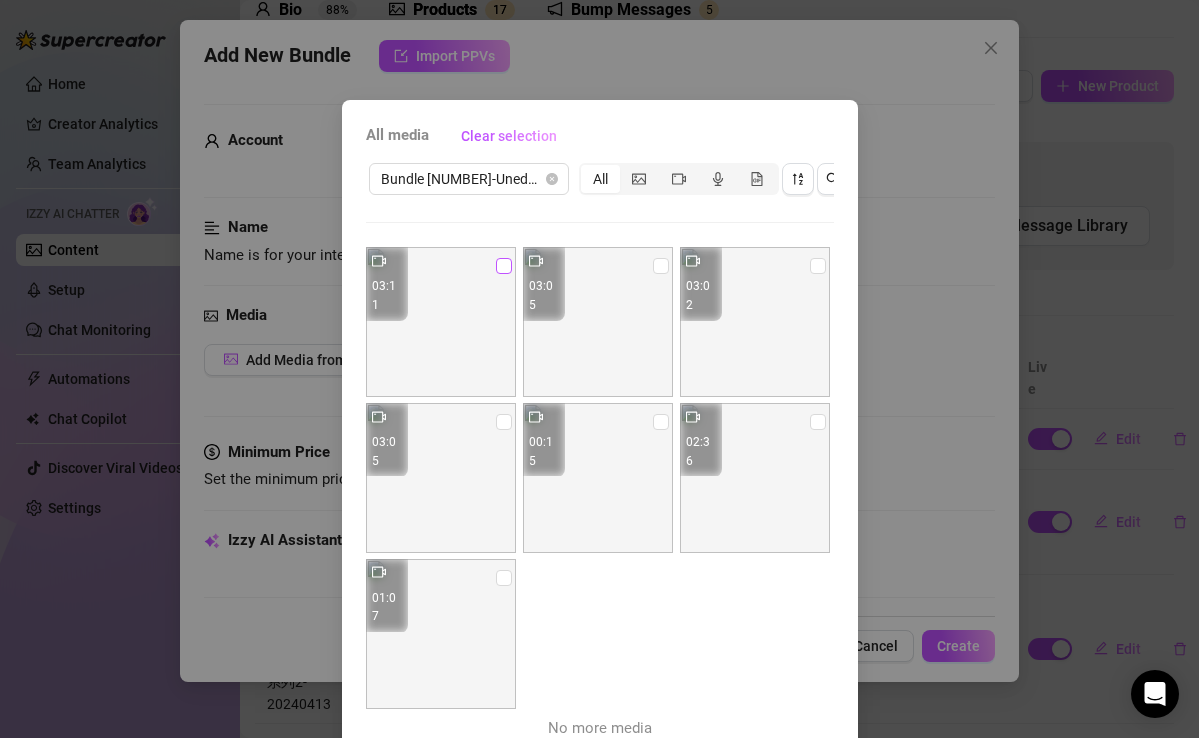 click at bounding box center (504, 266) 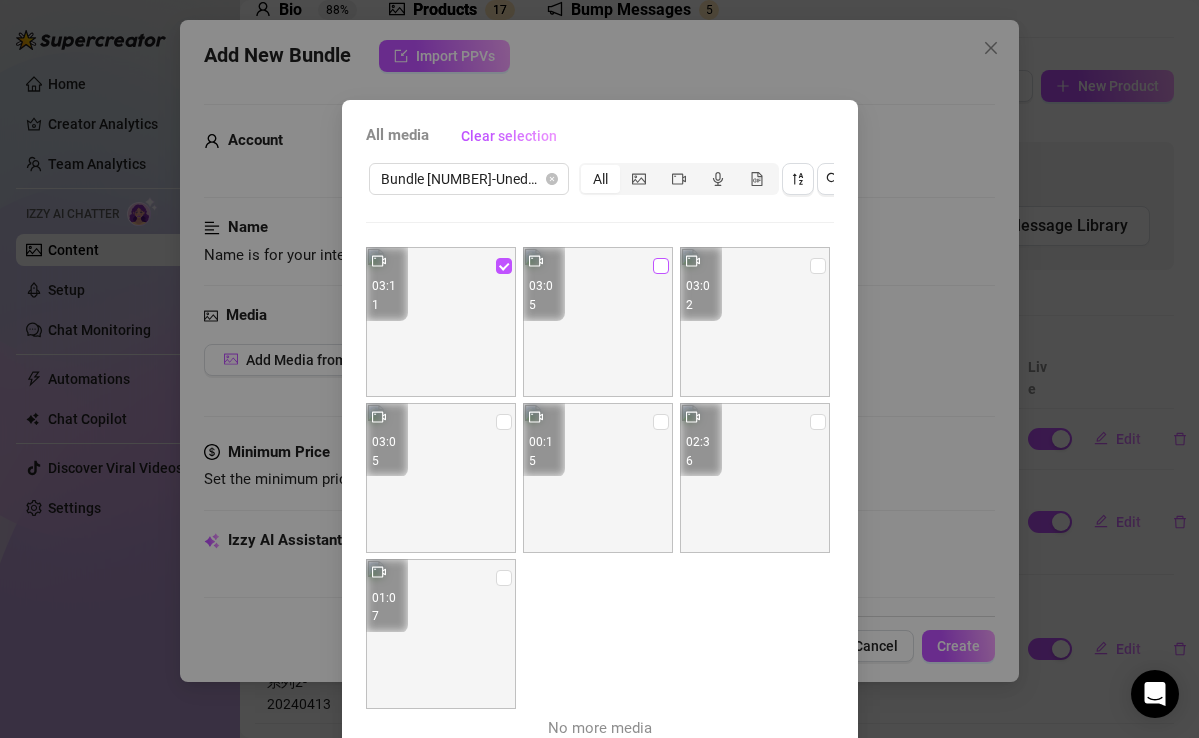 click at bounding box center [661, 266] 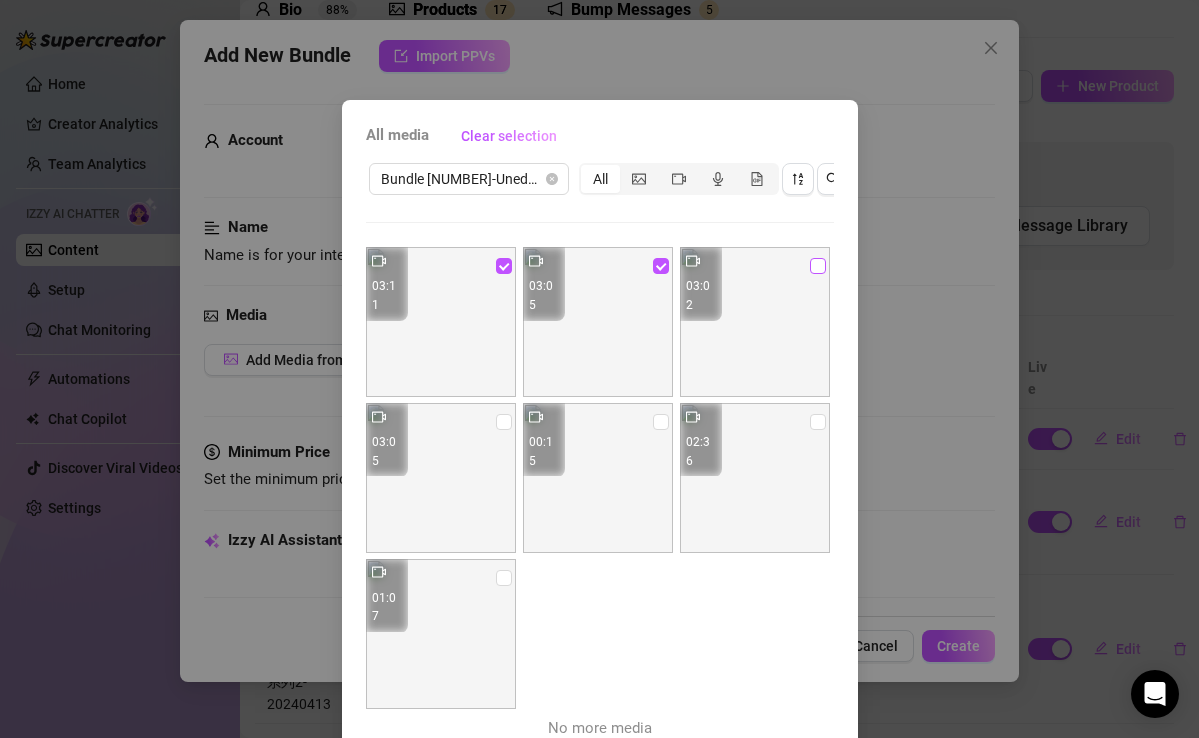 click at bounding box center [818, 266] 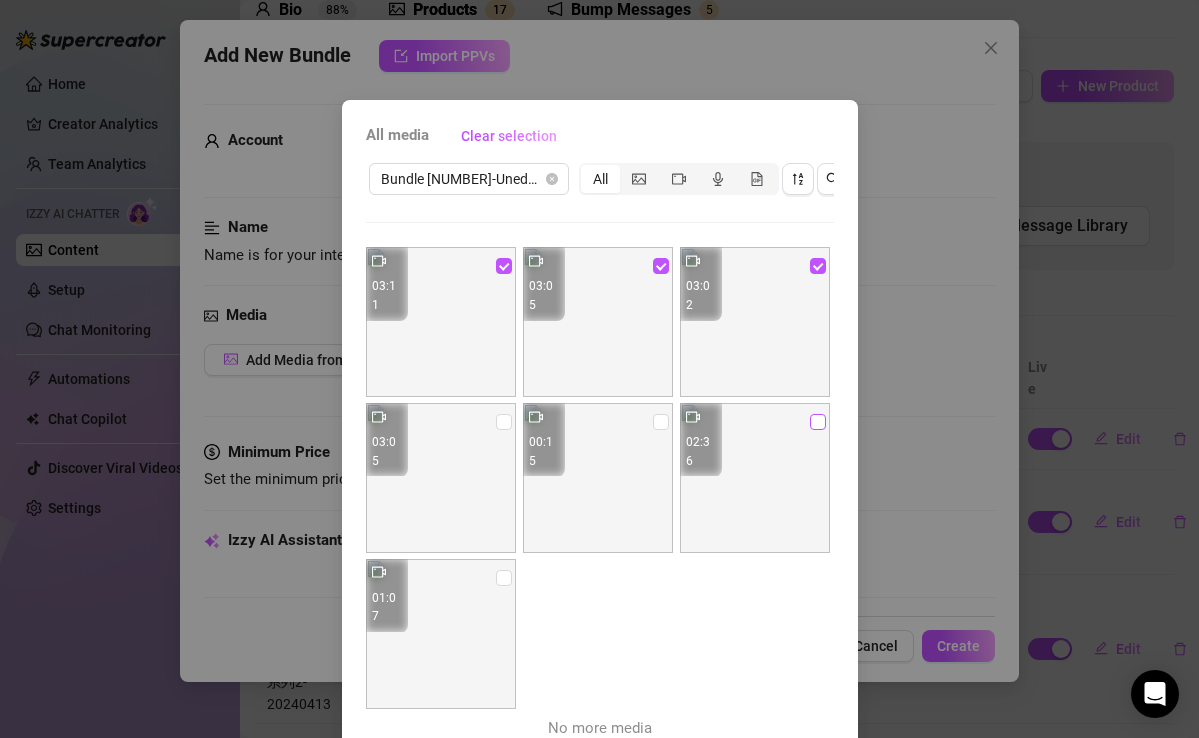 click at bounding box center (818, 422) 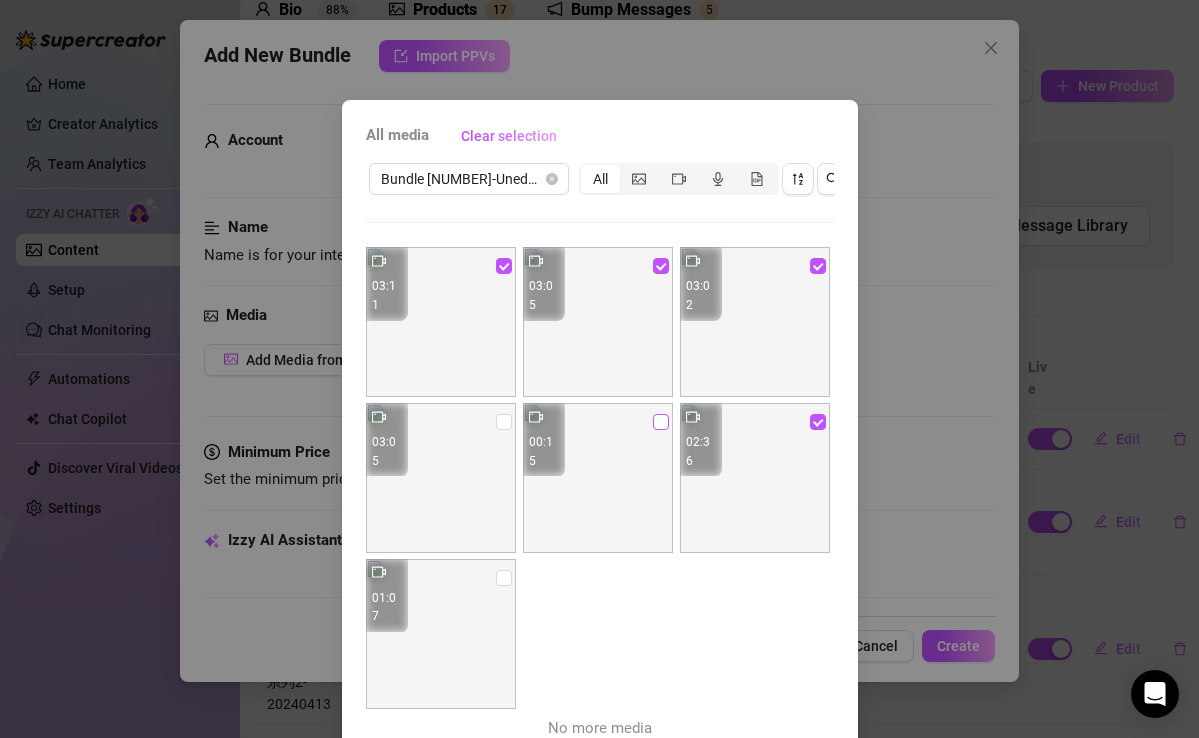 click at bounding box center (661, 422) 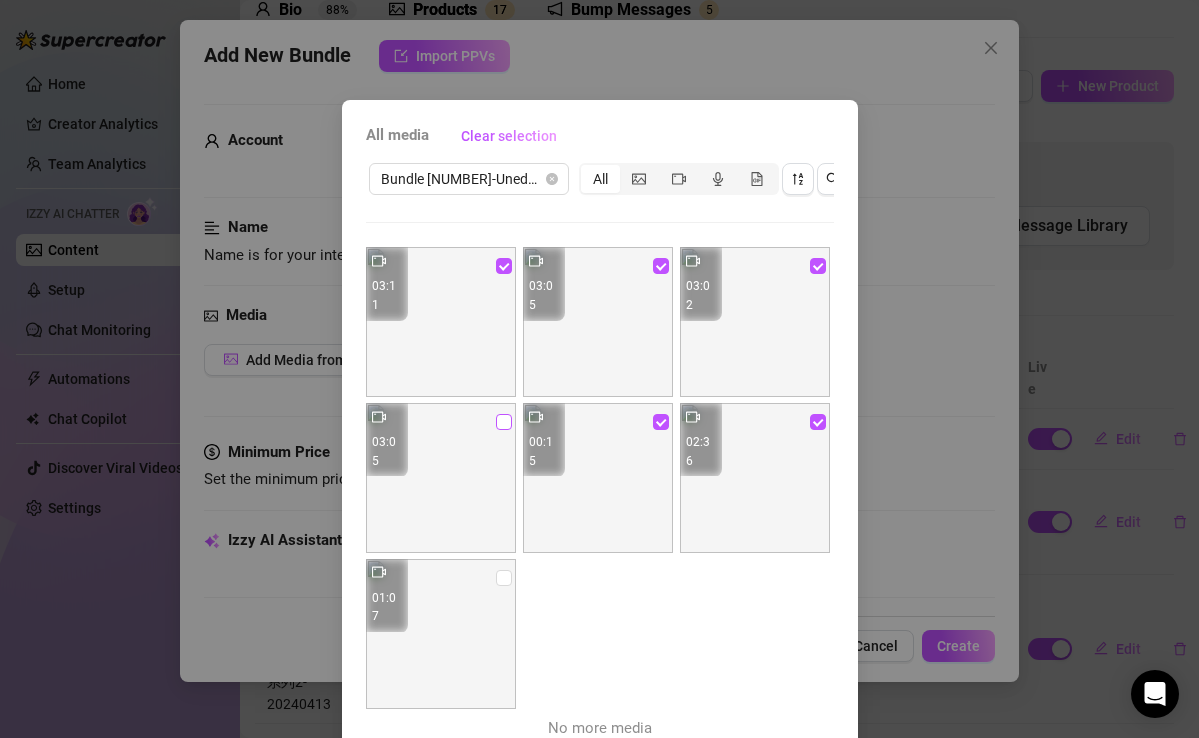 click at bounding box center (504, 422) 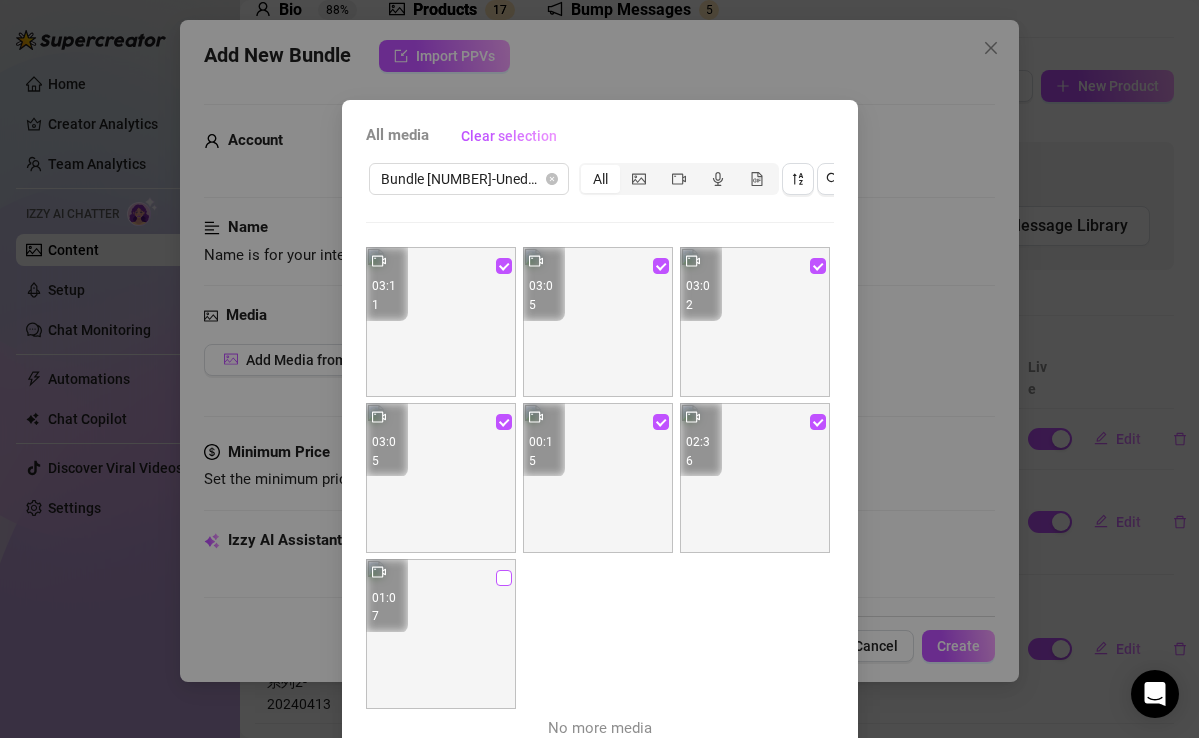 click at bounding box center [504, 578] 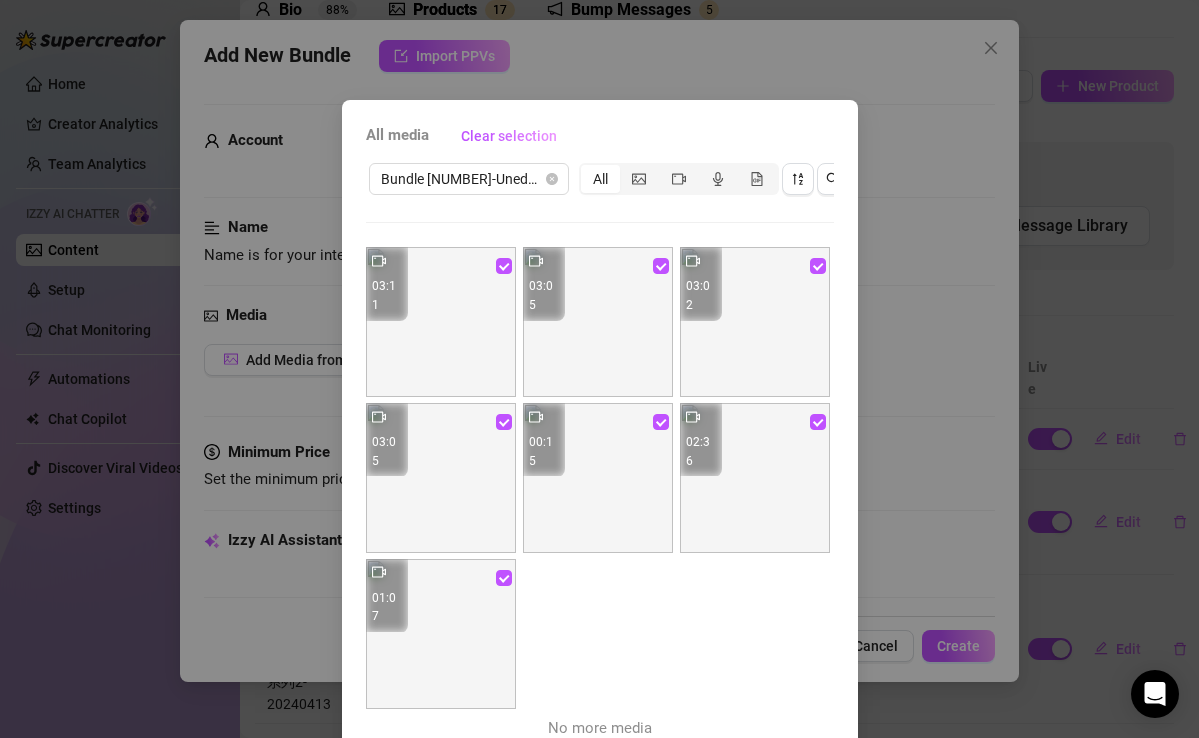 scroll, scrollTop: 97, scrollLeft: 0, axis: vertical 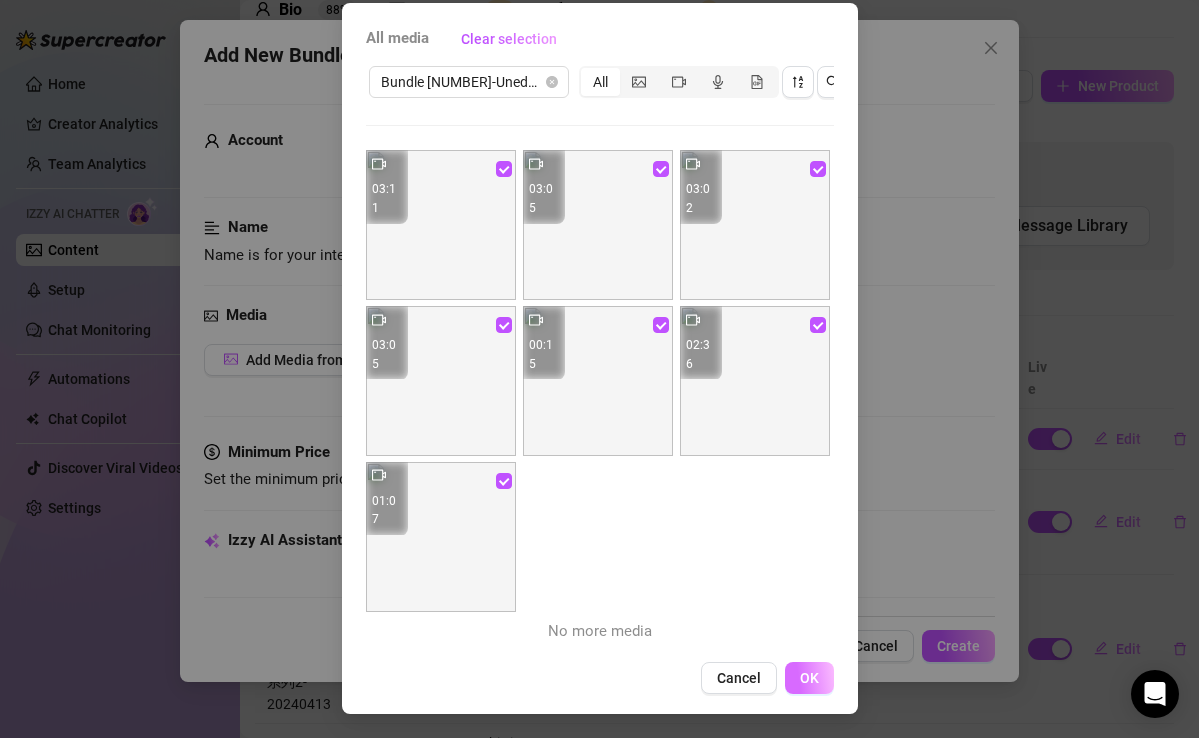click on "OK" at bounding box center (809, 678) 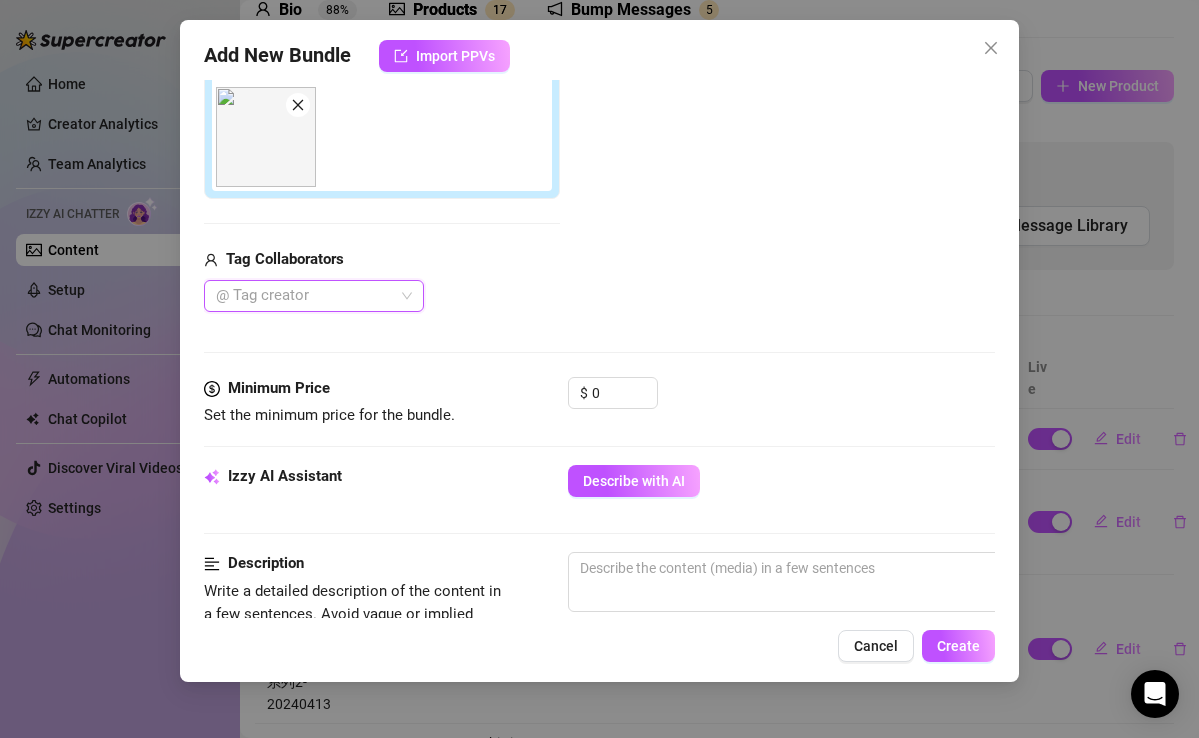 scroll, scrollTop: 775, scrollLeft: 0, axis: vertical 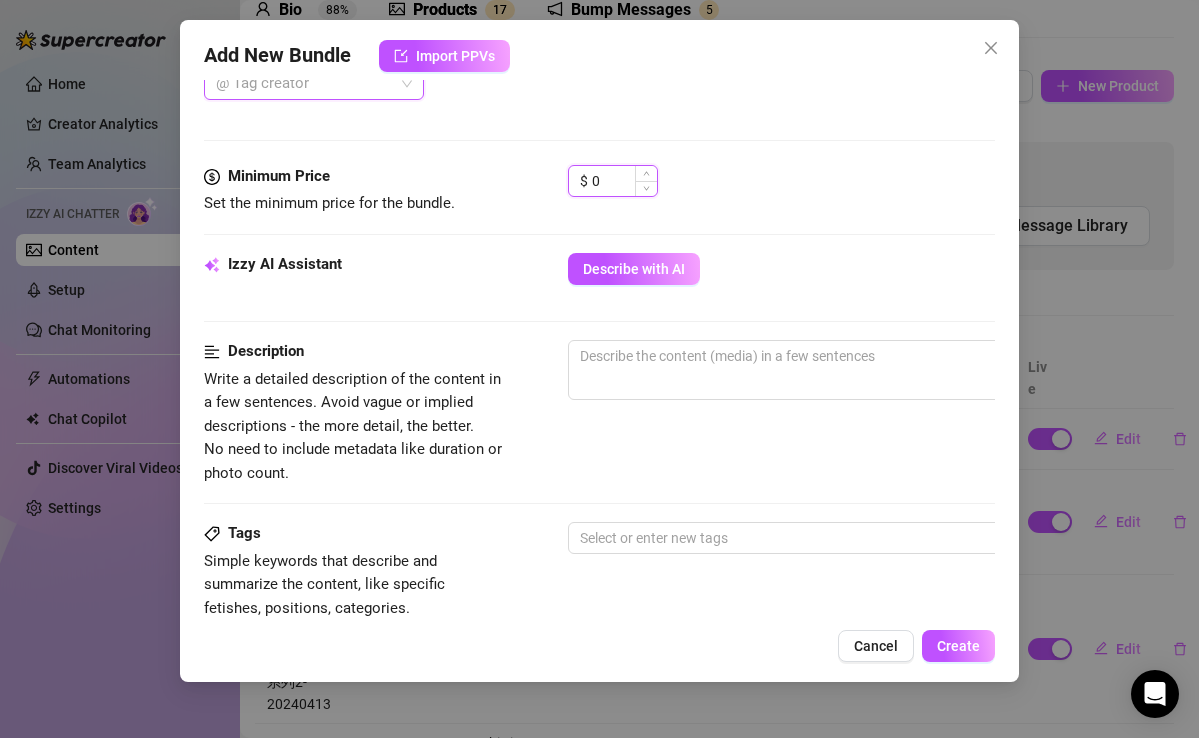 click on "0" at bounding box center (624, 181) 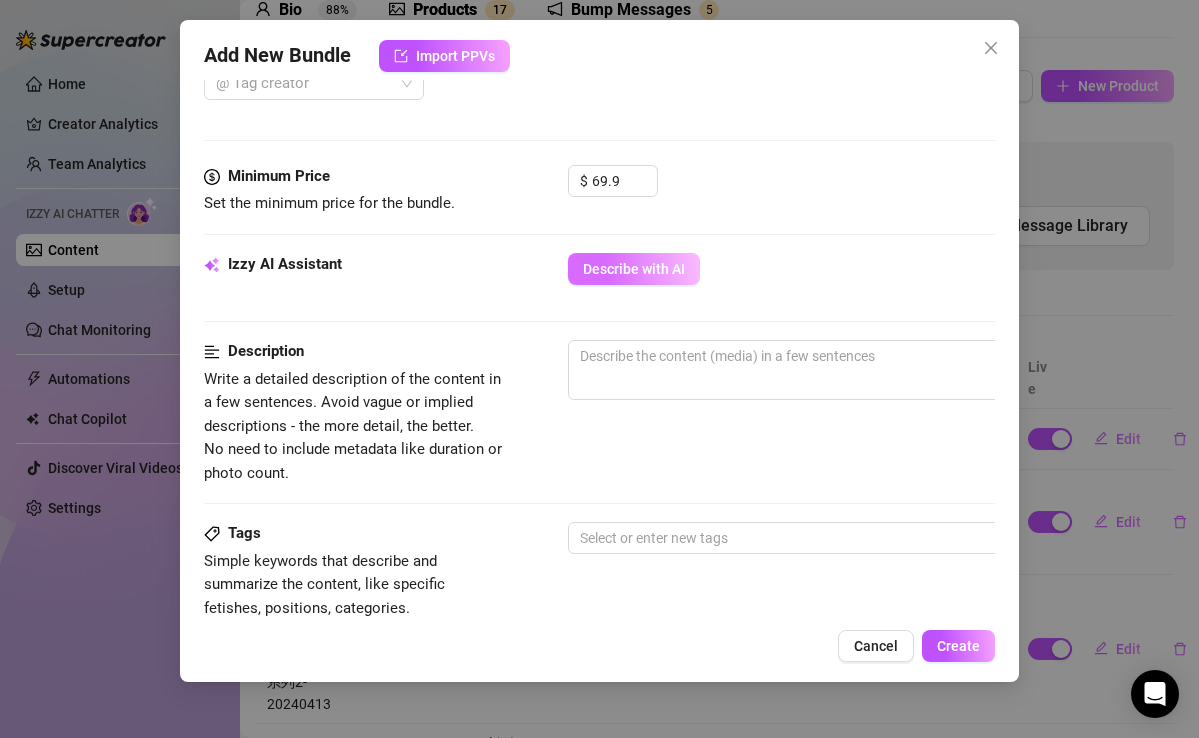 click on "Describe with AI" at bounding box center [634, 269] 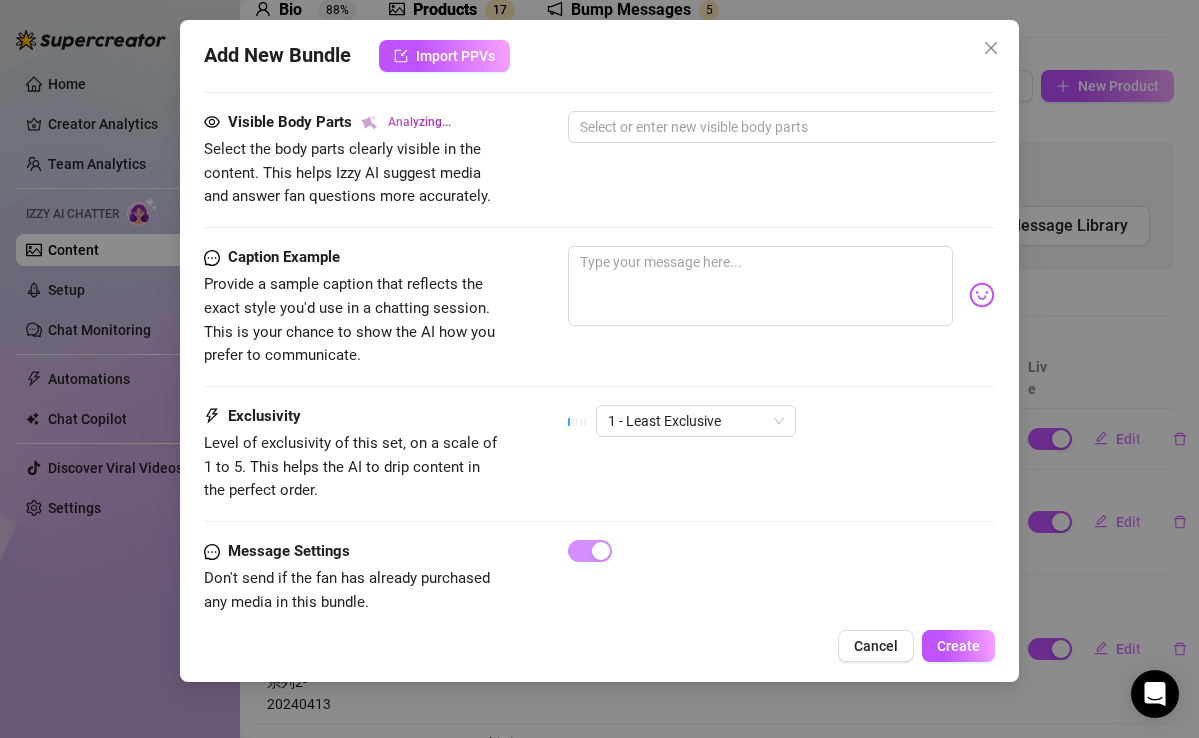 scroll, scrollTop: 1356, scrollLeft: 0, axis: vertical 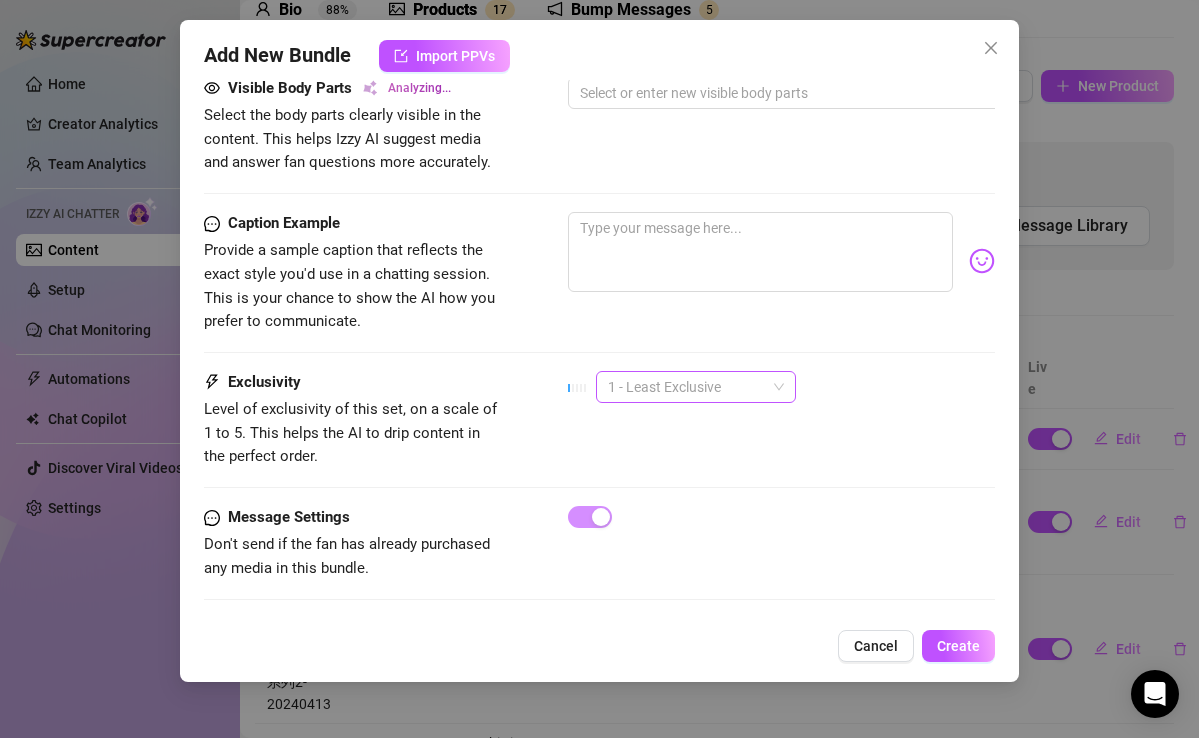 click on "1 - Least Exclusive" at bounding box center [696, 387] 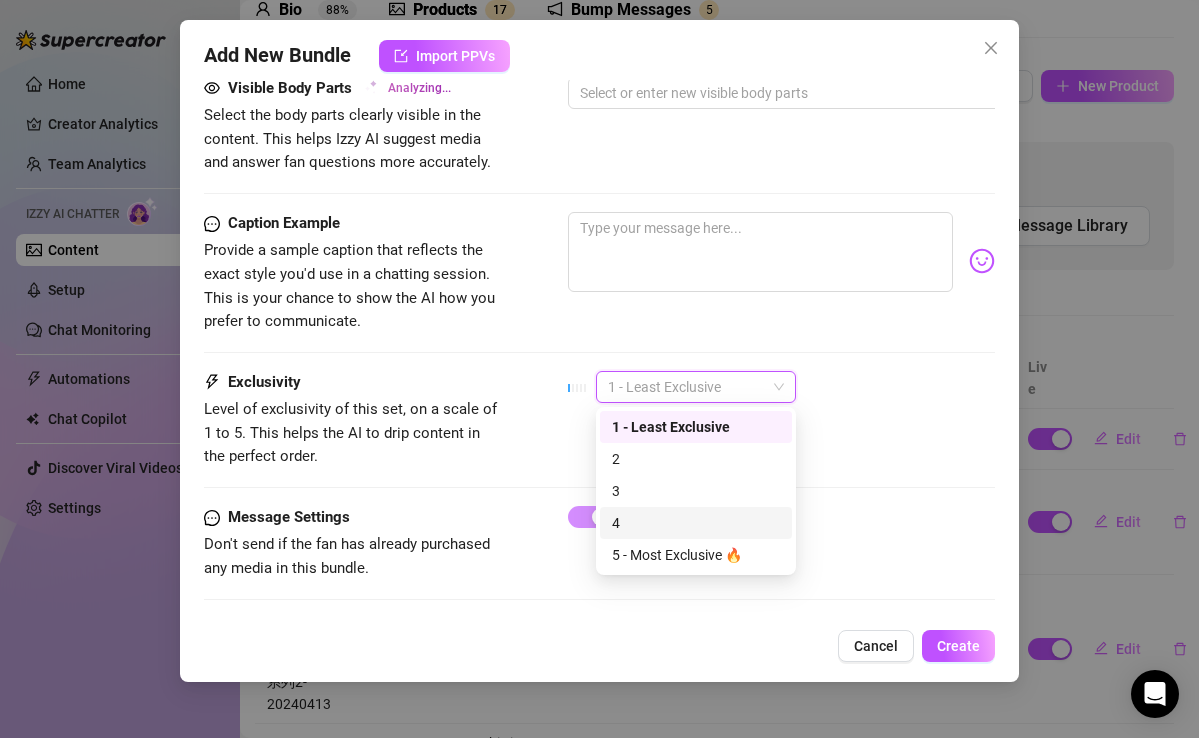 click on "4" at bounding box center (696, 523) 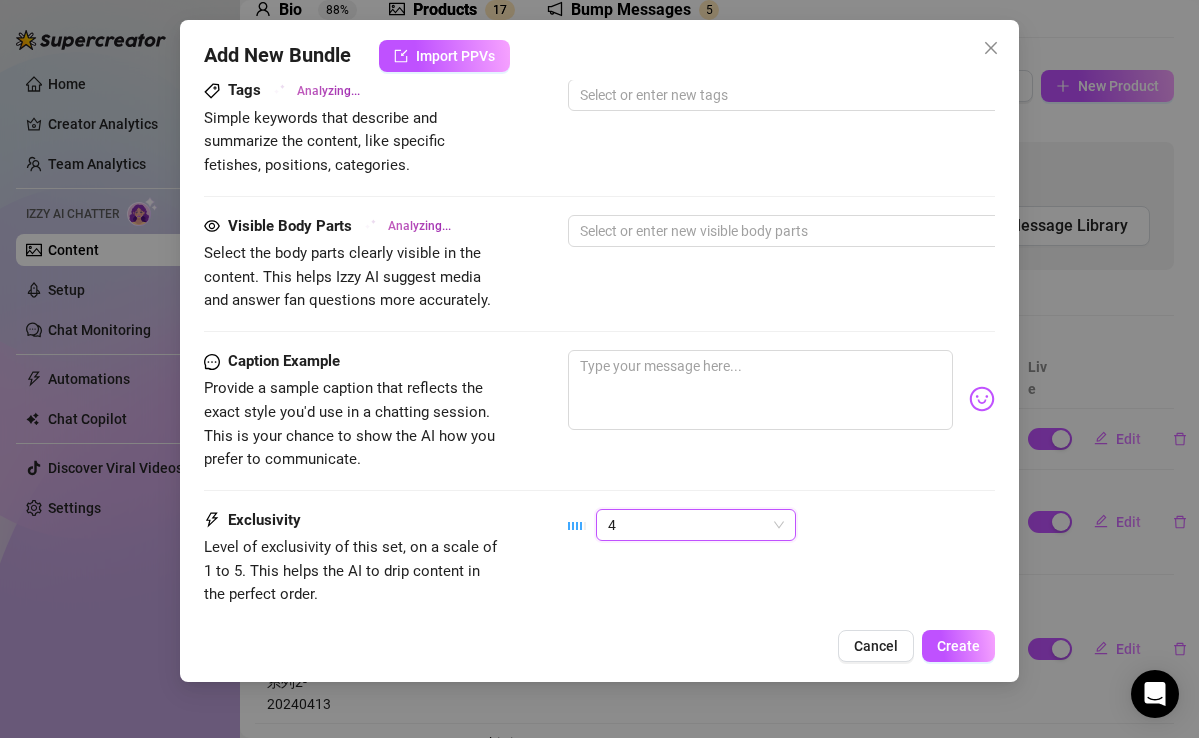 scroll, scrollTop: 1356, scrollLeft: 0, axis: vertical 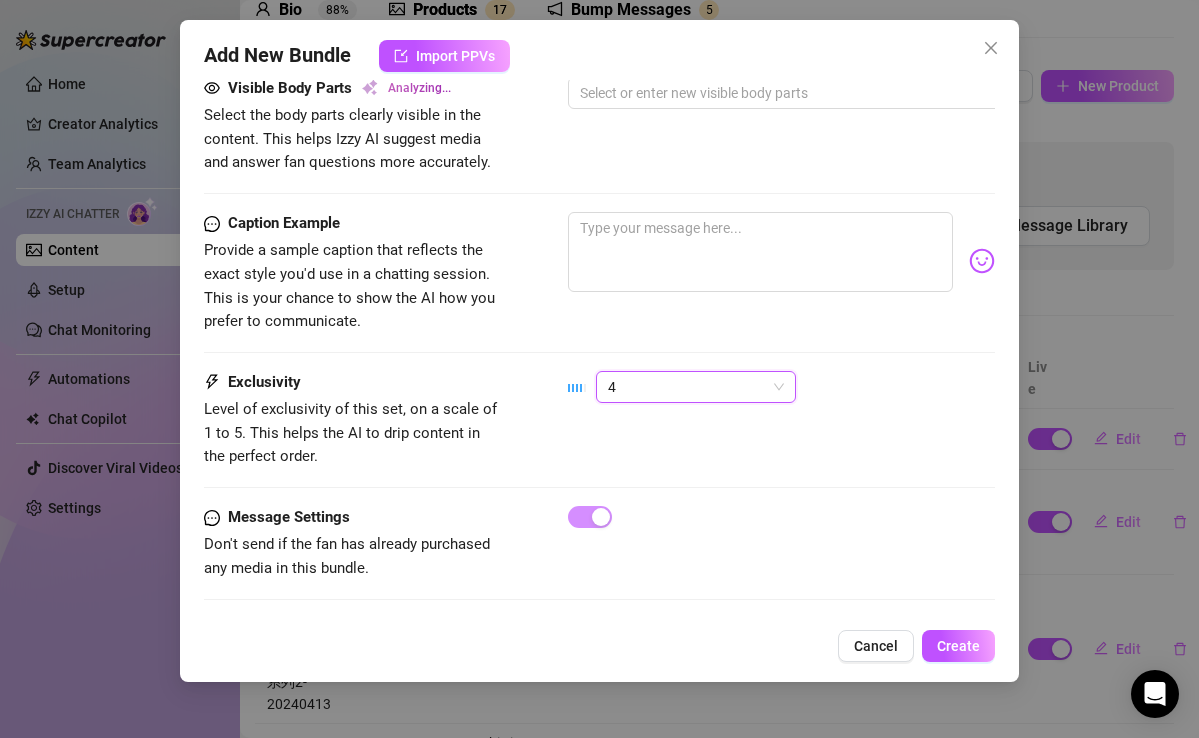 click on "4" at bounding box center [696, 387] 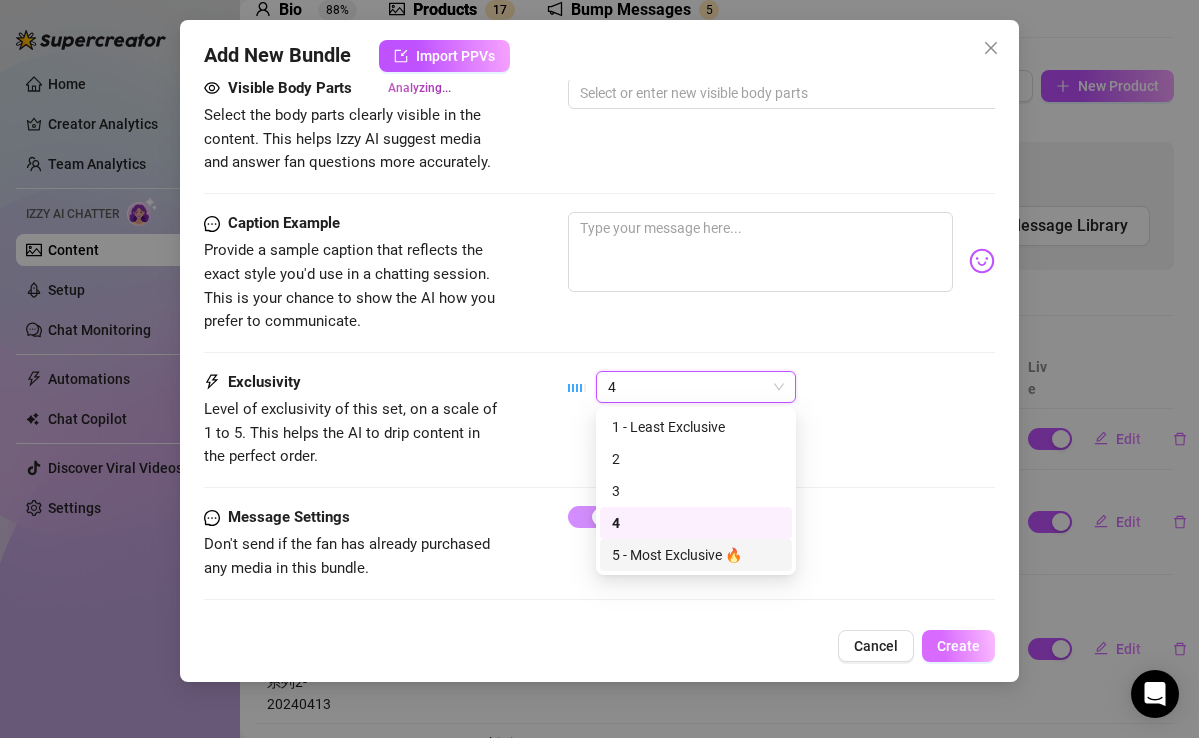 click on "Create" at bounding box center [958, 646] 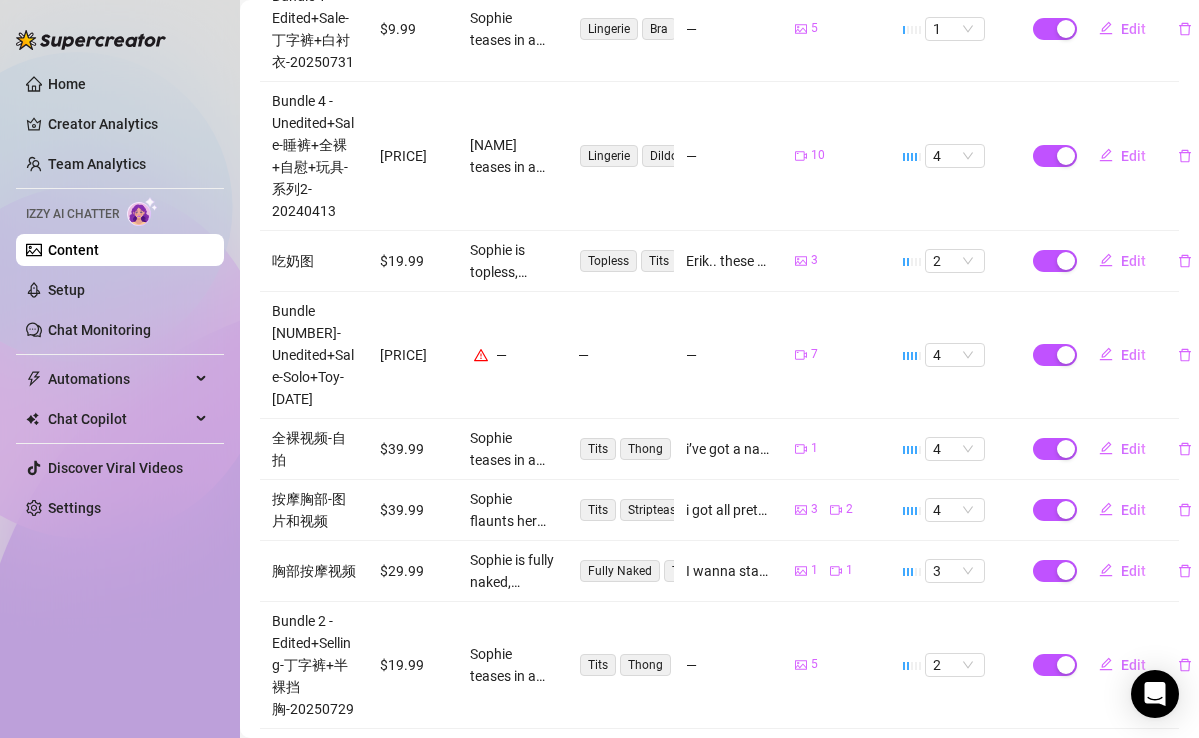 scroll, scrollTop: 711, scrollLeft: 0, axis: vertical 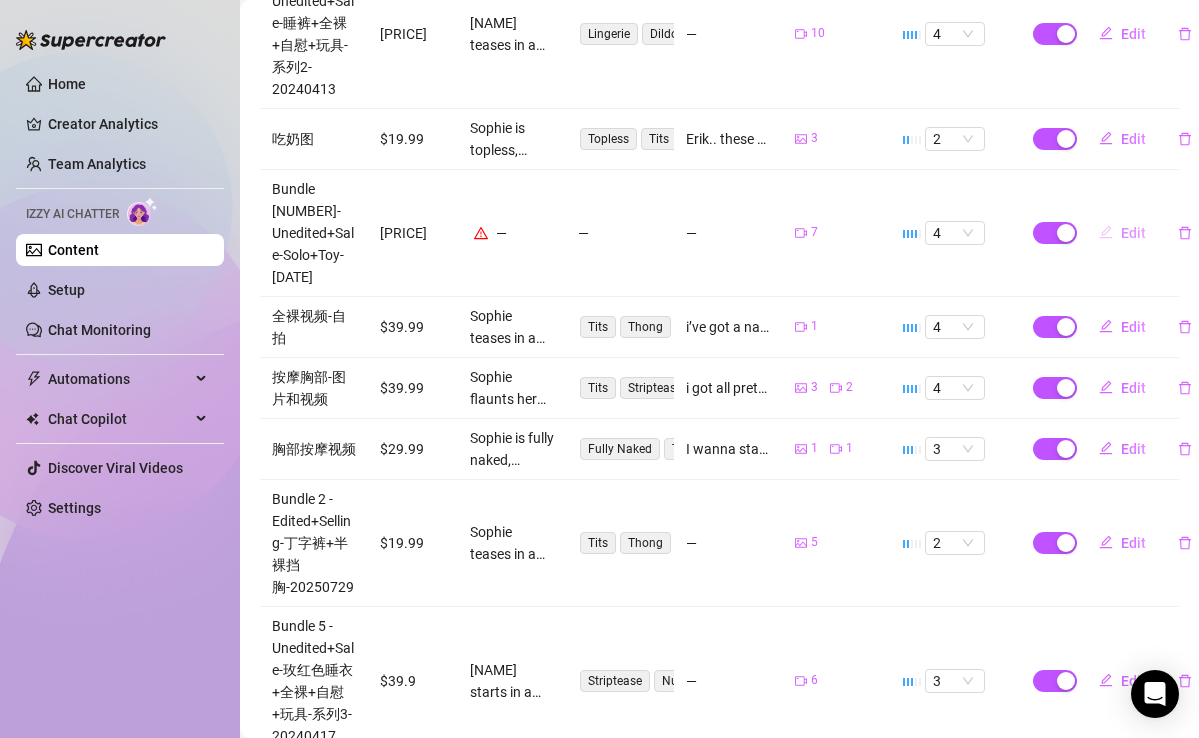 click on "Edit" at bounding box center (1133, 233) 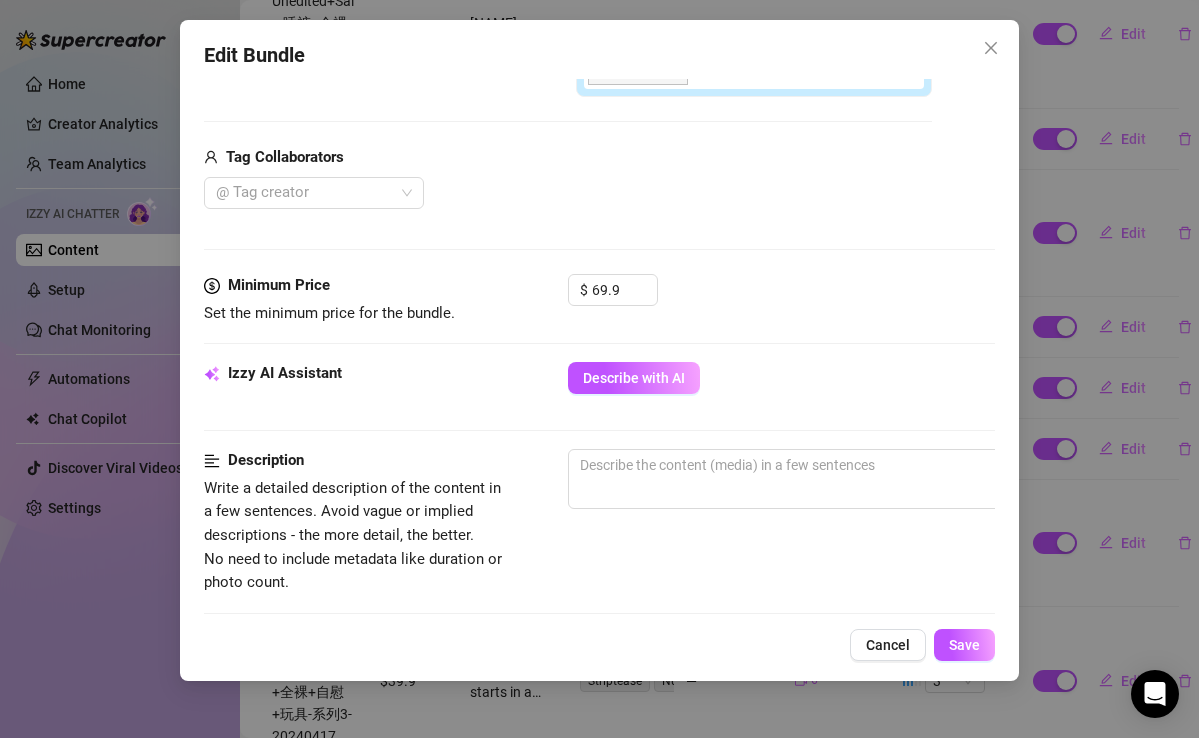 scroll, scrollTop: 800, scrollLeft: 0, axis: vertical 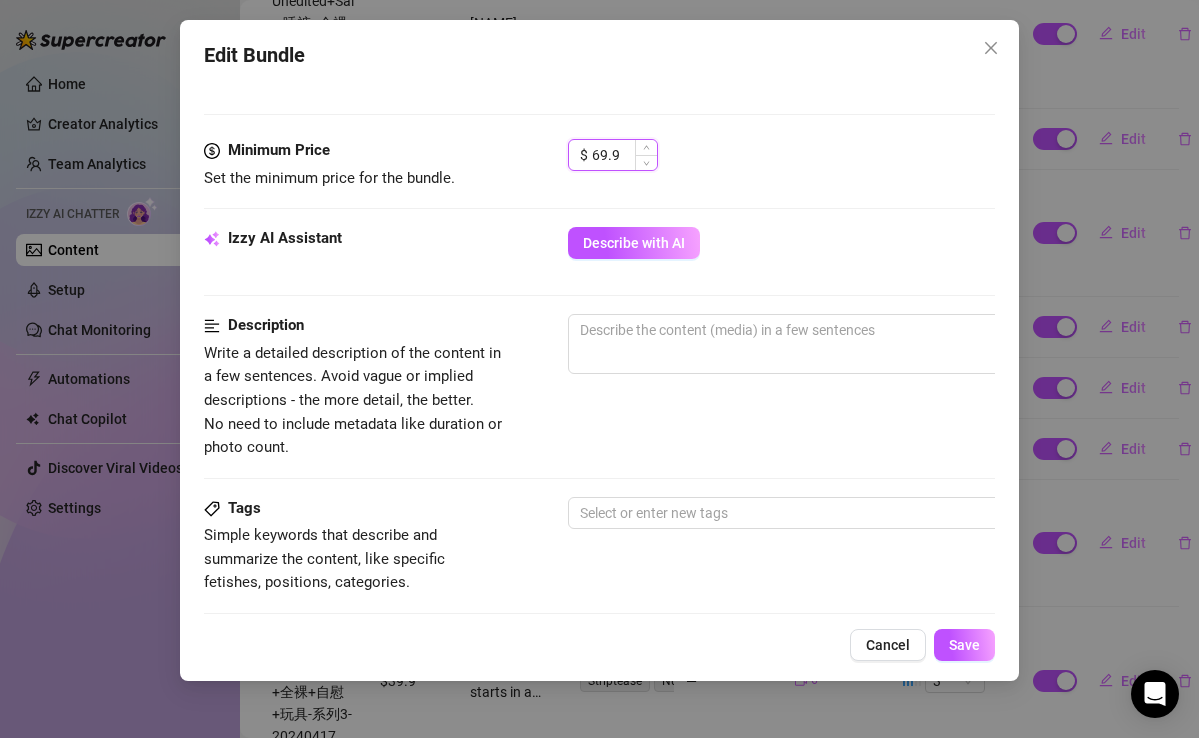 click on "69.9" at bounding box center [624, 155] 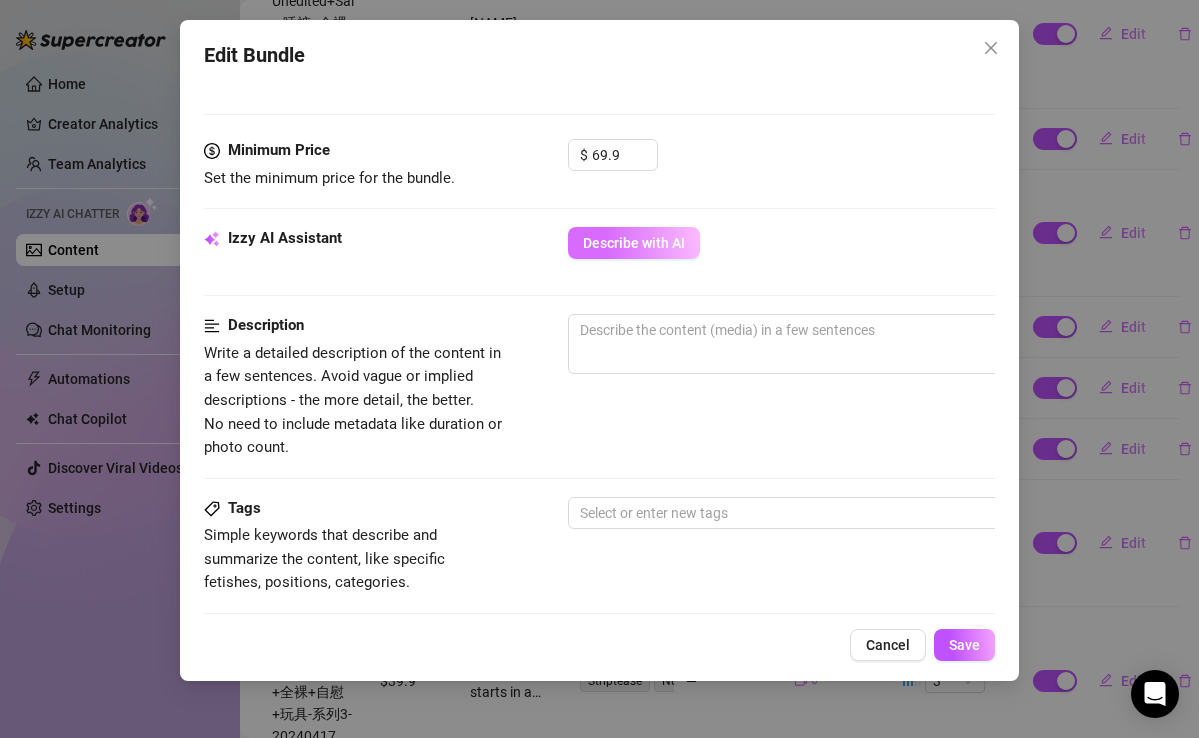 click on "Describe with AI" at bounding box center [634, 243] 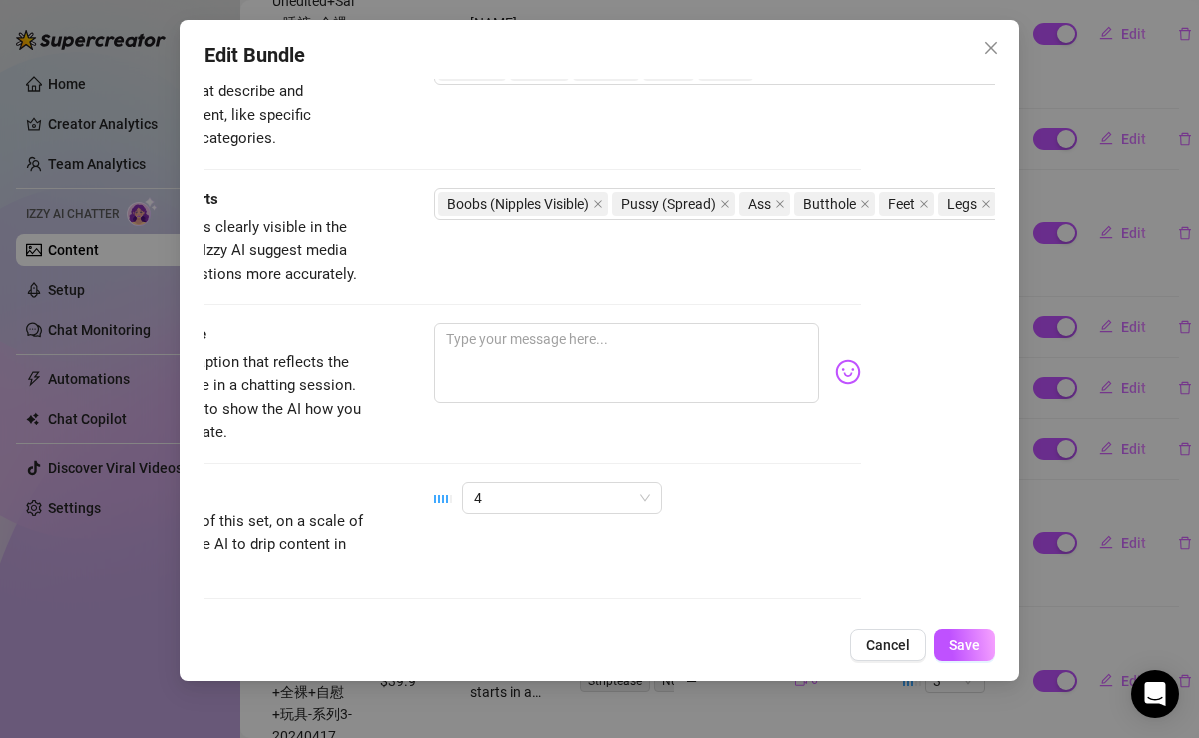 scroll, scrollTop: 1355, scrollLeft: 134, axis: both 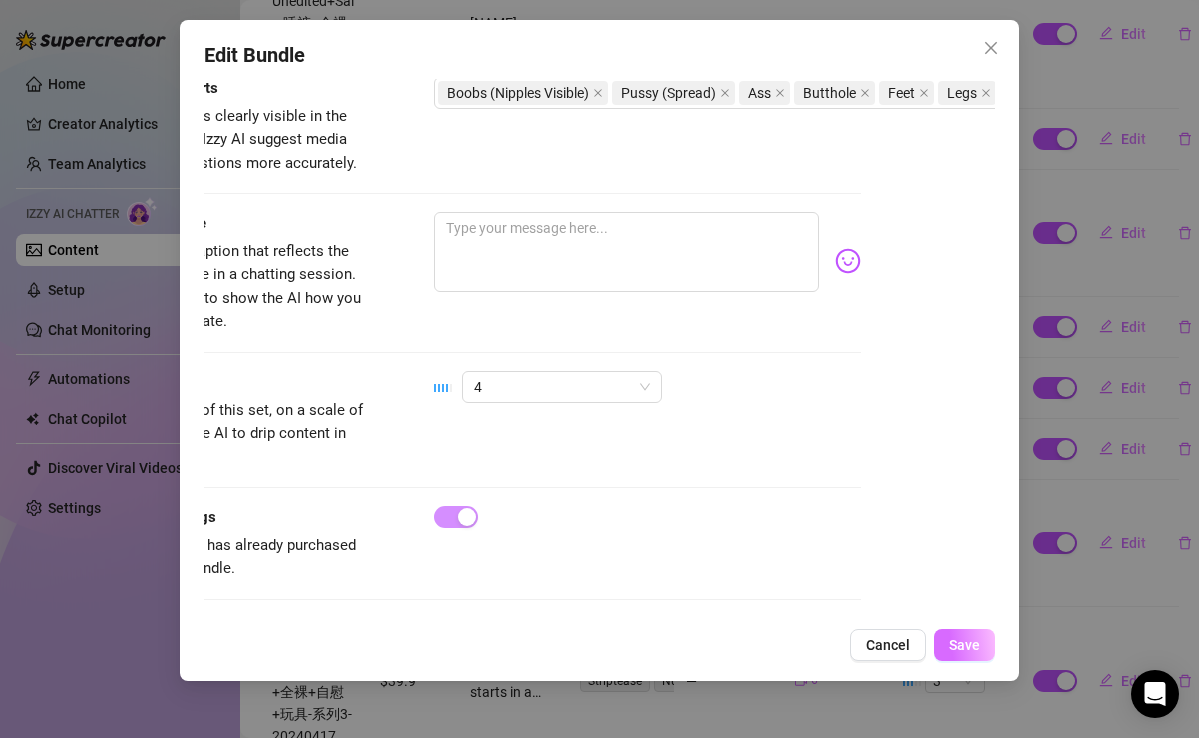 click on "Save" at bounding box center (964, 645) 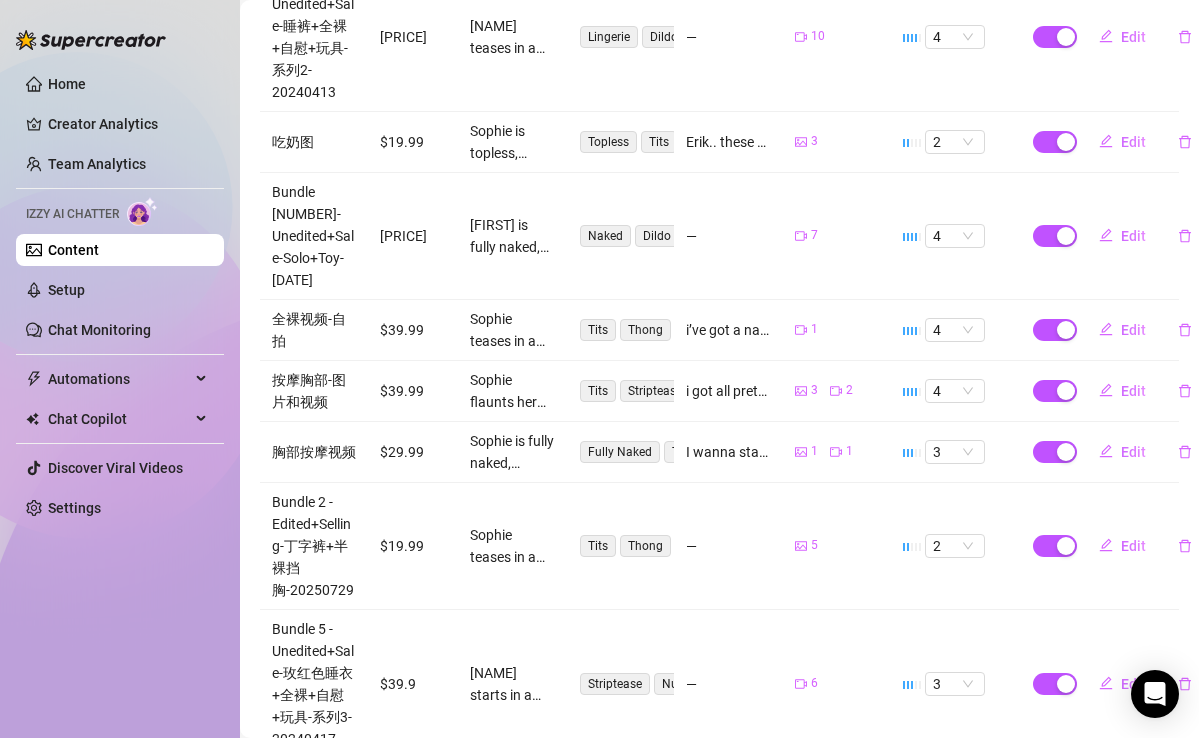 scroll, scrollTop: 800, scrollLeft: 0, axis: vertical 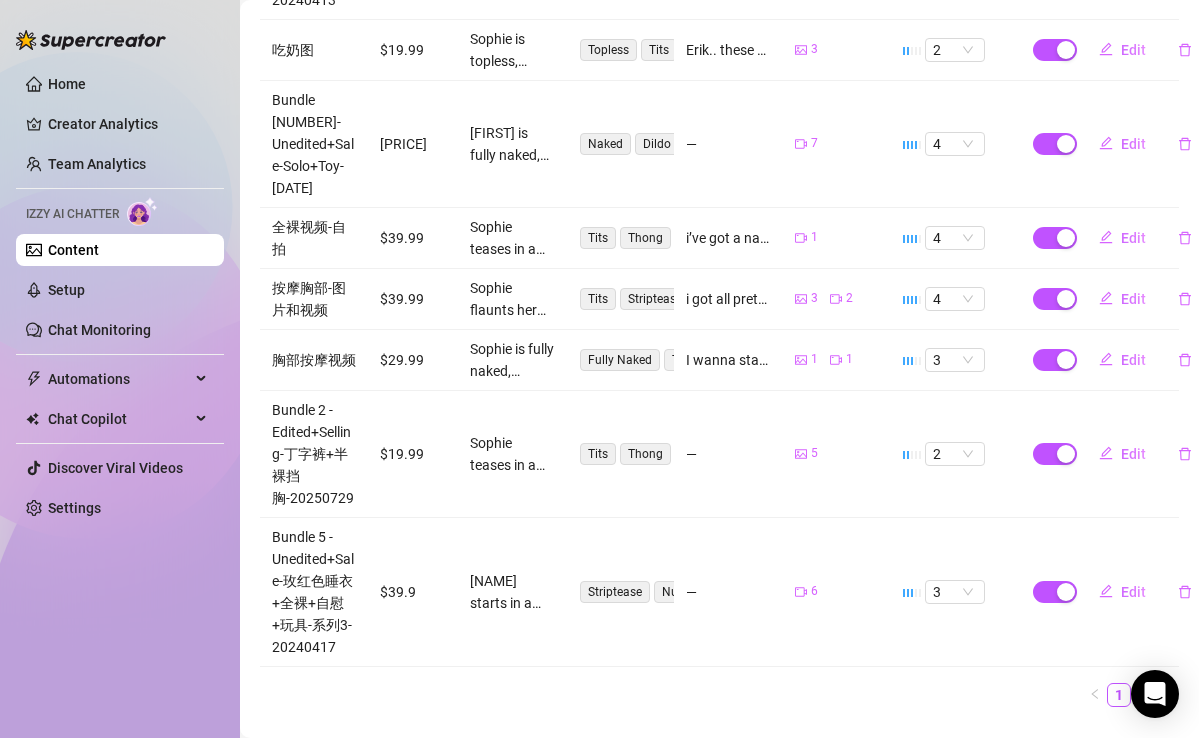 click on "2" at bounding box center [1143, 695] 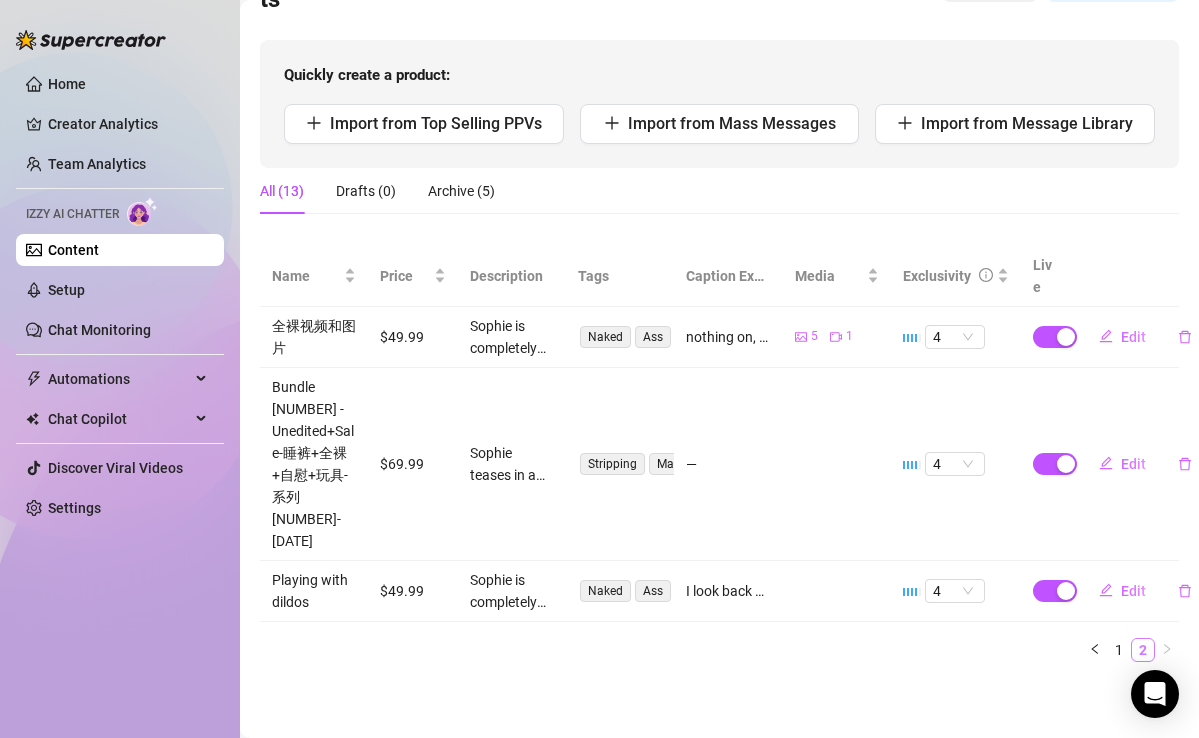 scroll, scrollTop: 131, scrollLeft: 0, axis: vertical 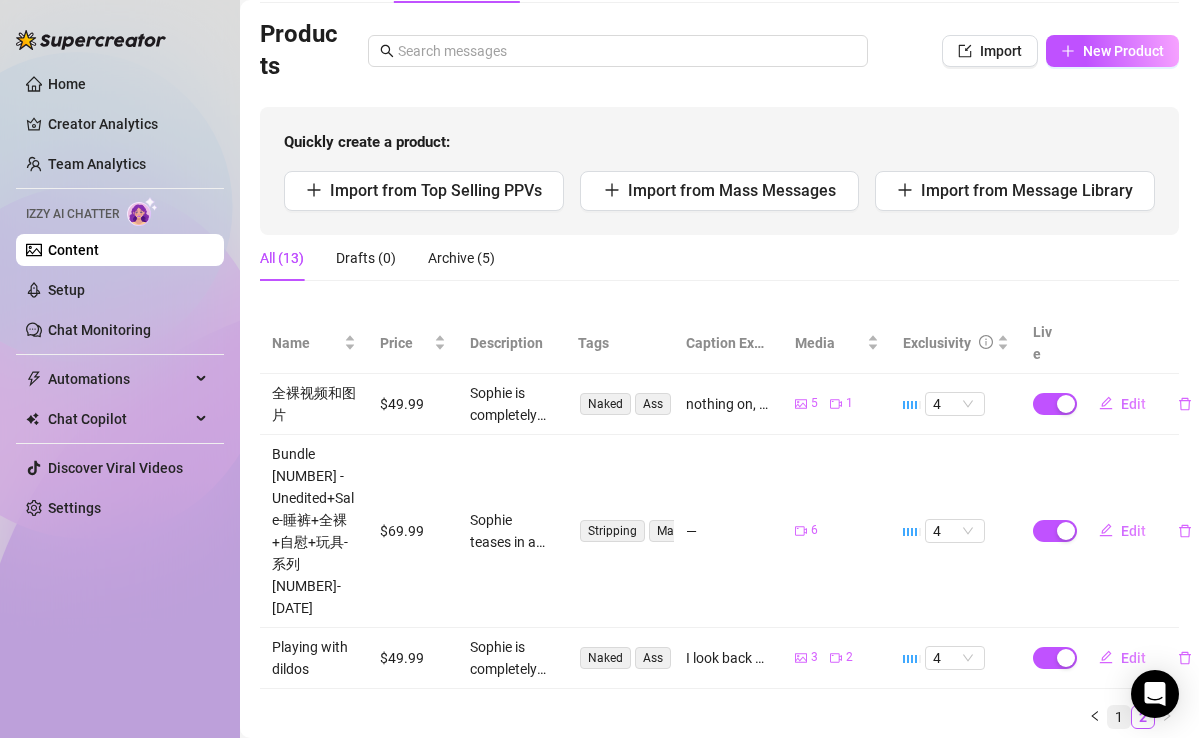 click on "1" at bounding box center [1119, 717] 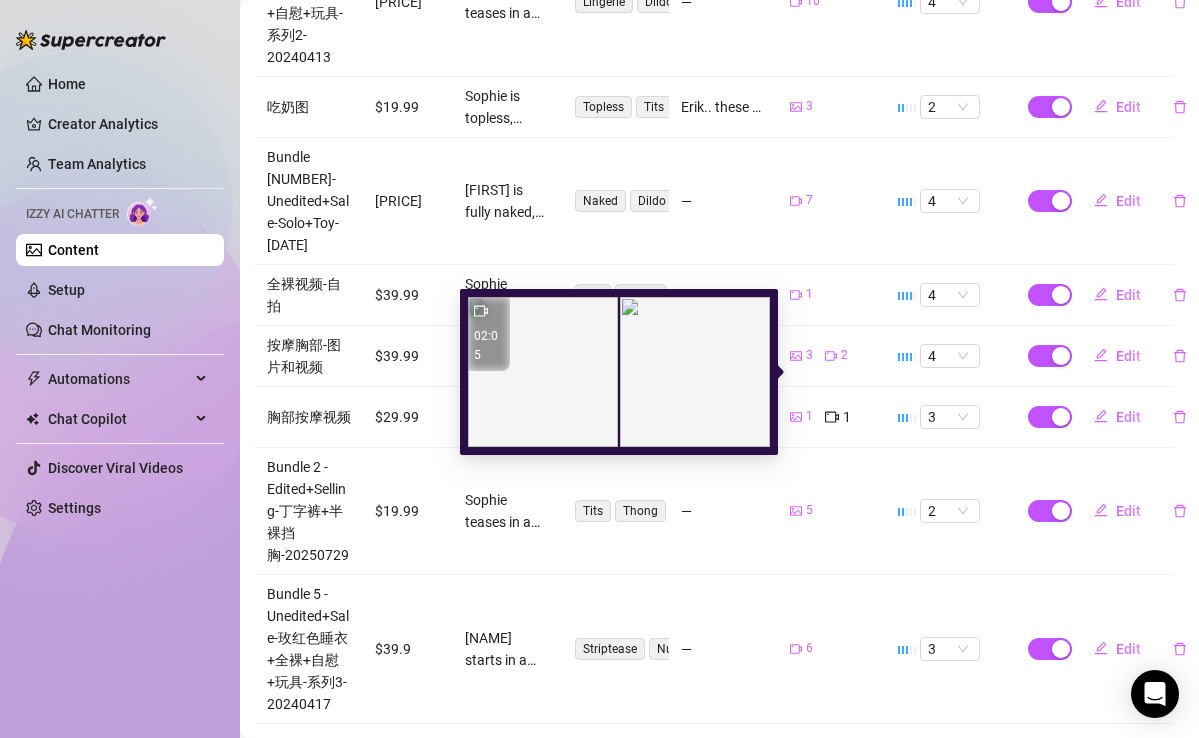 scroll, scrollTop: 800, scrollLeft: 5, axis: both 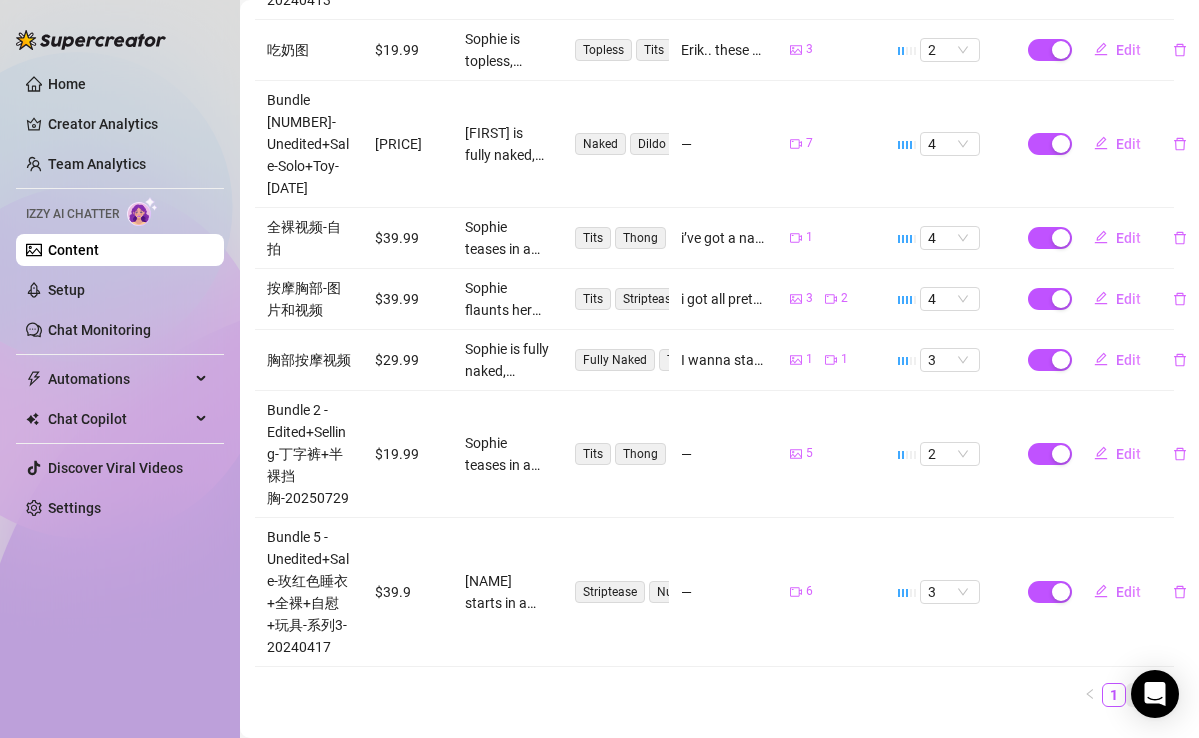 click on "2" at bounding box center (1138, 695) 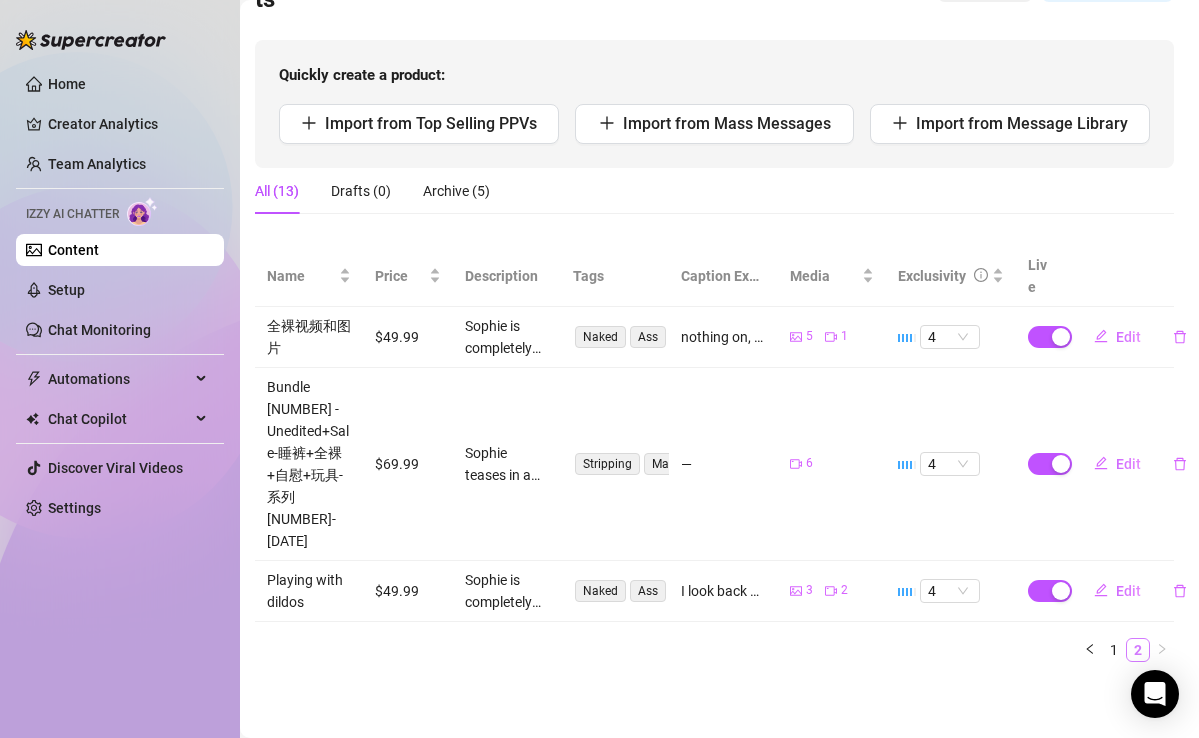 scroll, scrollTop: 131, scrollLeft: 5, axis: both 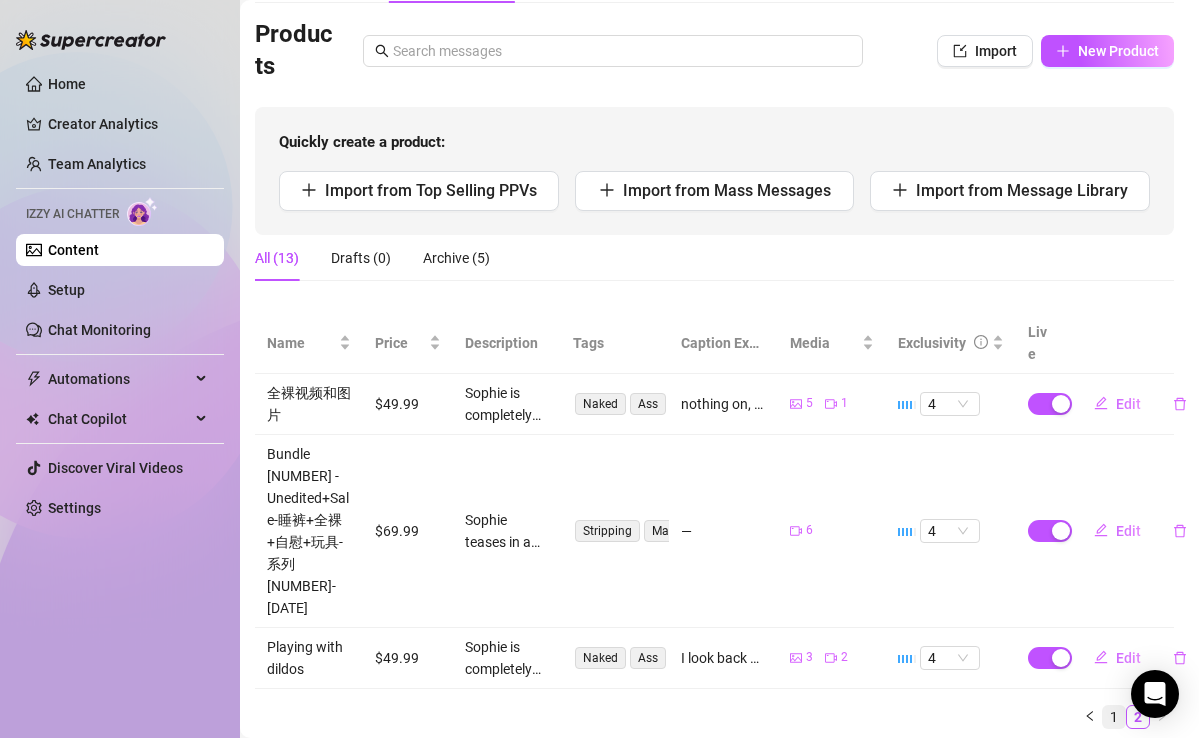 click on "1" at bounding box center (1114, 717) 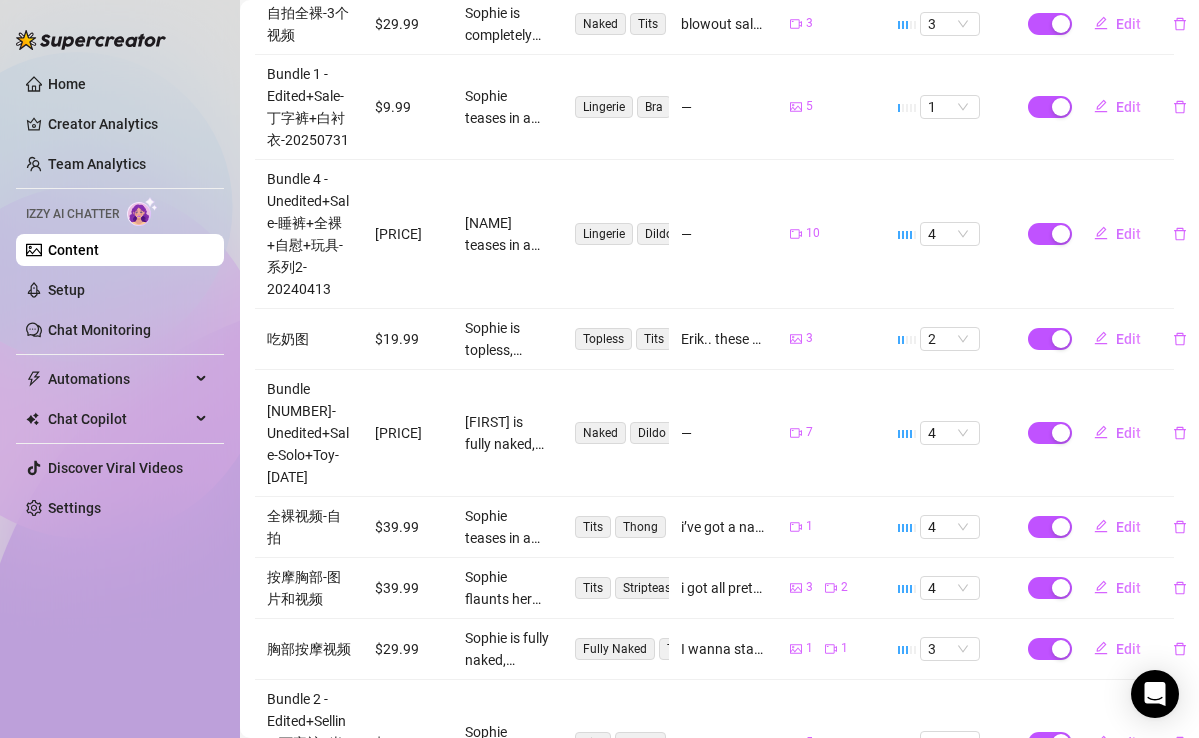 scroll, scrollTop: 483, scrollLeft: 5, axis: both 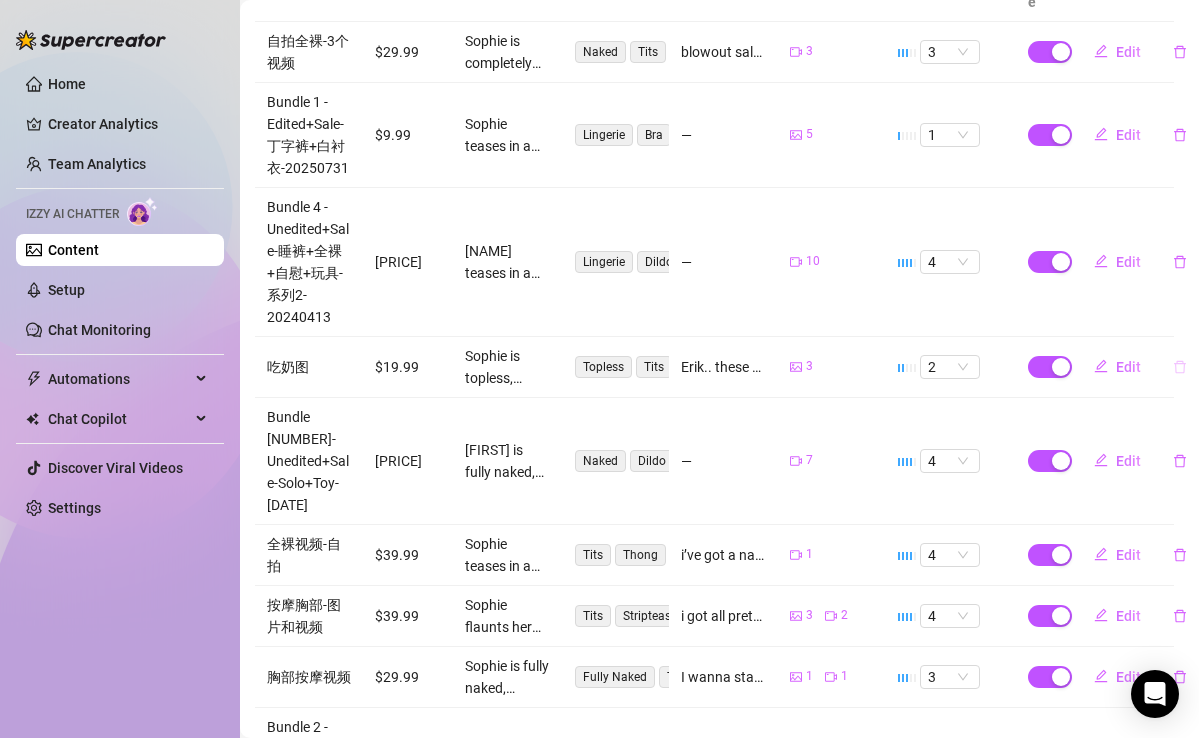 click at bounding box center (1180, 367) 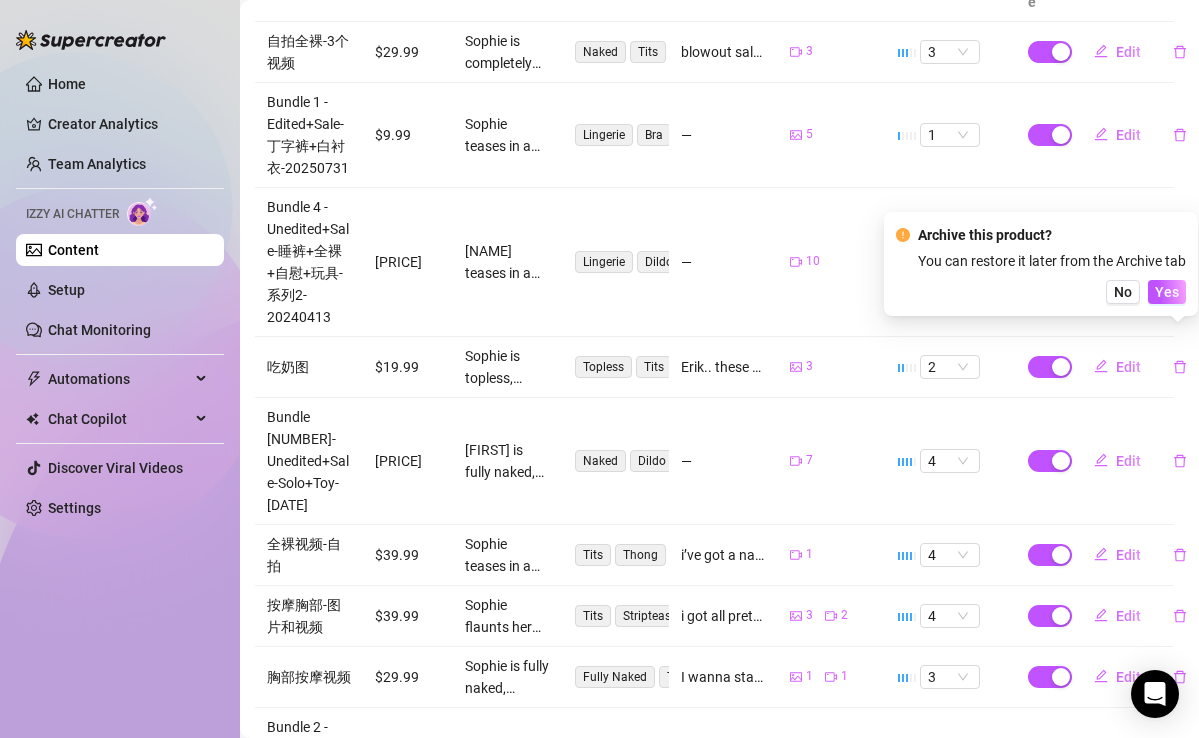click on "You can restore it later from the Archive tab" at bounding box center (1052, 261) 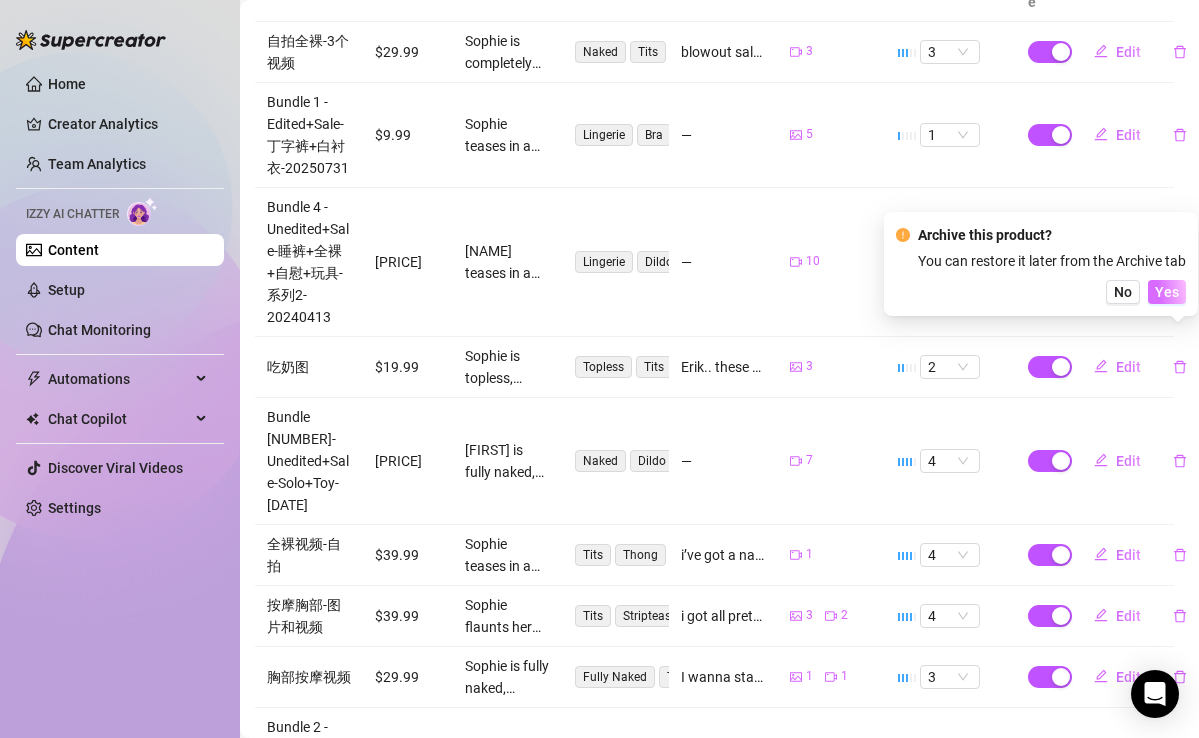 click on "Yes" at bounding box center [1167, 292] 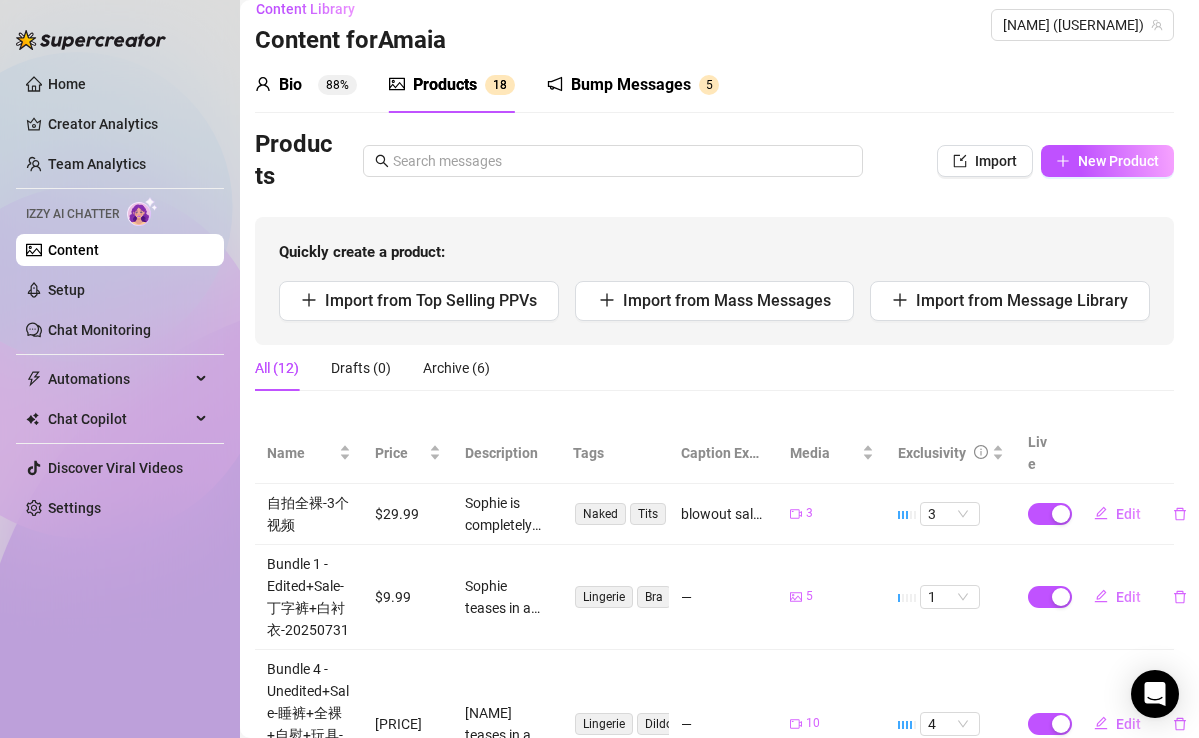 scroll, scrollTop: 19, scrollLeft: 5, axis: both 